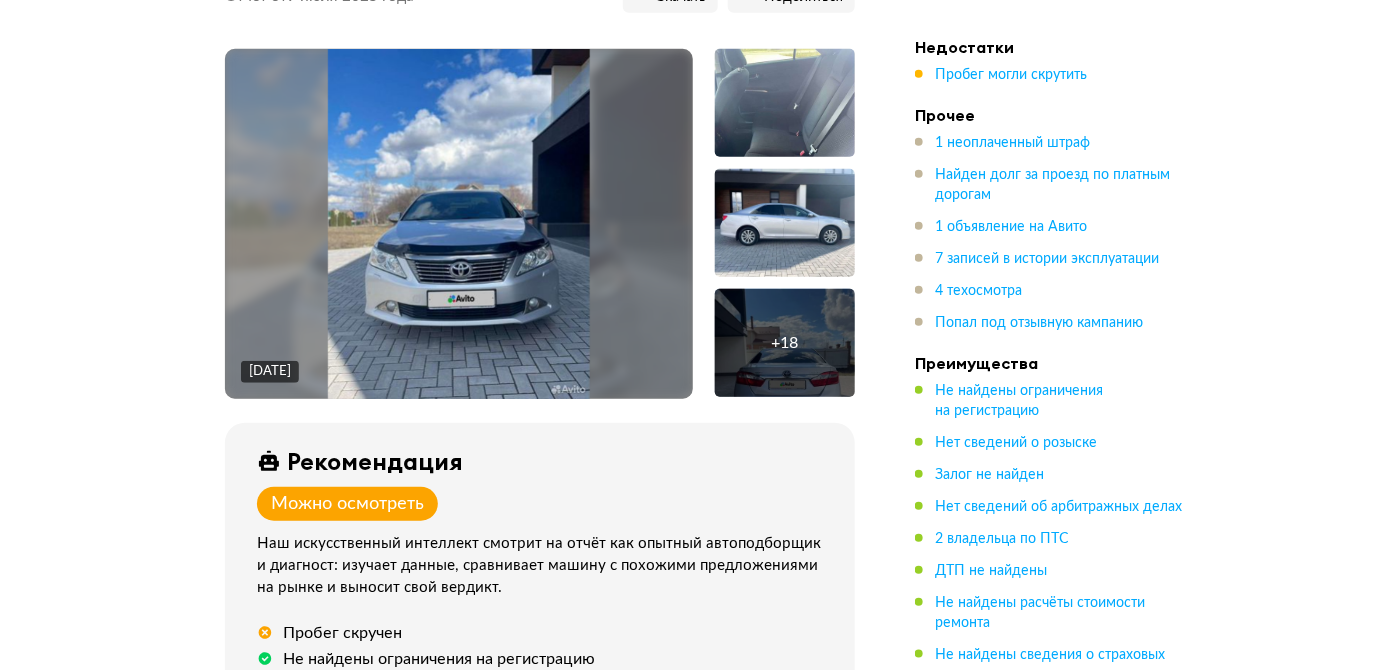 scroll, scrollTop: 272, scrollLeft: 0, axis: vertical 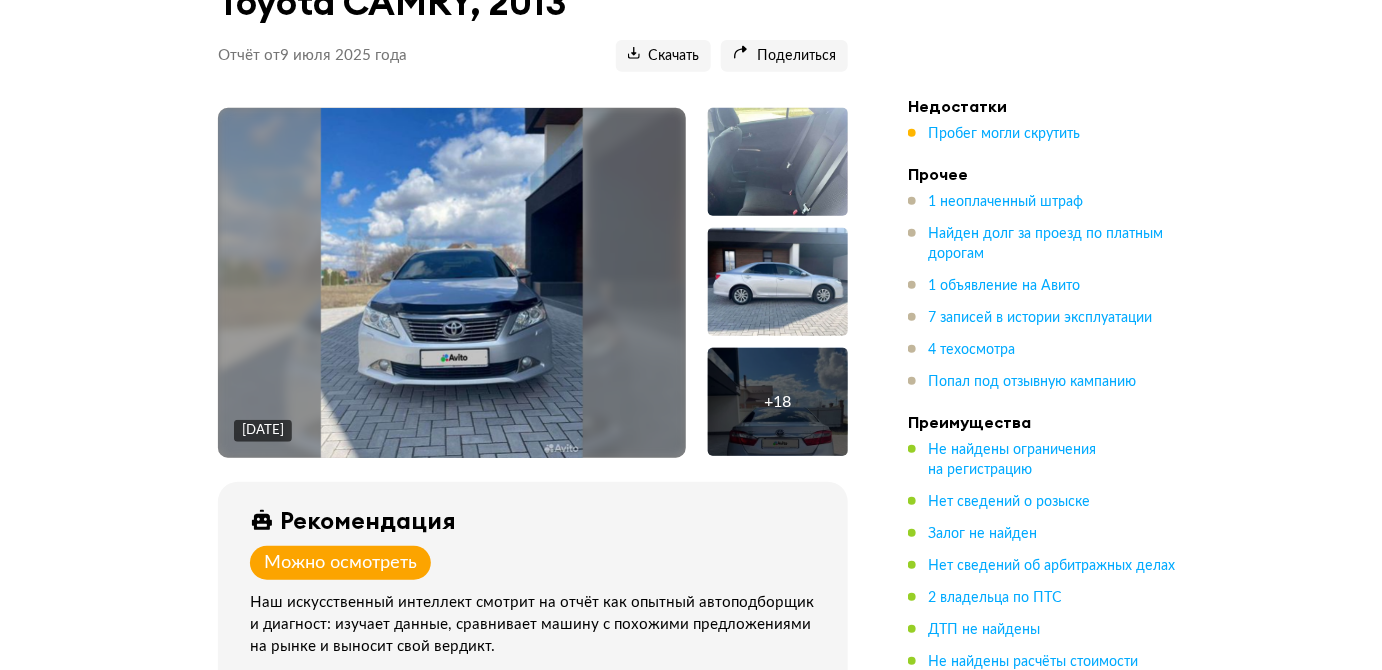 click on "+ 18" at bounding box center (778, 402) 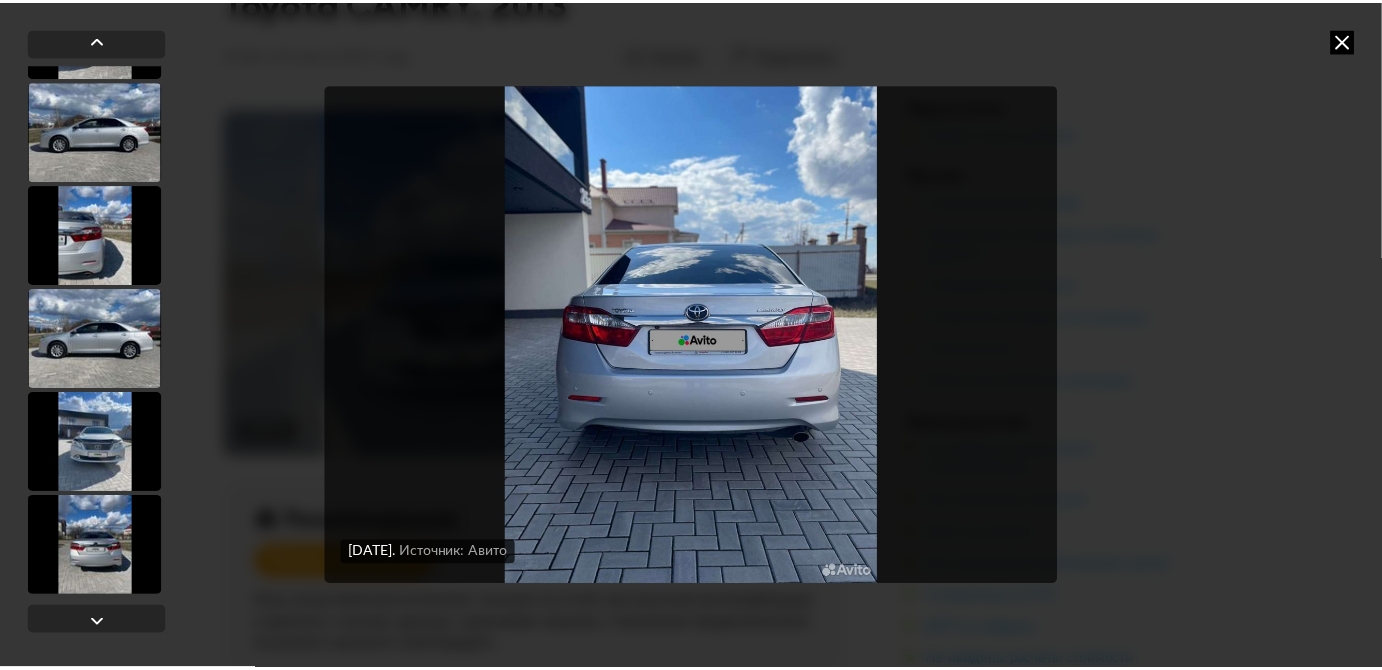 scroll, scrollTop: 1648, scrollLeft: 0, axis: vertical 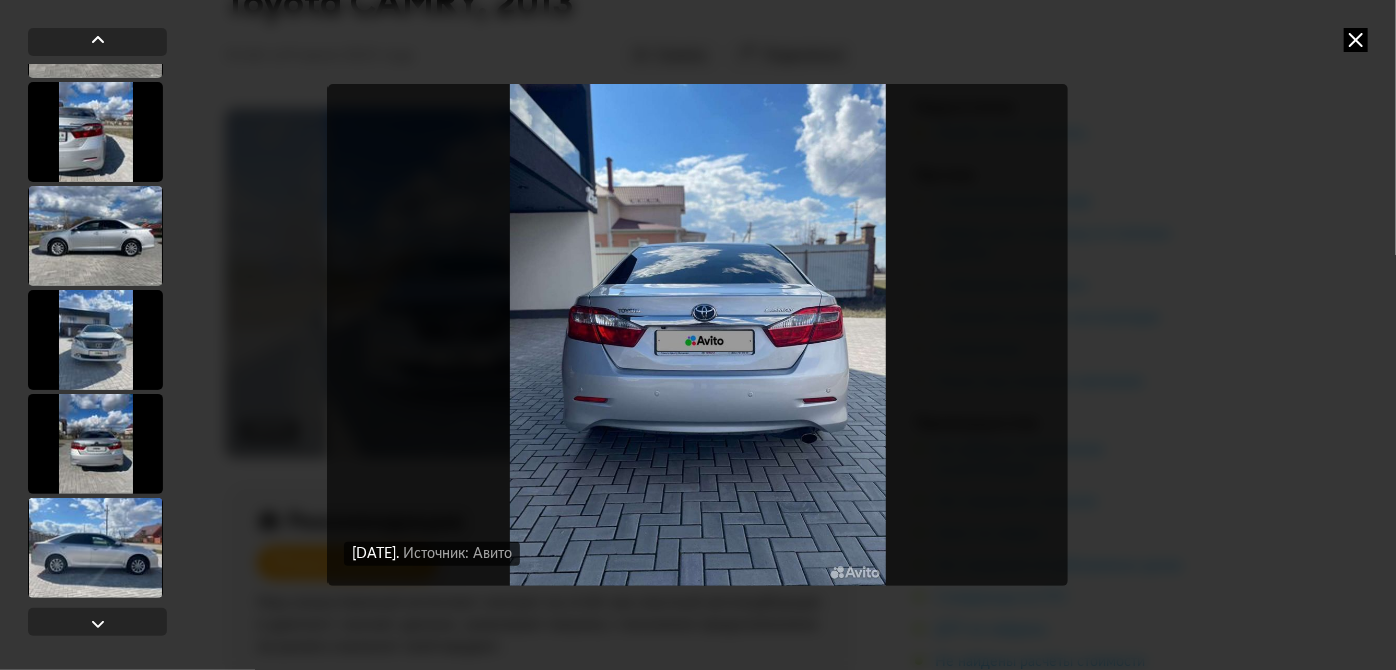 click at bounding box center (1356, 40) 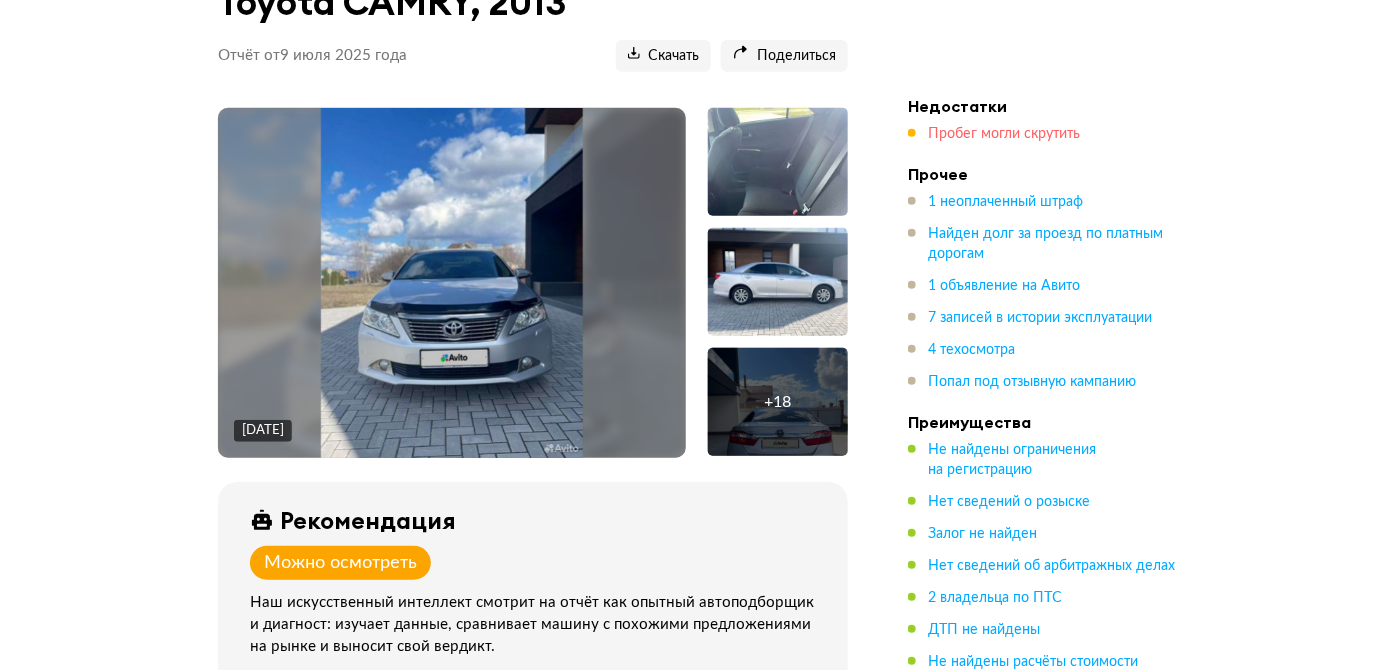 click on "Пробег могли скрутить" at bounding box center (1004, 134) 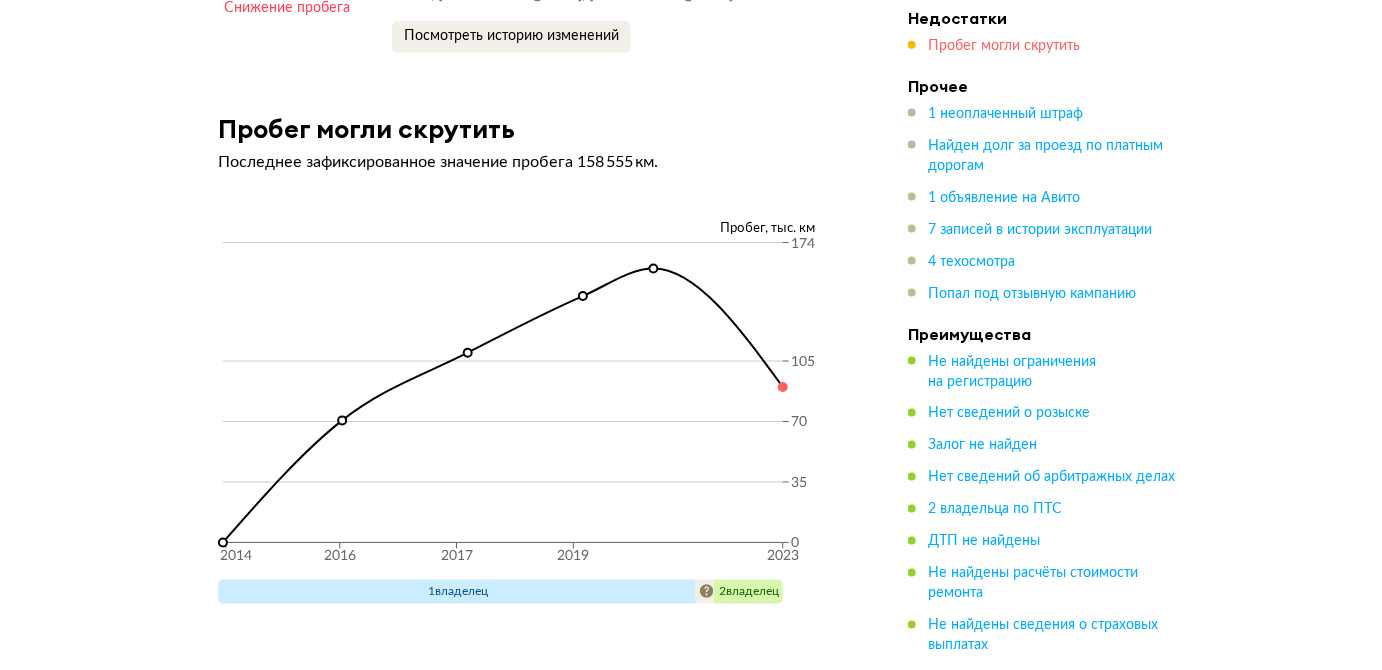 scroll, scrollTop: 5947, scrollLeft: 0, axis: vertical 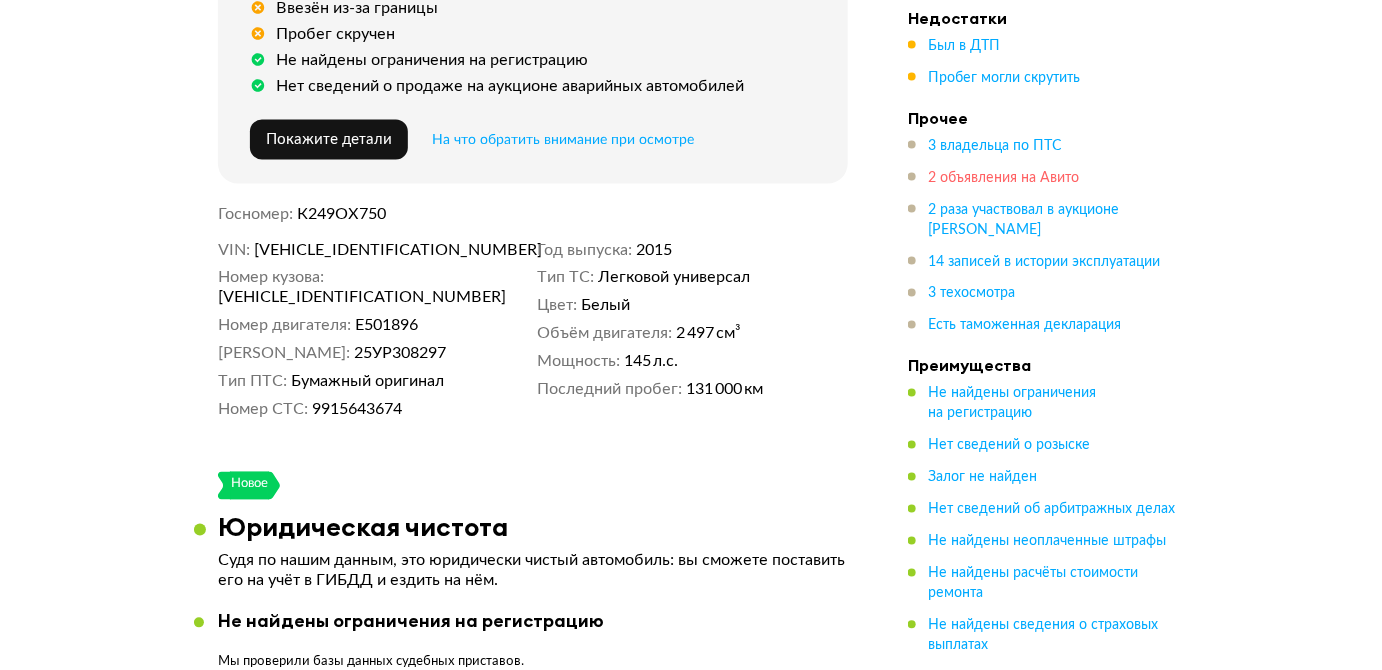 click on "2 объявления на Авито" at bounding box center (1003, 178) 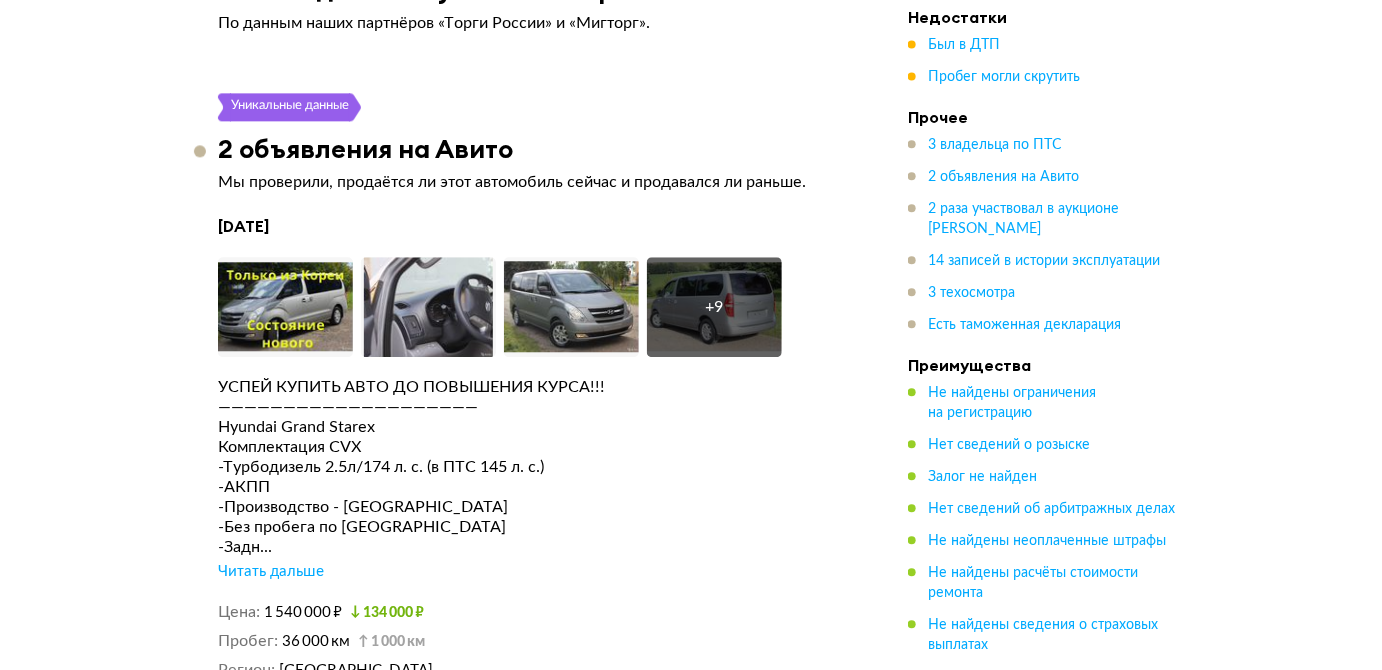 scroll, scrollTop: 4088, scrollLeft: 0, axis: vertical 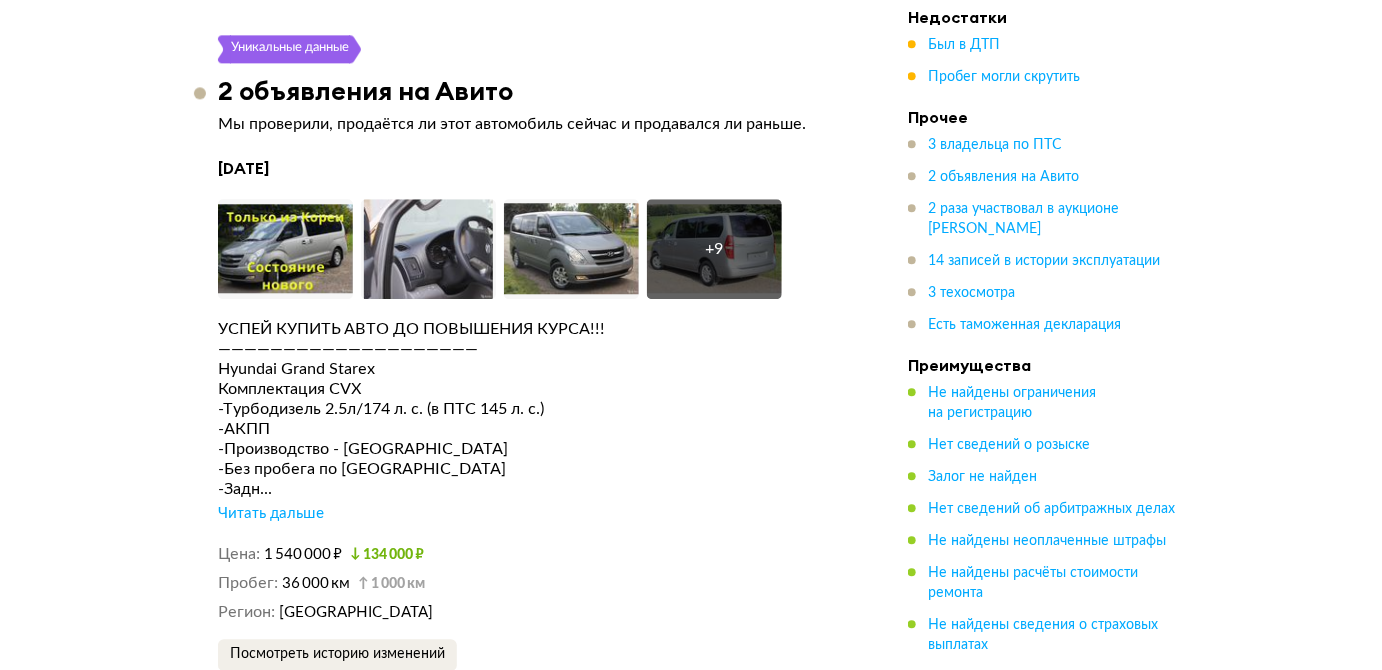 click on "Читать дальше" at bounding box center (271, 514) 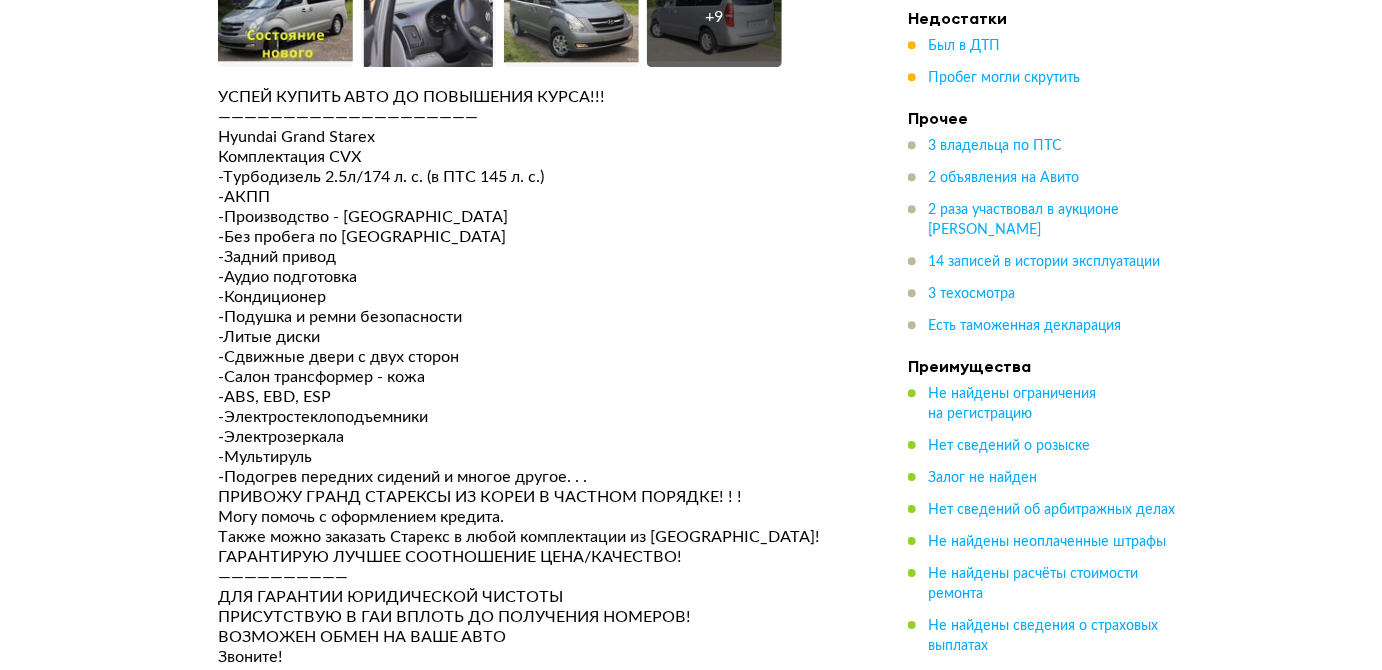 scroll, scrollTop: 4451, scrollLeft: 0, axis: vertical 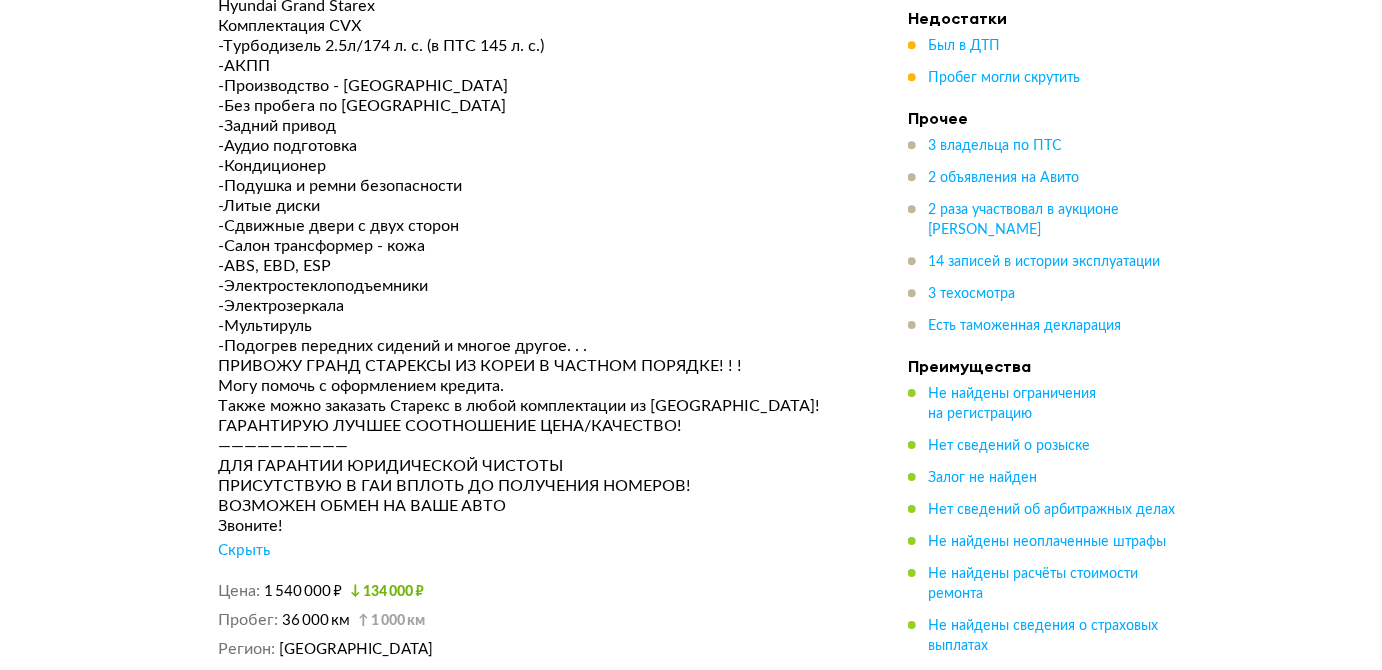 click on "Недостатки Был в ДТП Пробег могли скрутить Прочее 3 владельца по ПТС 2 объявления на Авито 2 раза участвовал в аукционе Авито Авто 14 записей в истории эксплуатации 3 техосмотра Есть таможенная декларация Преимущества Не найдены ограничения на регистрацию Нет сведений о розыске Залог не найден Нет сведений об арбитражных делах Не найдены неоплаченные штрафы Не найдены расчёты стоимости ремонта Не найдены сведения о страховых выплатах Нет сведений о продаже на аукционах аварийных автомобилей Не найдено разрешение на работу в такси" at bounding box center [1048, 468] 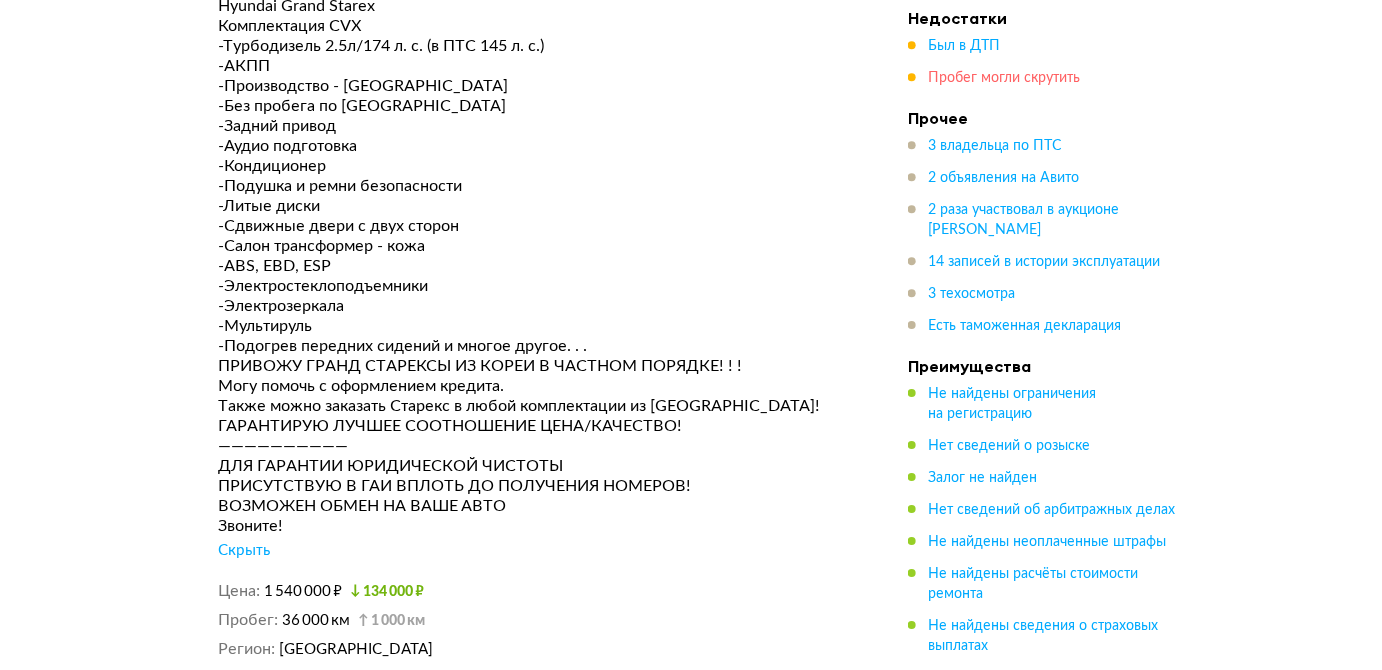 click on "Пробег могли скрутить" at bounding box center (1004, 78) 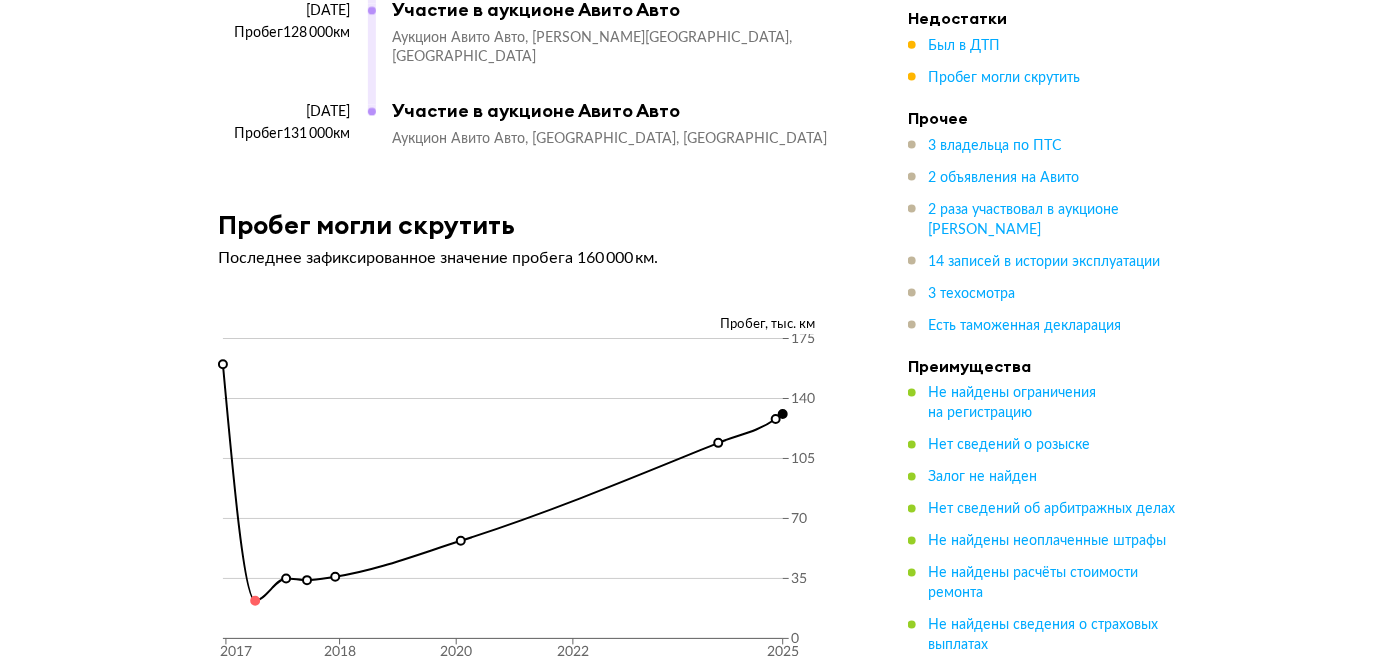 scroll, scrollTop: 8578, scrollLeft: 0, axis: vertical 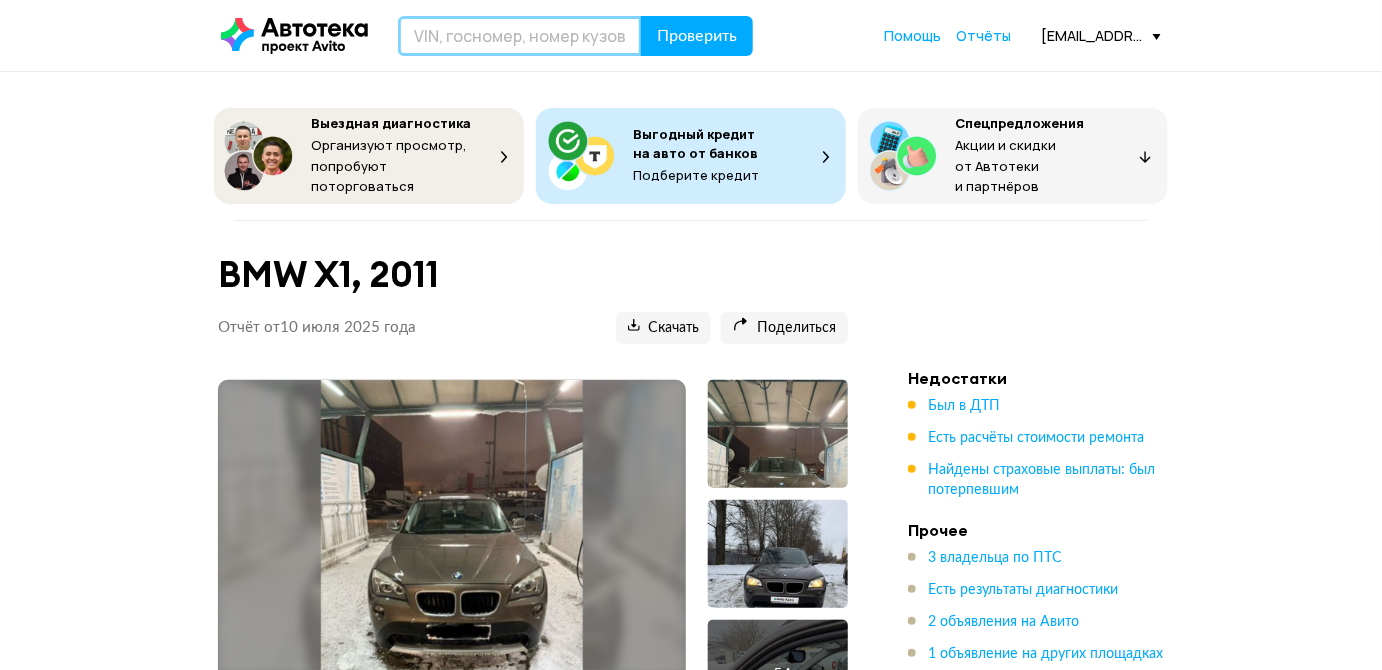 click at bounding box center [520, 36] 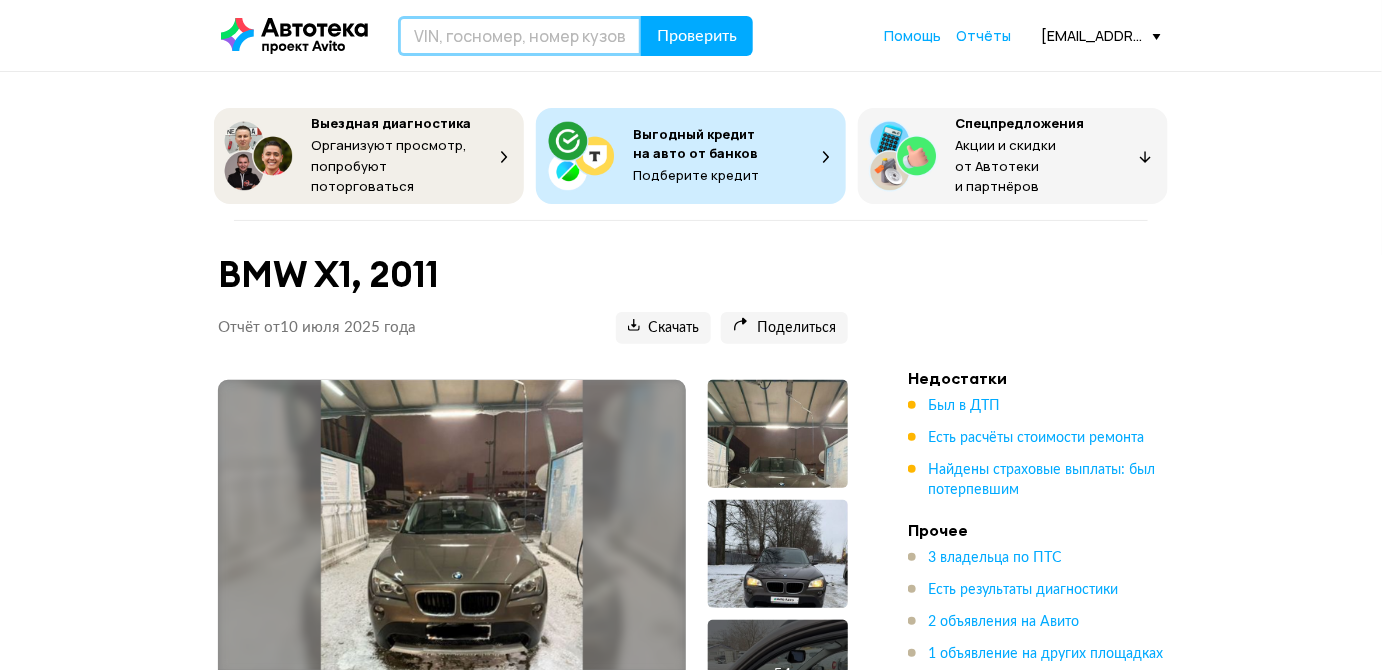 paste on "[VEHICLE_IDENTIFICATION_NUMBER]" 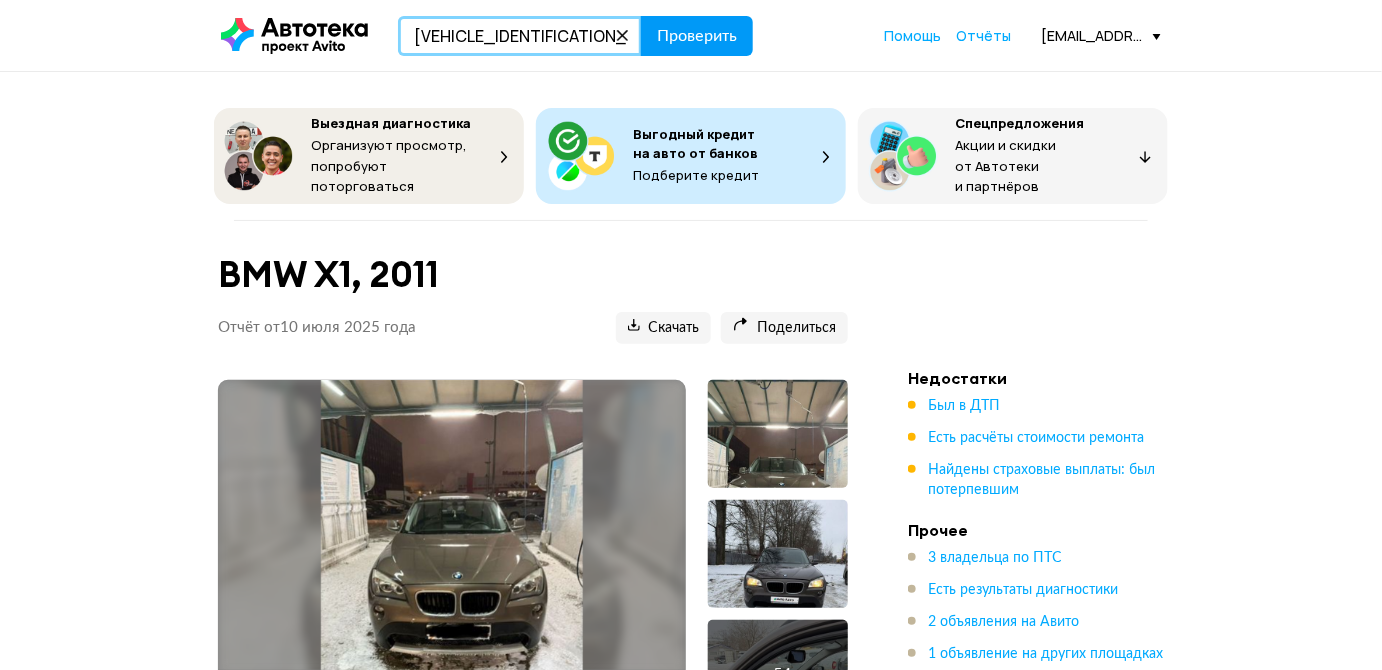 type on "[VEHICLE_IDENTIFICATION_NUMBER]" 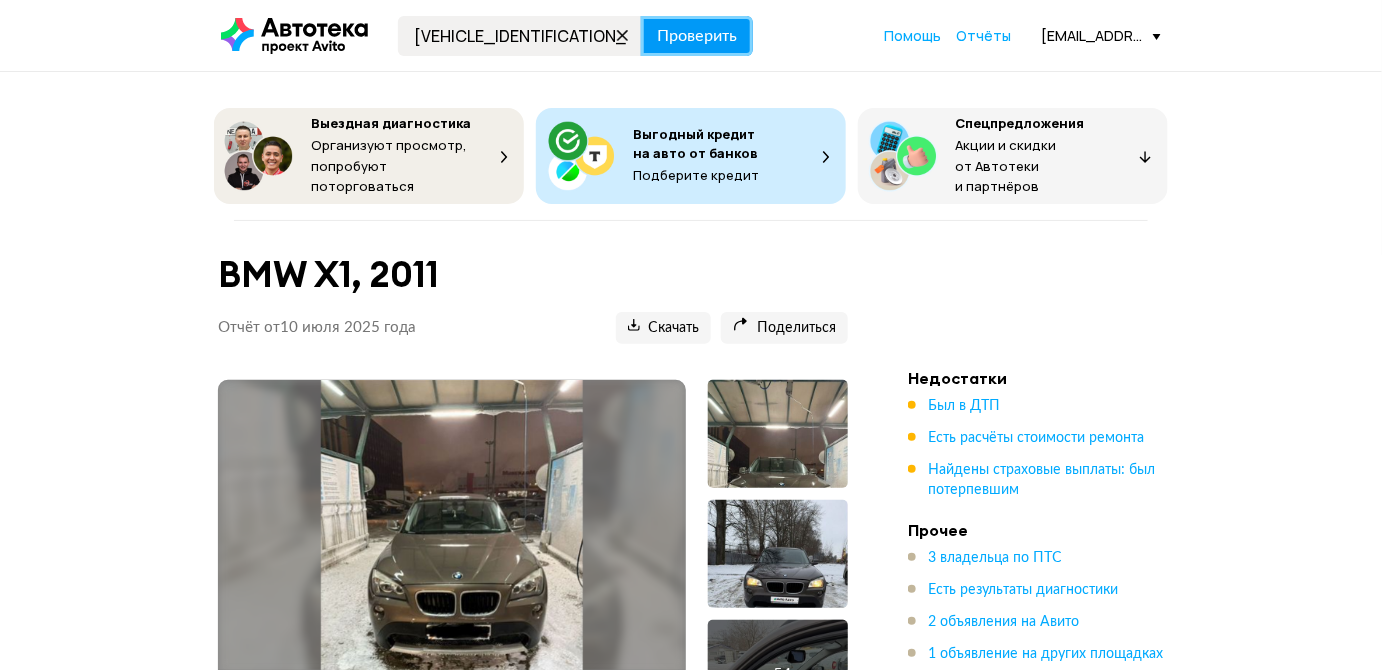 click on "Проверить" at bounding box center (697, 36) 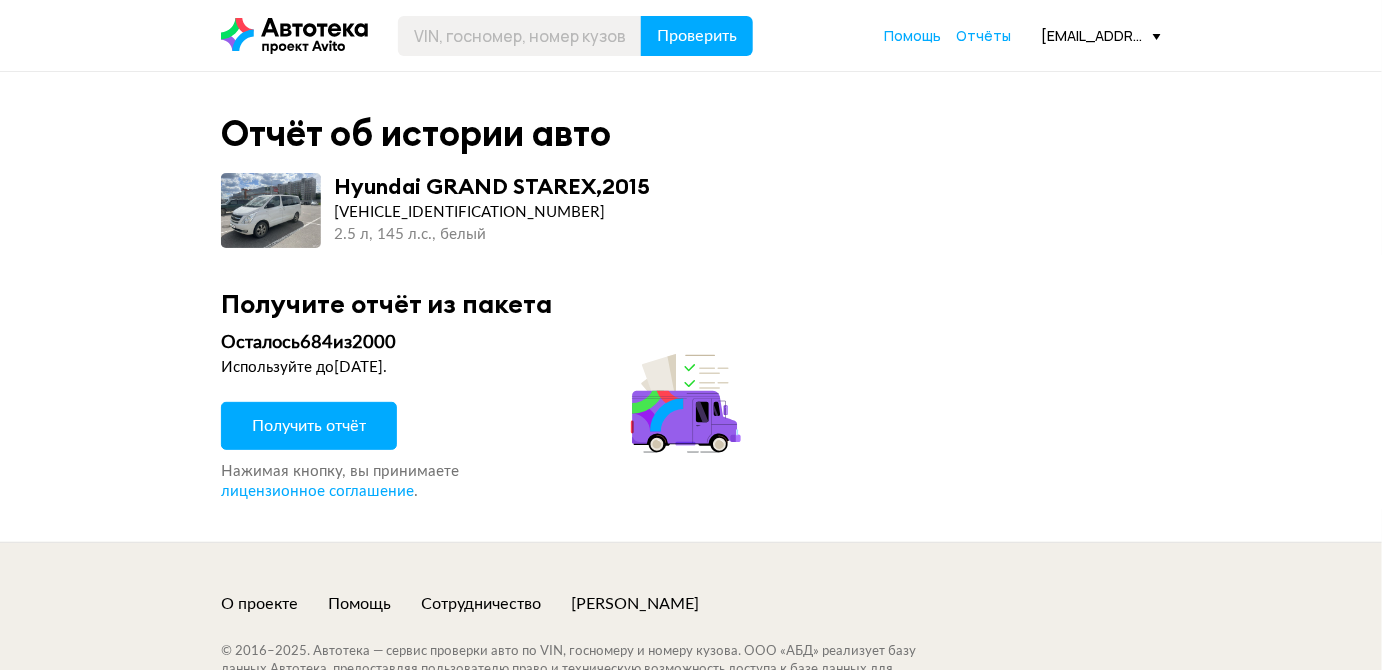 click on "Получить отчёт" at bounding box center [309, 426] 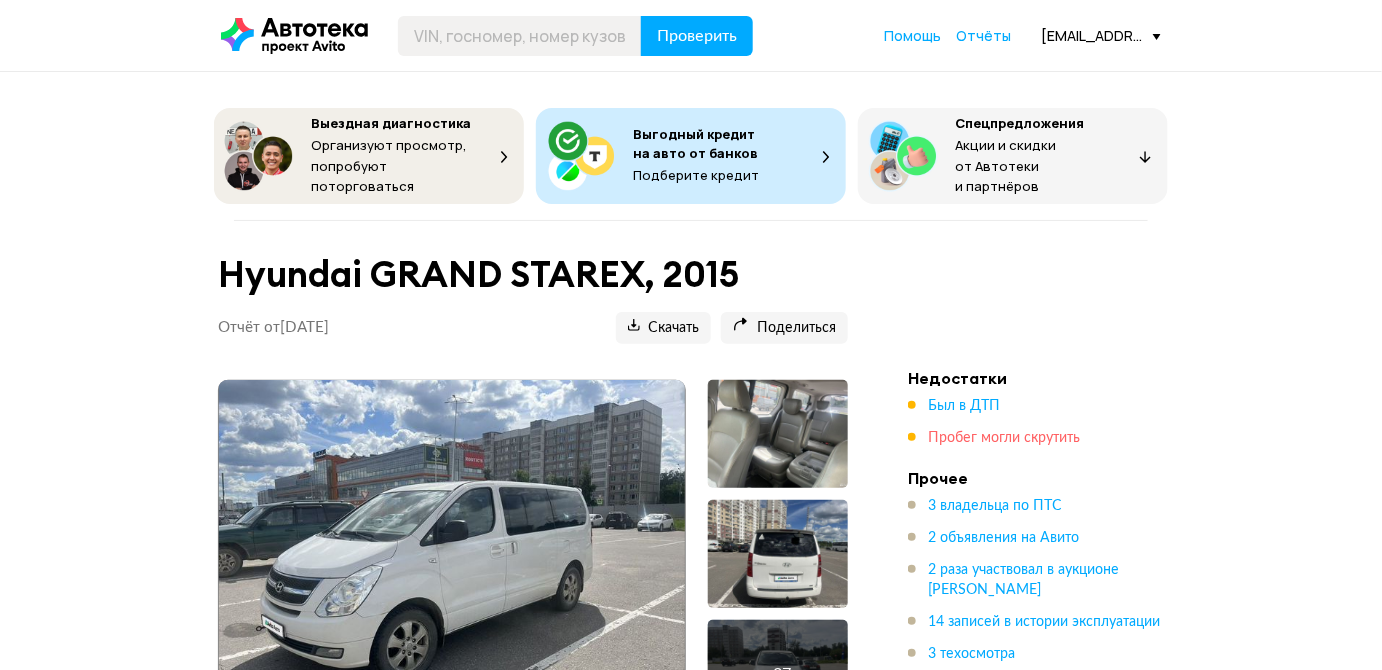 click on "Пробег могли скрутить" at bounding box center [1004, 438] 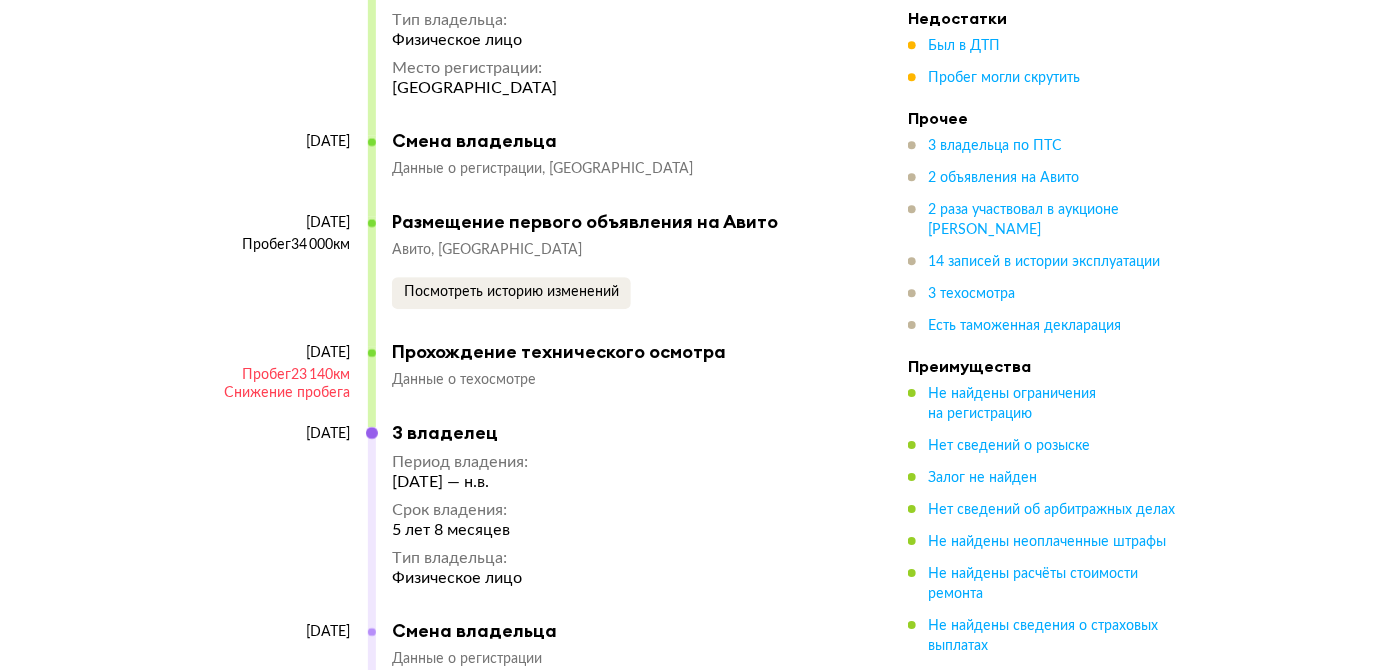 scroll, scrollTop: 8130, scrollLeft: 0, axis: vertical 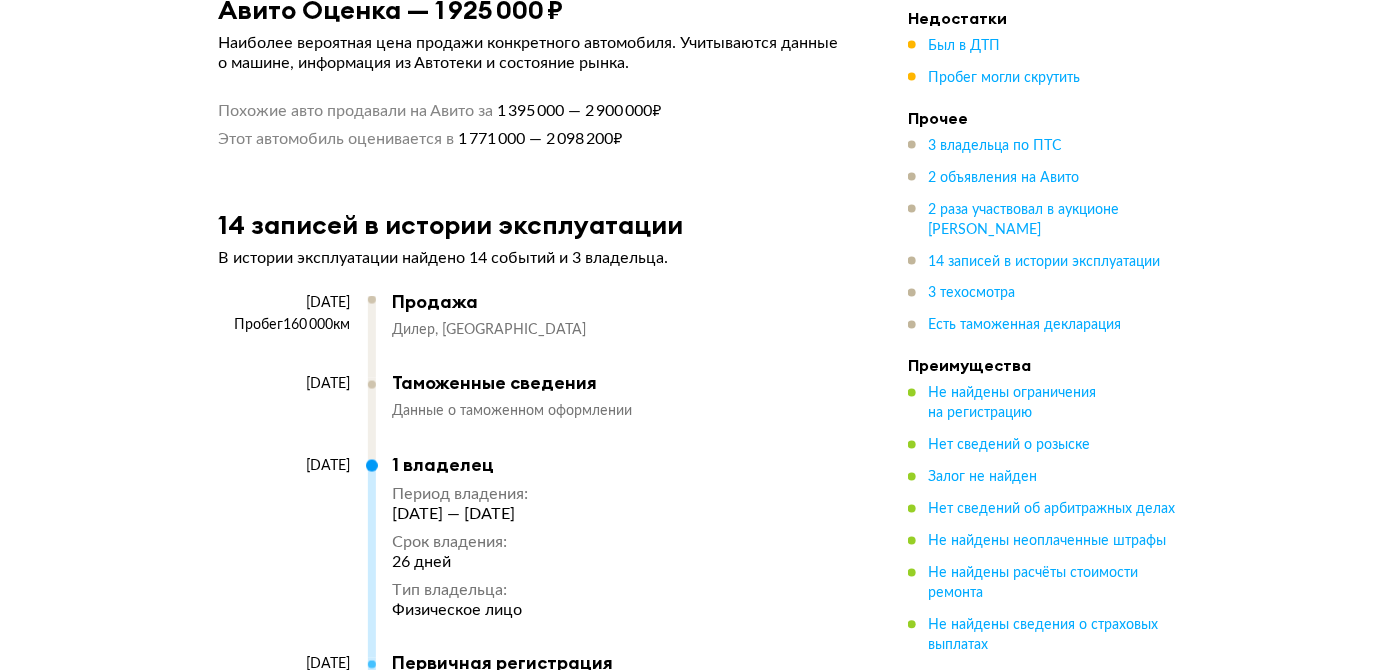 drag, startPoint x: 244, startPoint y: 247, endPoint x: 356, endPoint y: 260, distance: 112.75194 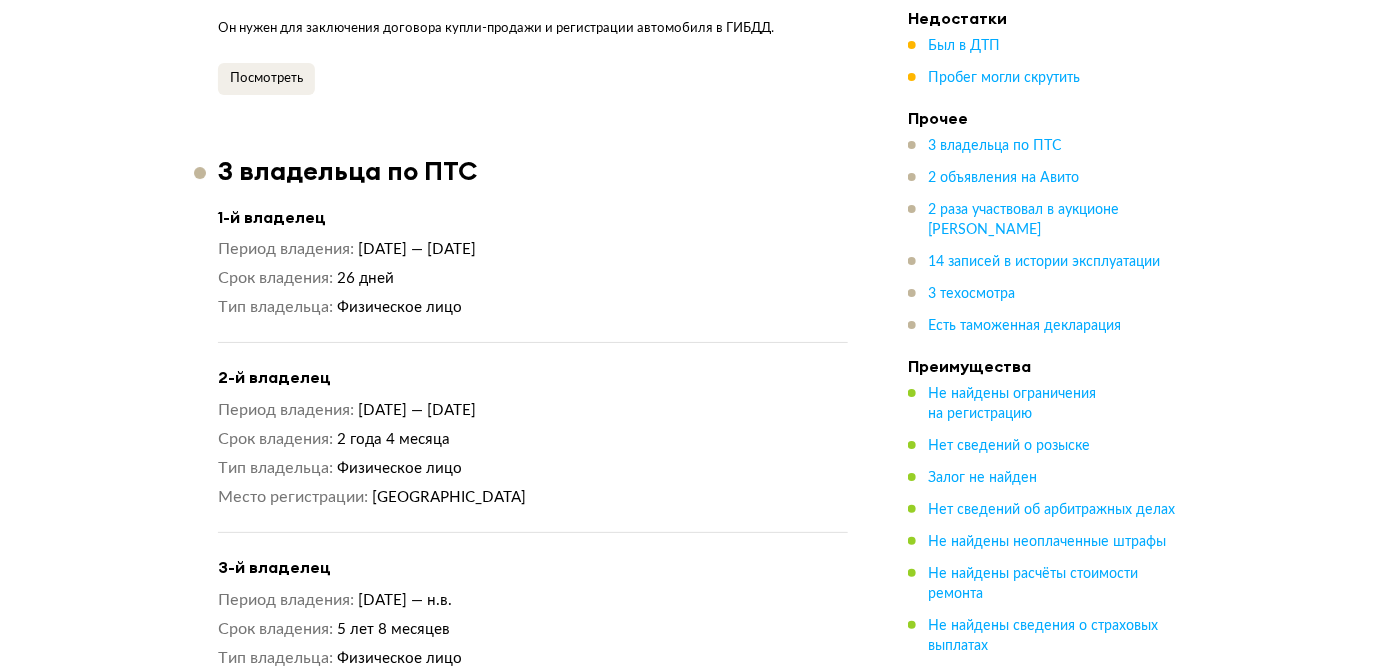 scroll, scrollTop: 0, scrollLeft: 0, axis: both 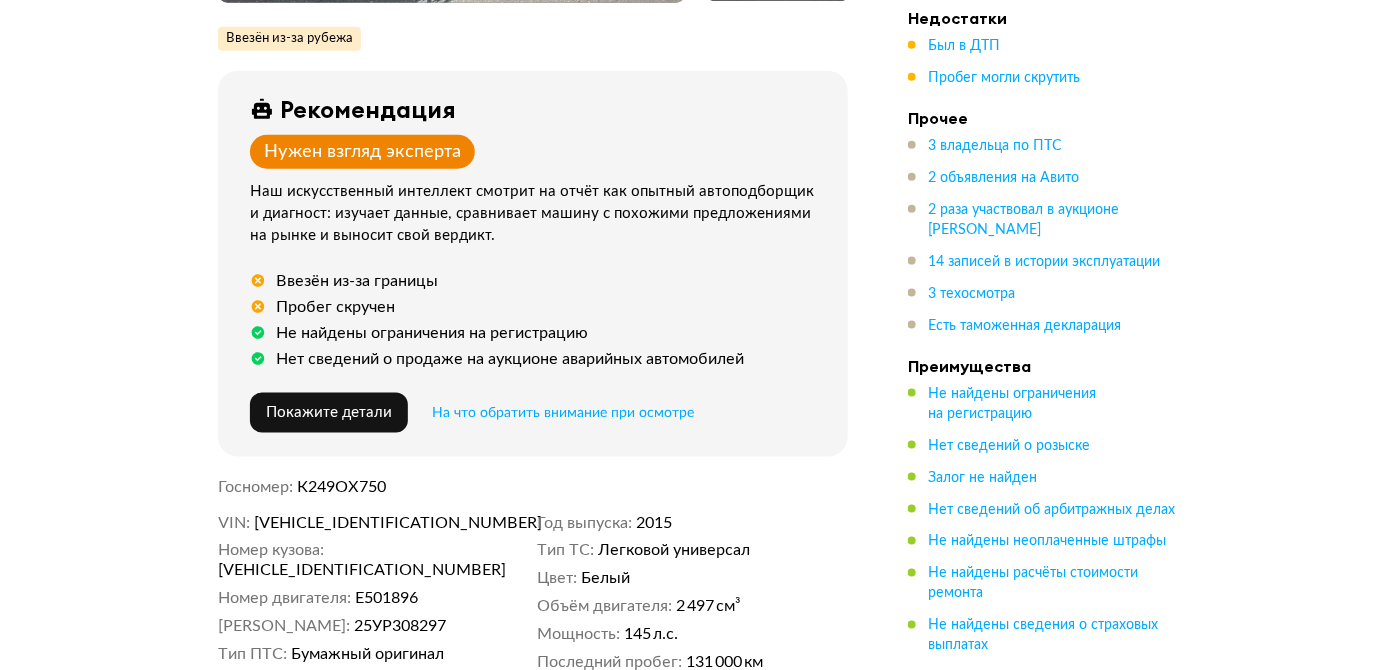 click on "[VEHICLE_IDENTIFICATION_NUMBER]" at bounding box center [370, 523] 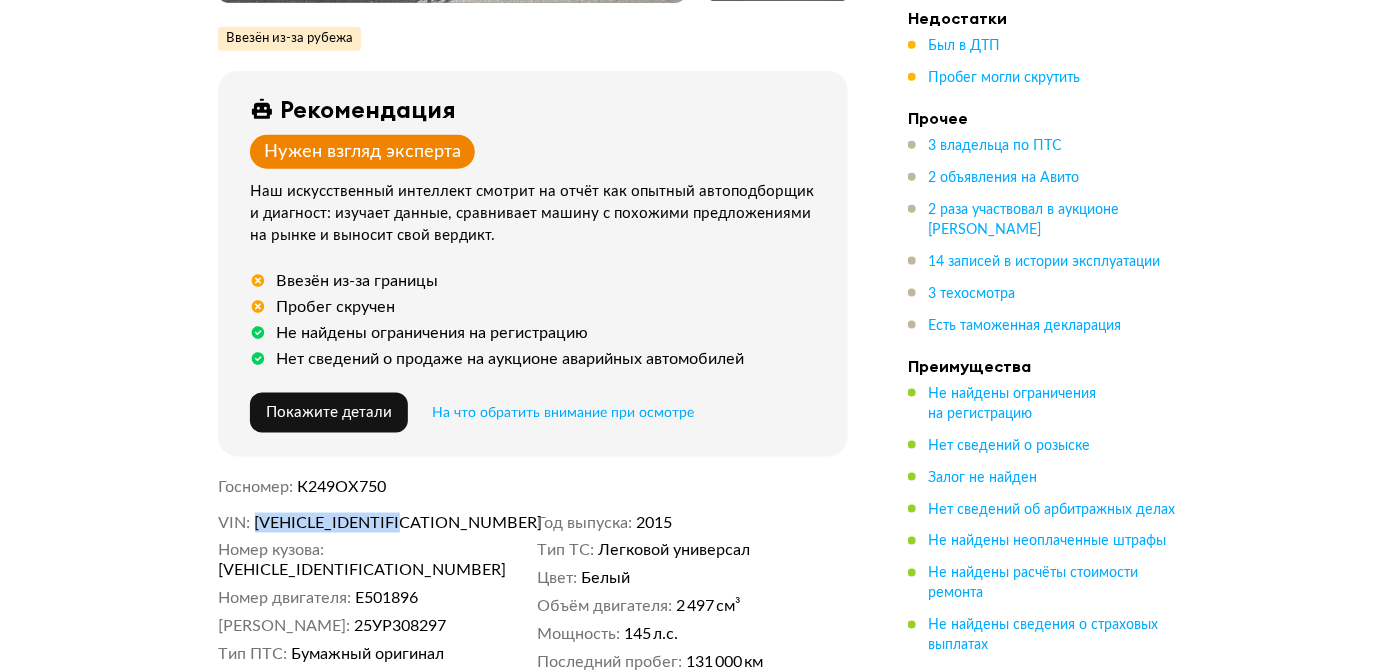copy on "[VEHICLE_IDENTIFICATION_NUMBER]" 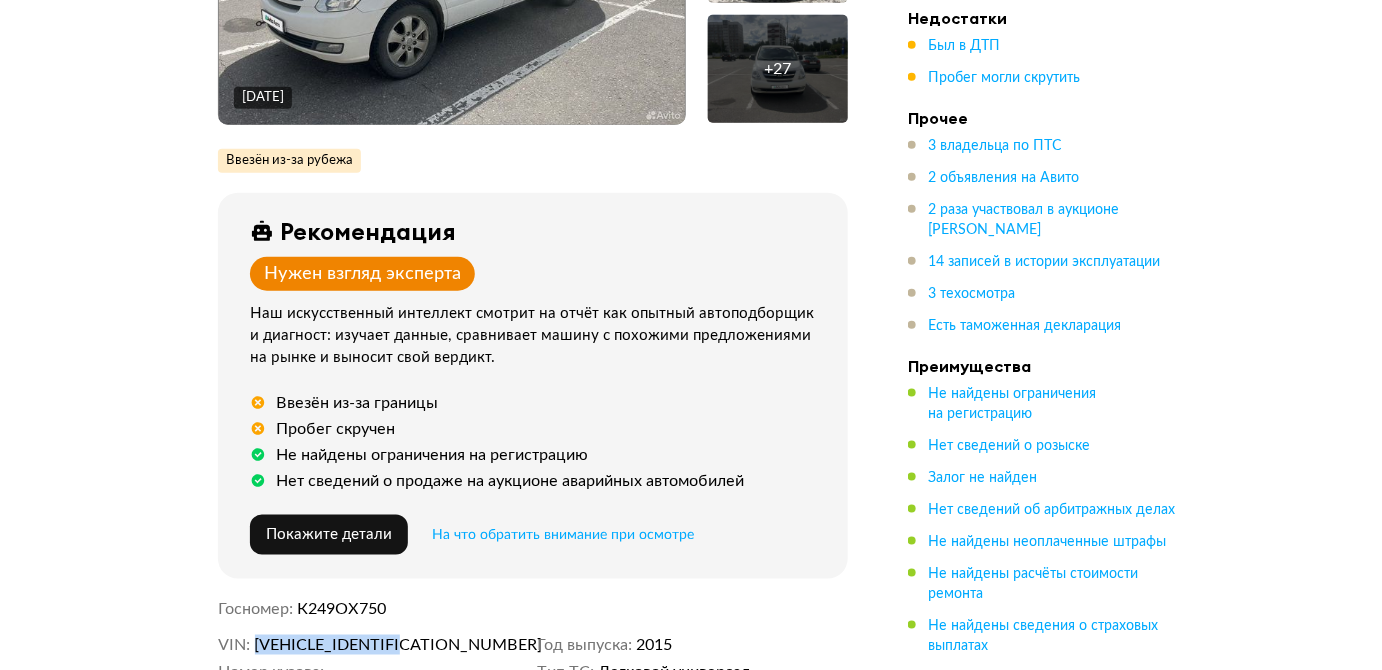 scroll, scrollTop: 0, scrollLeft: 0, axis: both 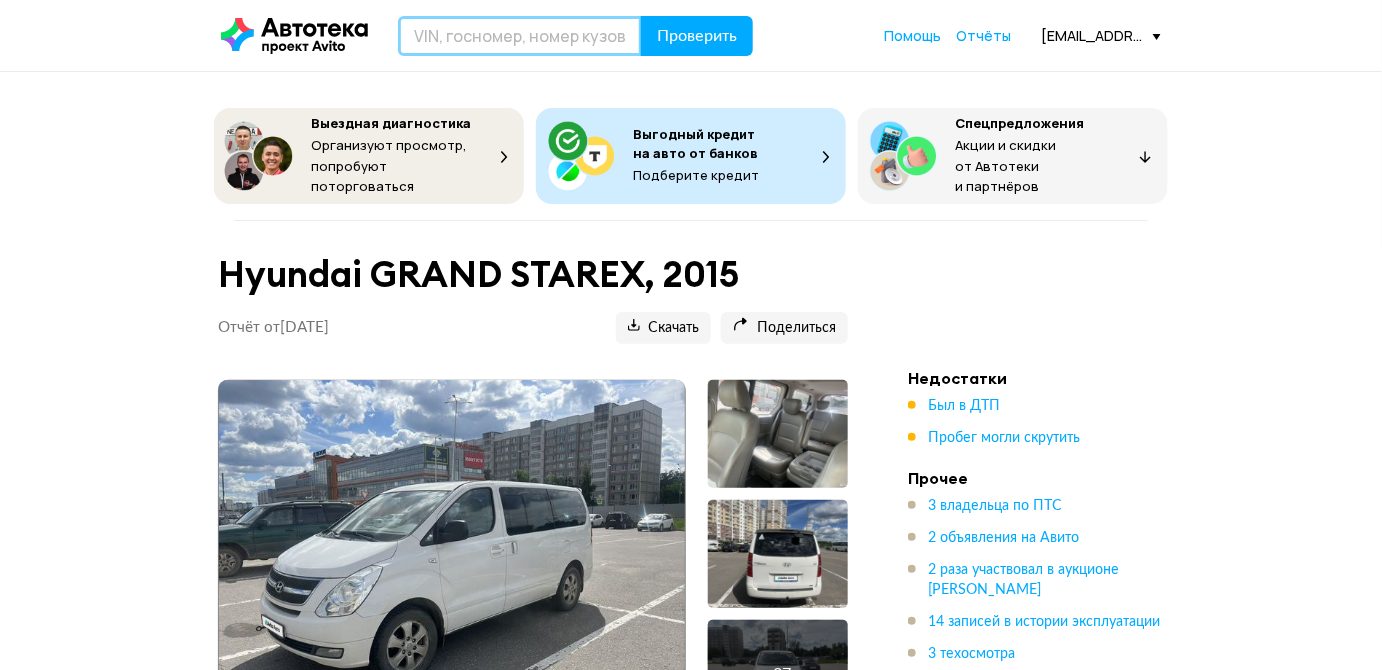 click at bounding box center [520, 36] 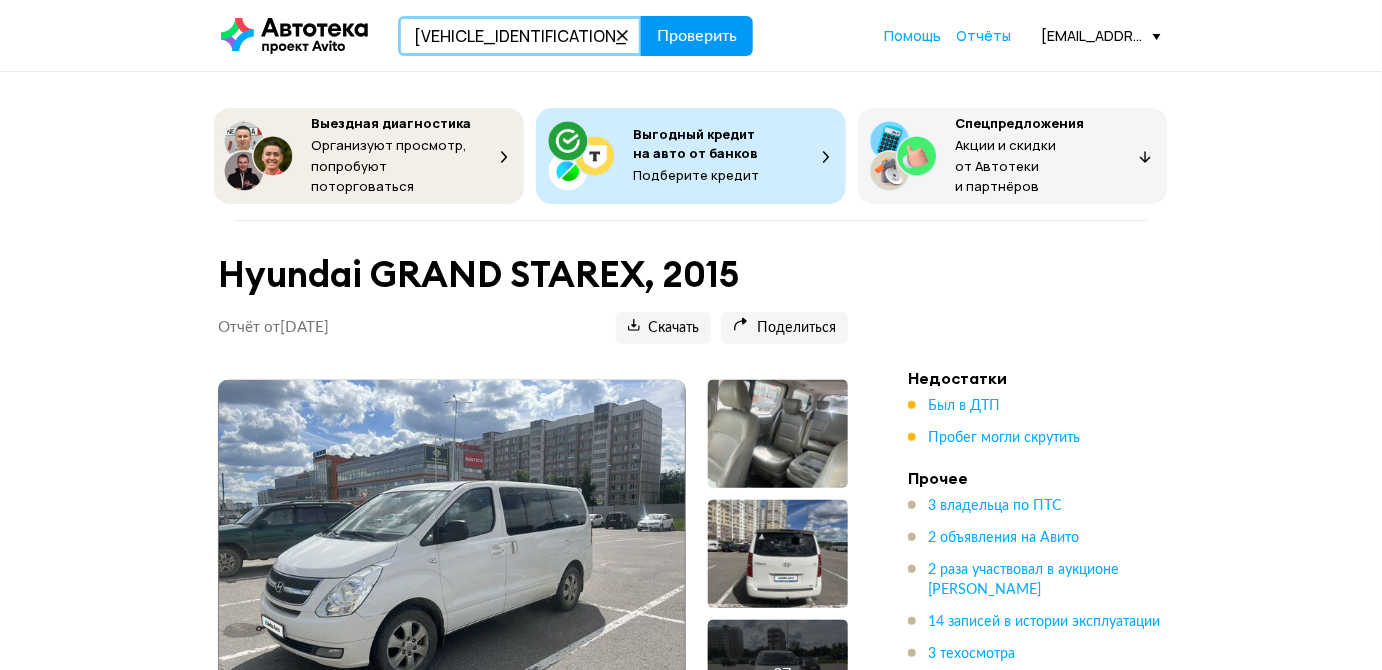 type on "KMJWA37KDFU648439" 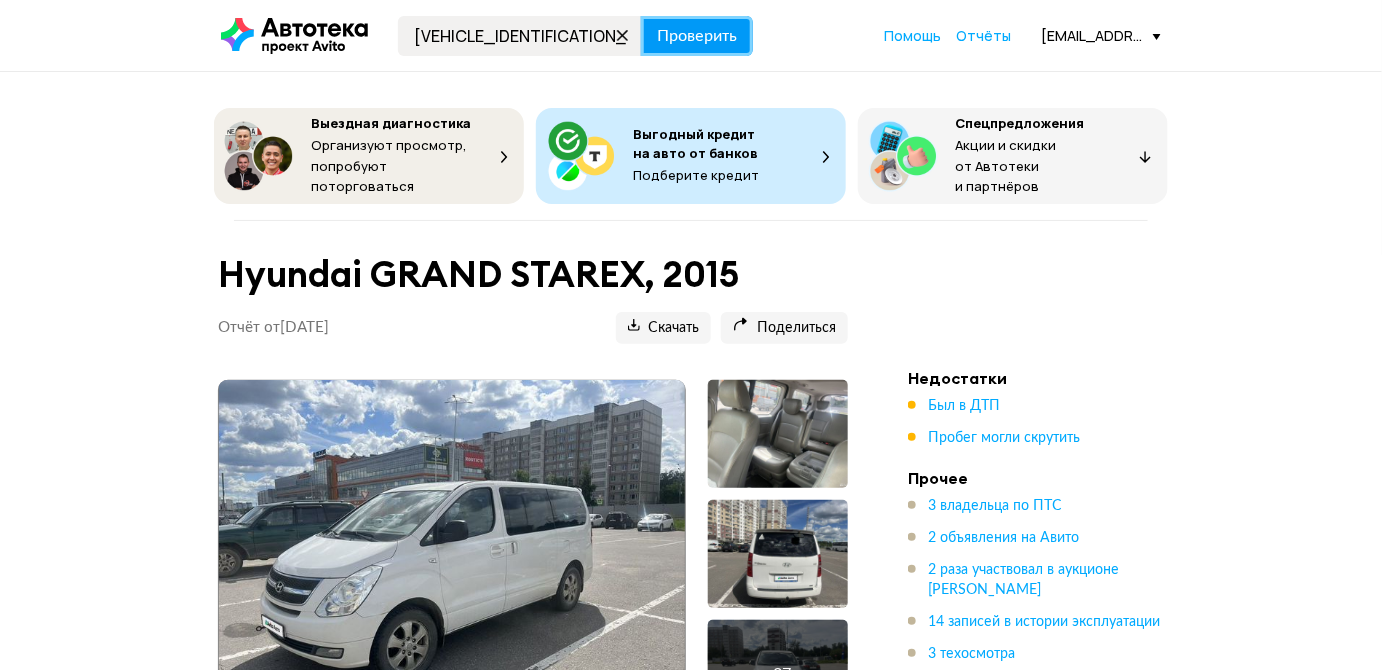 click on "Проверить" at bounding box center [697, 36] 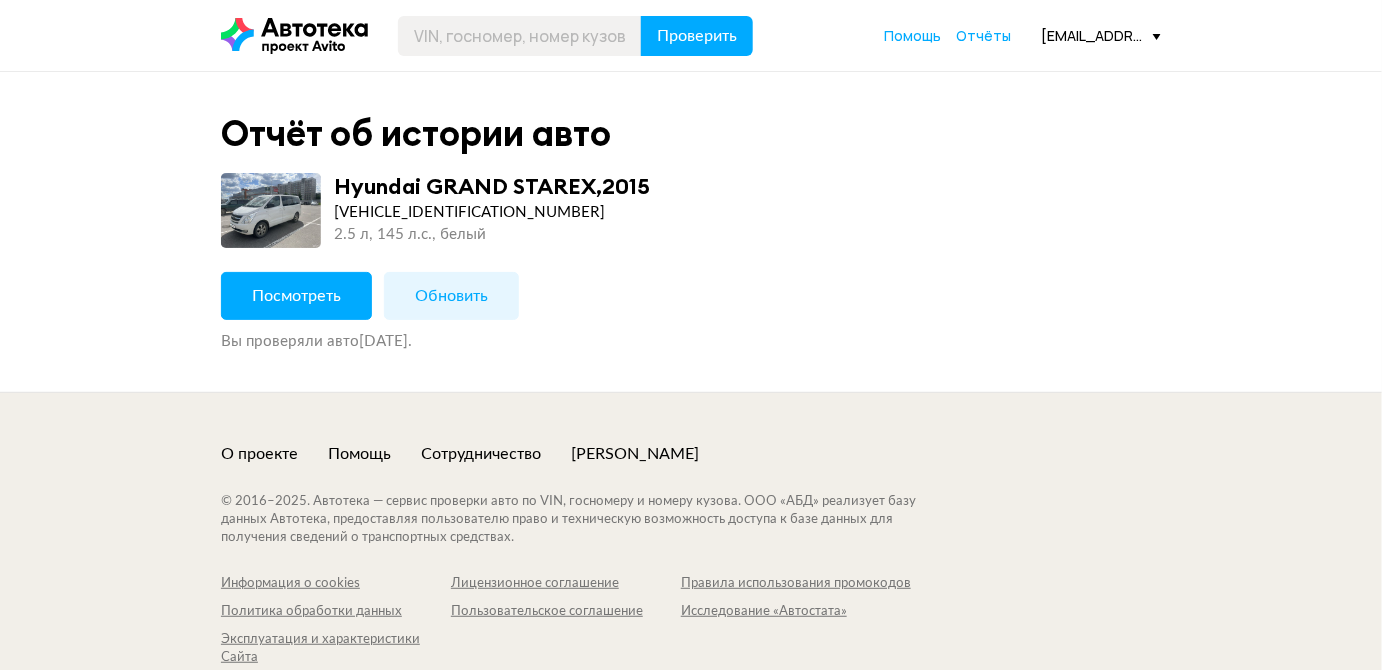 click on "Обновить" at bounding box center (451, 296) 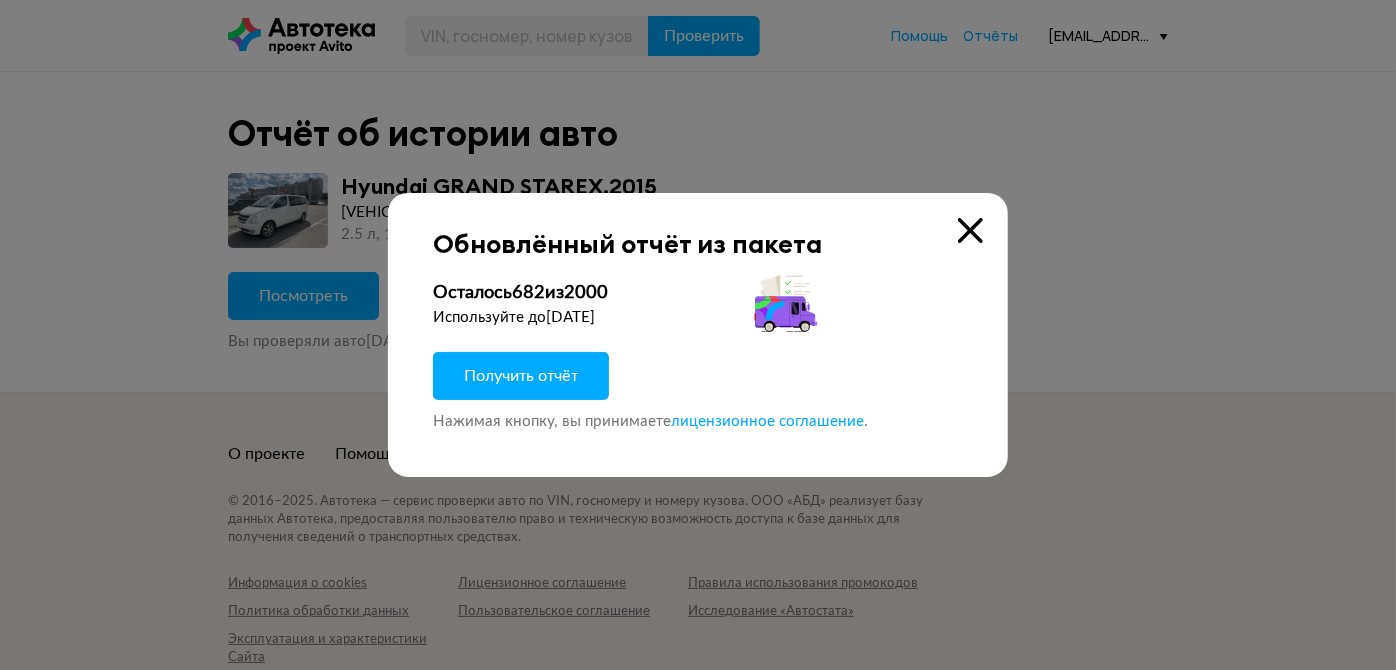 click on "Получить отчёт" at bounding box center (521, 376) 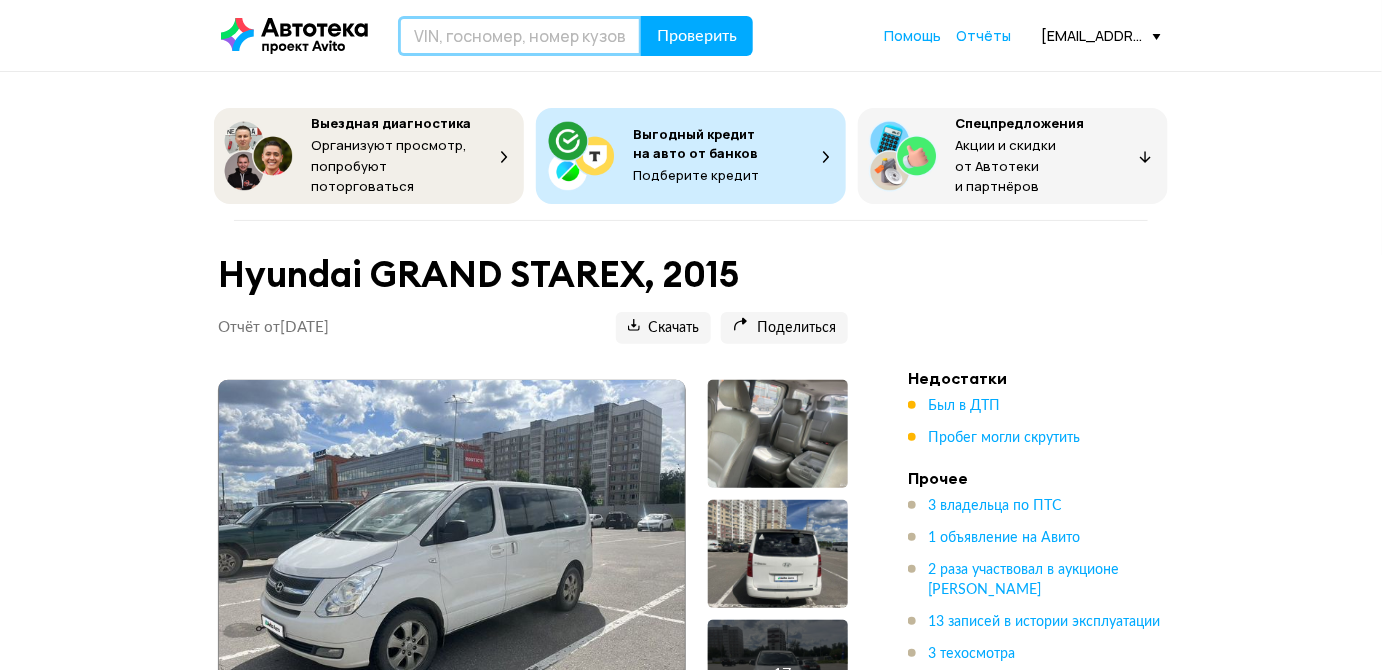 click at bounding box center [520, 36] 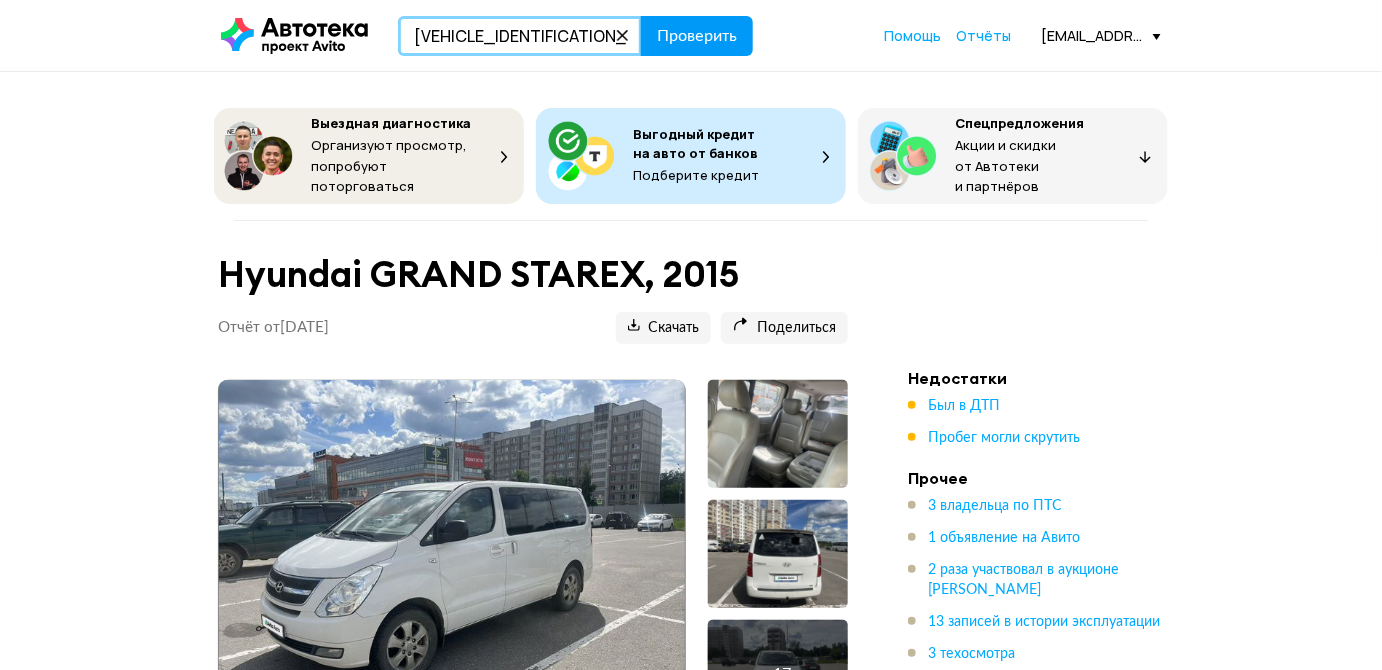 type on "XWEJ3813BM0017330" 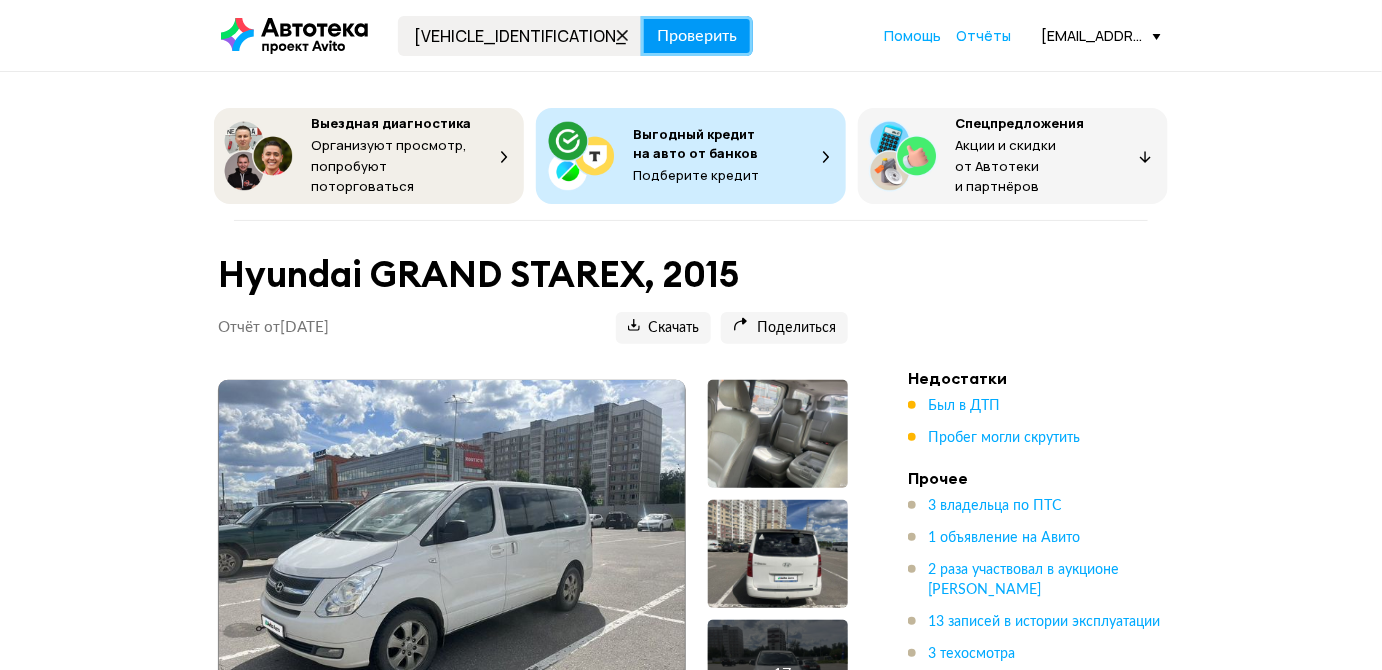 click on "Проверить" at bounding box center [697, 36] 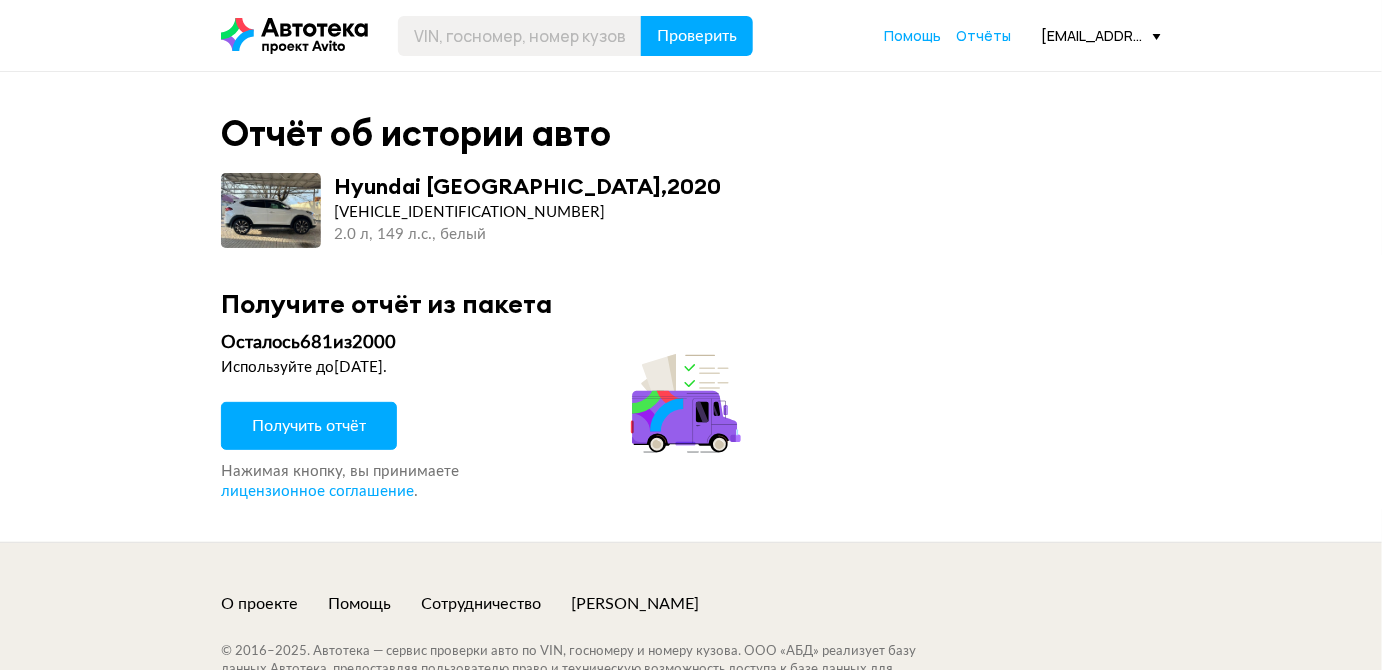 click on "Получить отчёт" at bounding box center [309, 426] 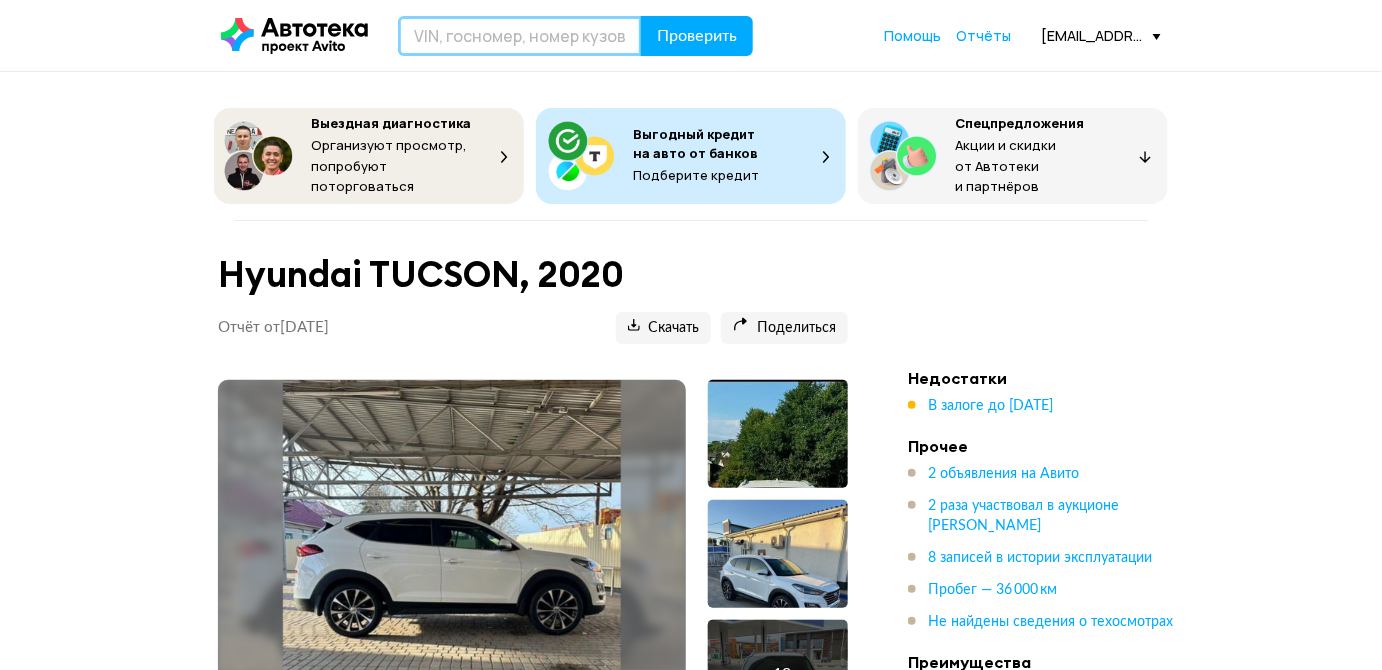 click at bounding box center [520, 36] 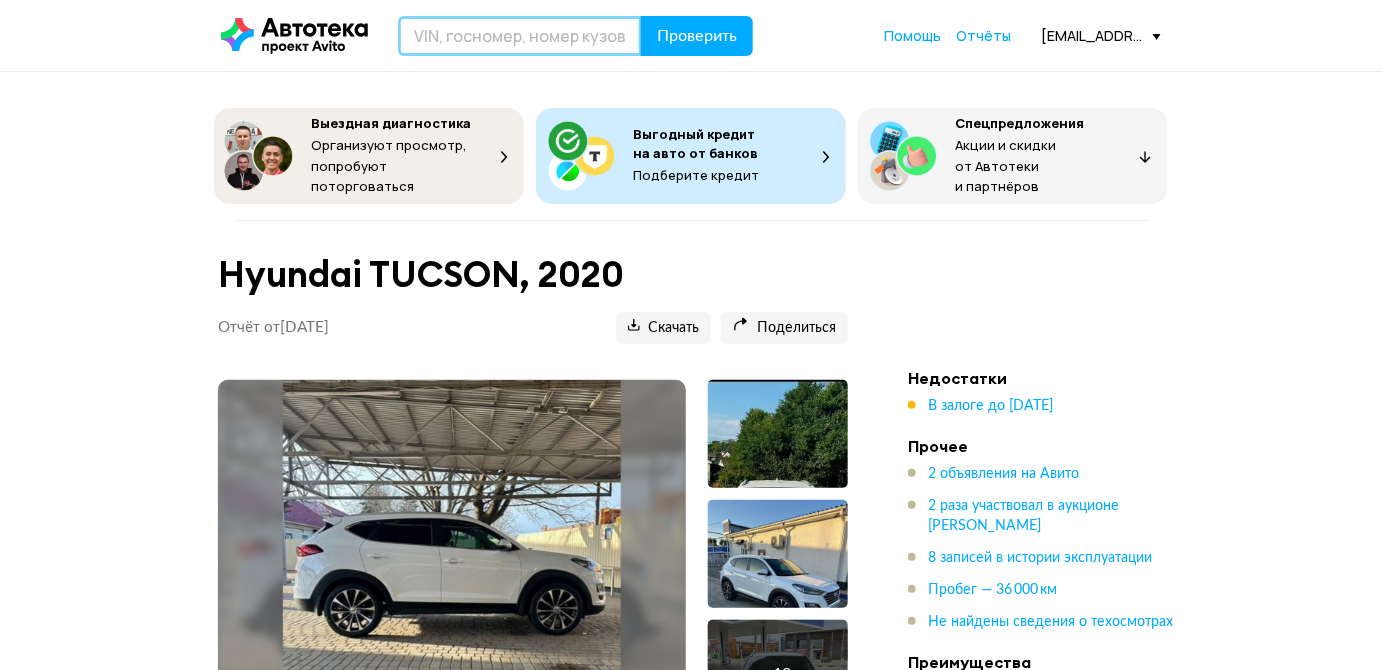 paste on "KMJWA37KDFU648439" 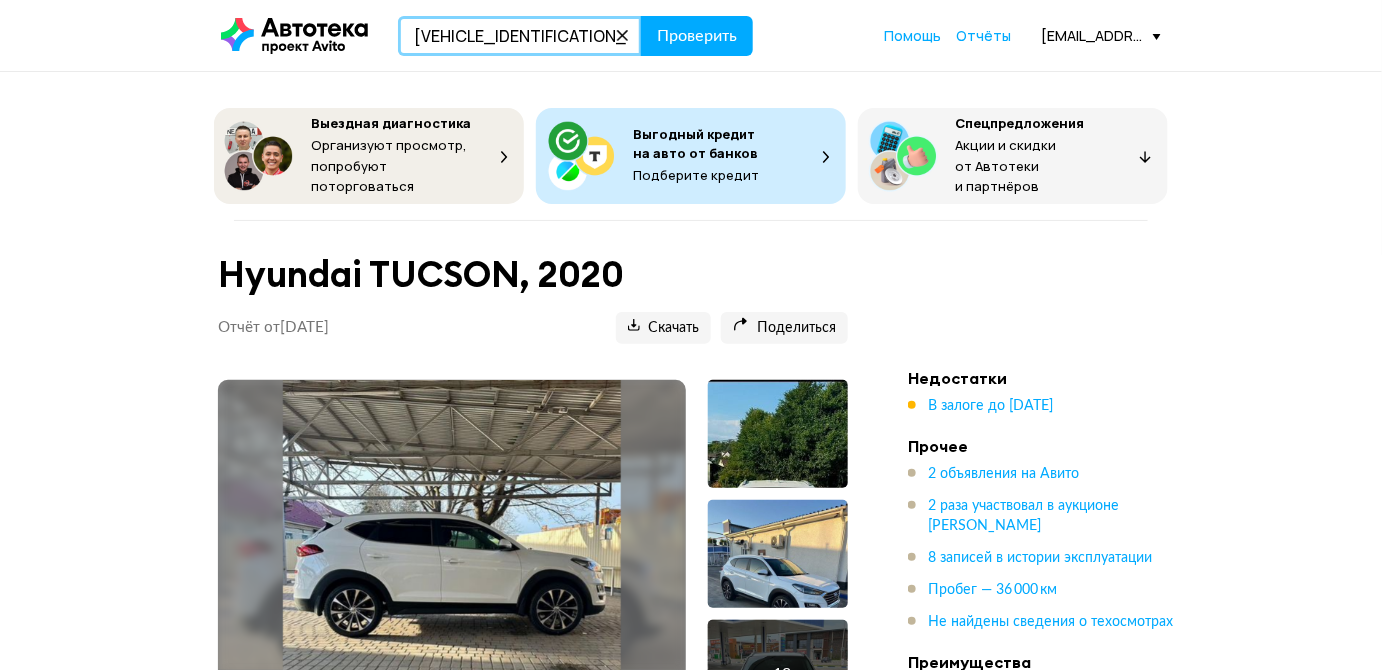 type on "KMJWA37KDFU648439" 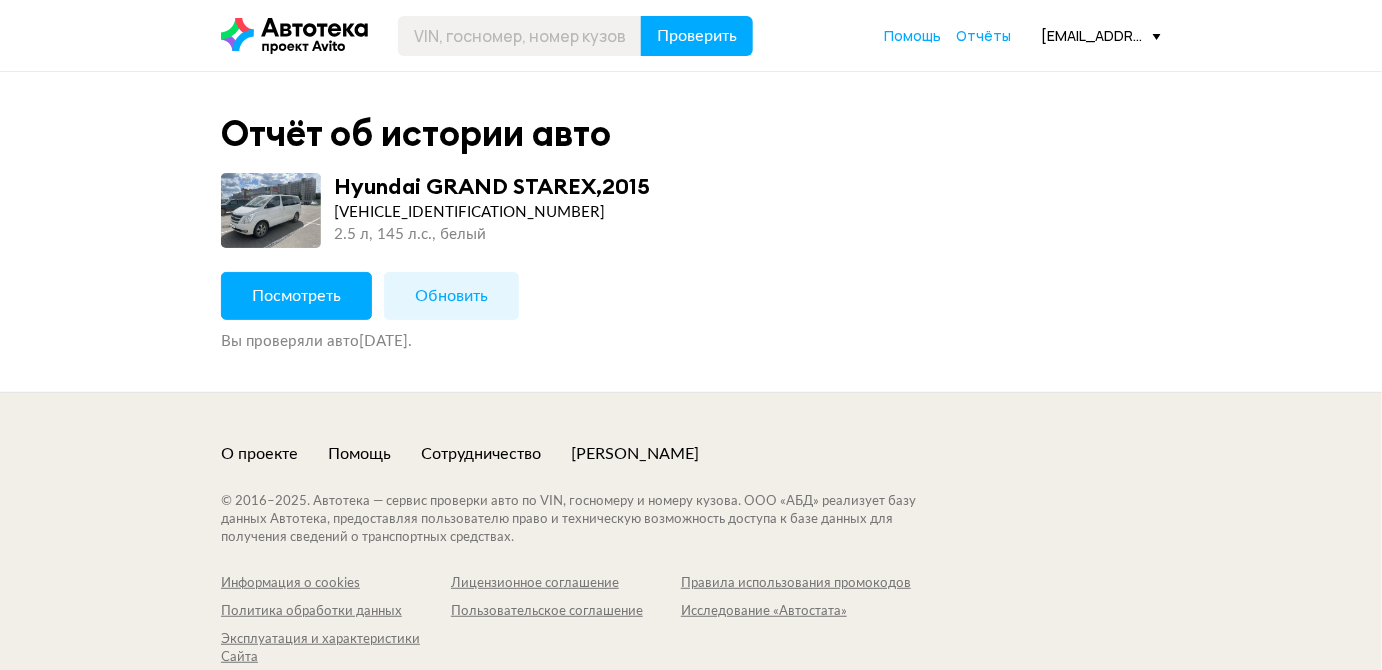 click on "Обновить" at bounding box center [451, 296] 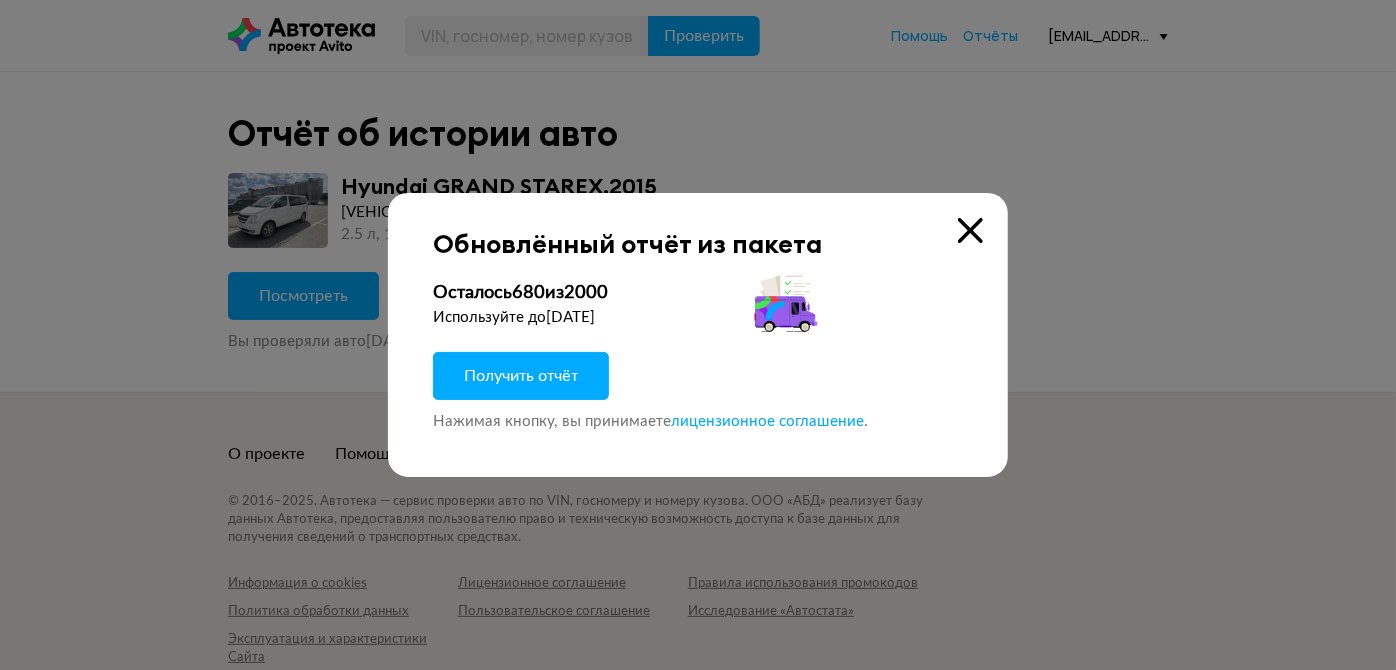 click on "Получить отчёт" at bounding box center [521, 376] 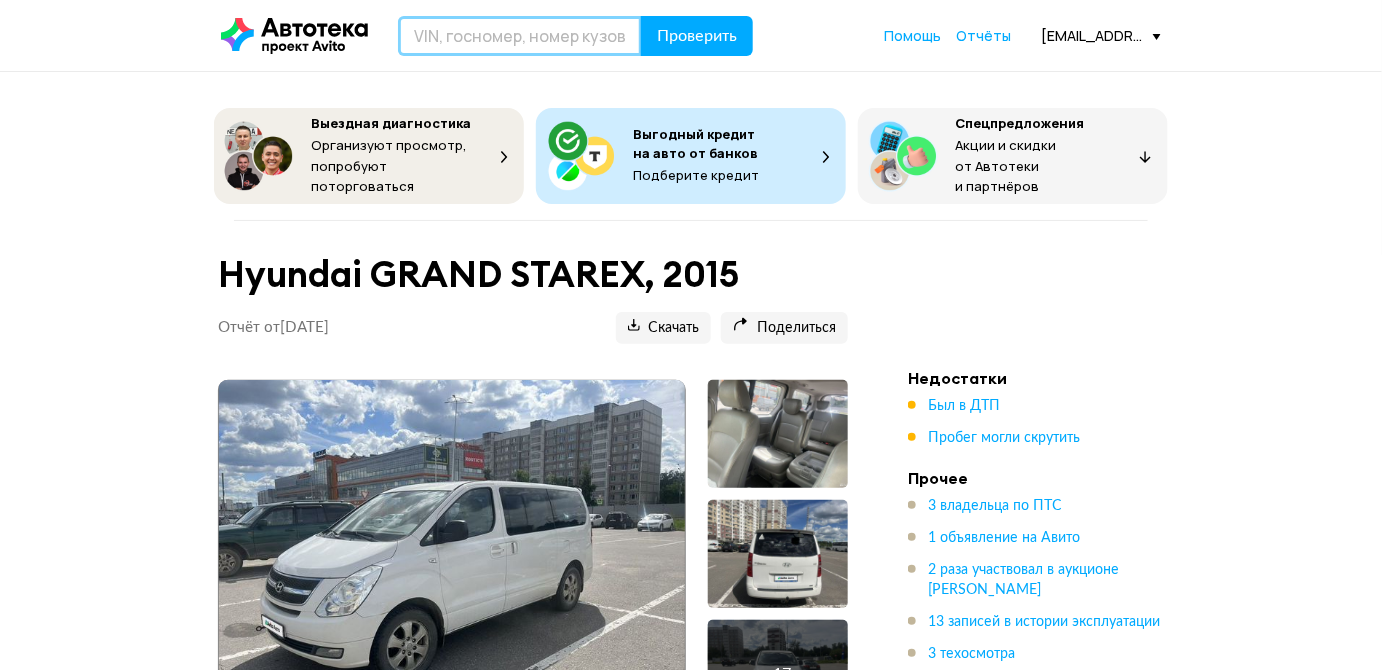 click at bounding box center (520, 36) 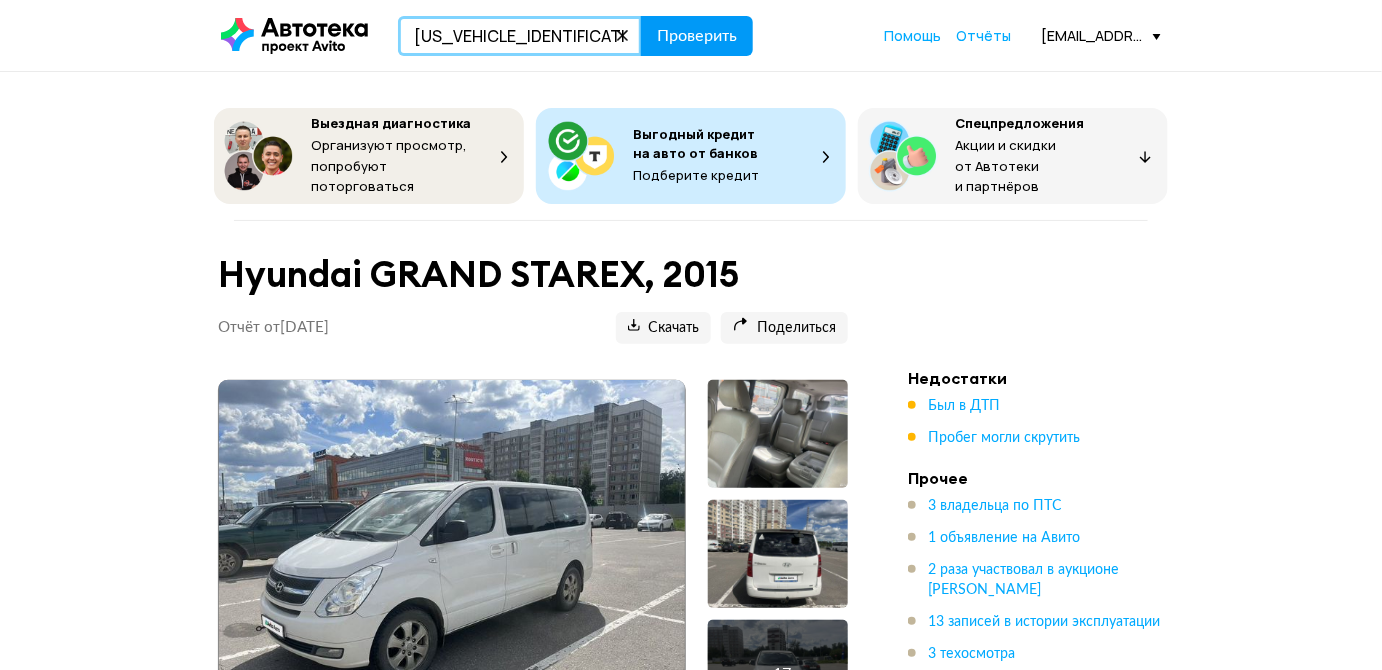 type on "WBADD21000BH52558" 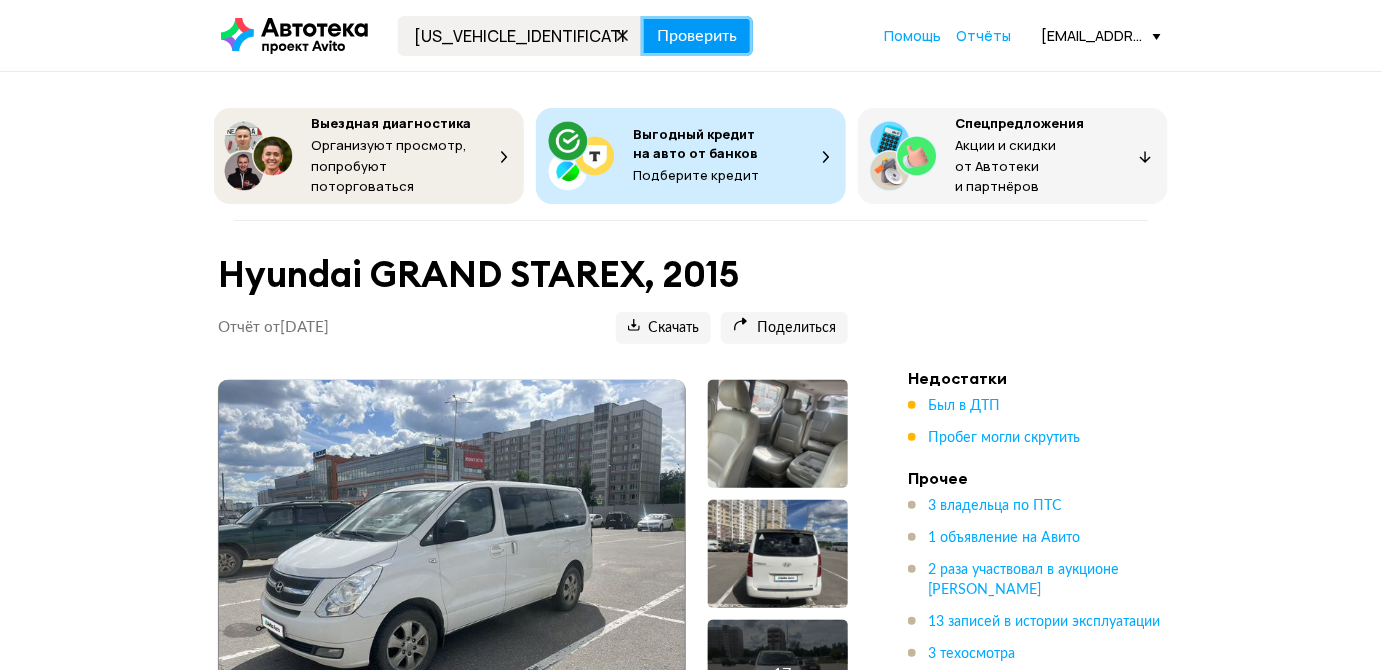click on "Проверить" at bounding box center (697, 36) 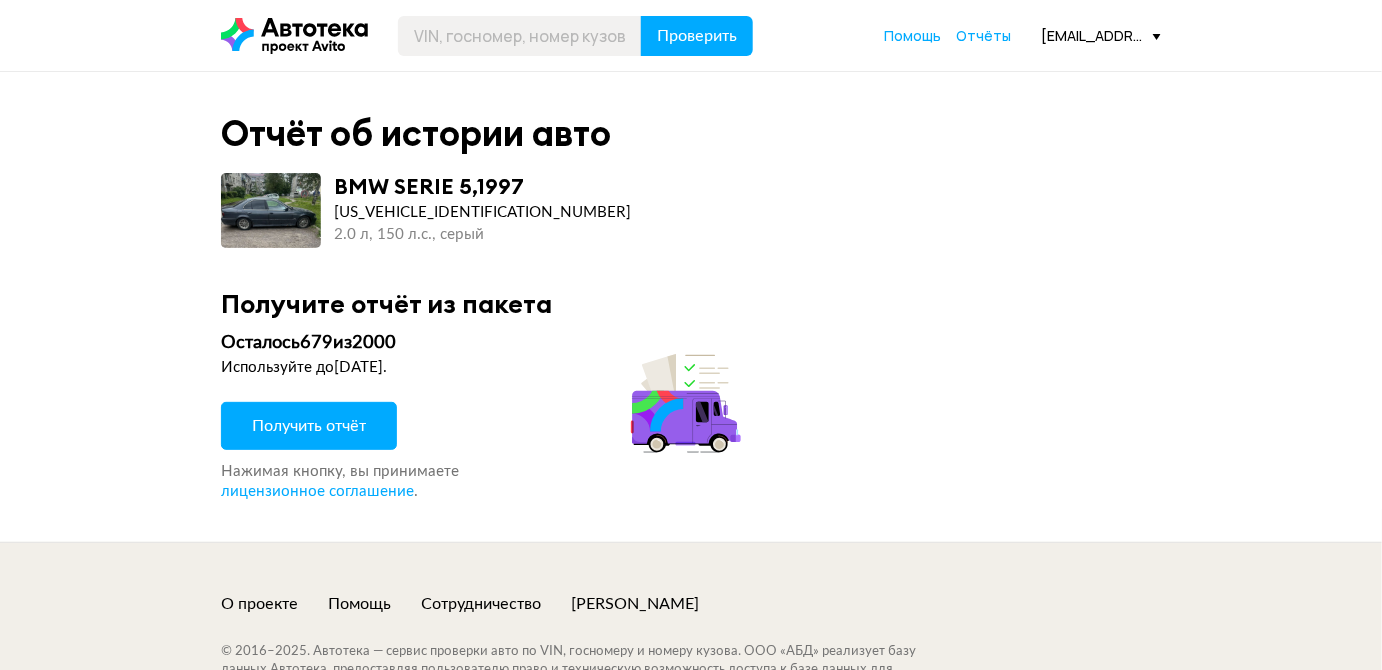 click on "Получить отчёт" at bounding box center (309, 426) 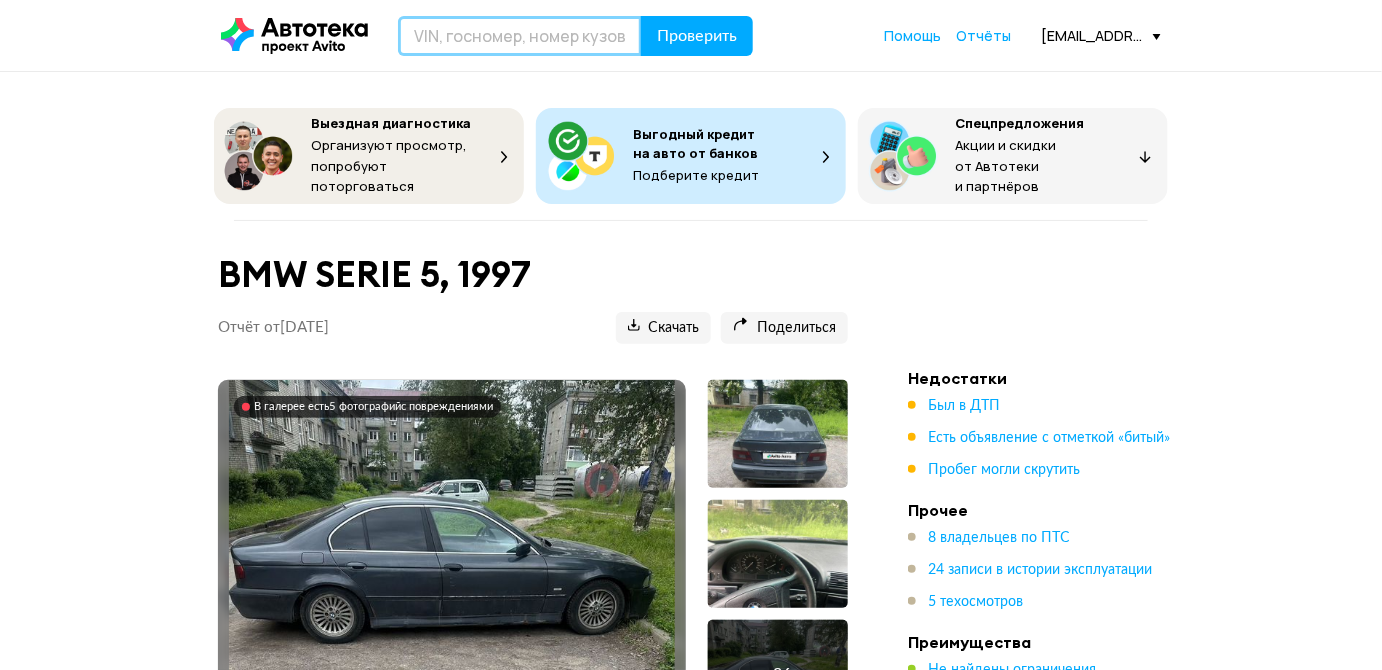 click at bounding box center [520, 36] 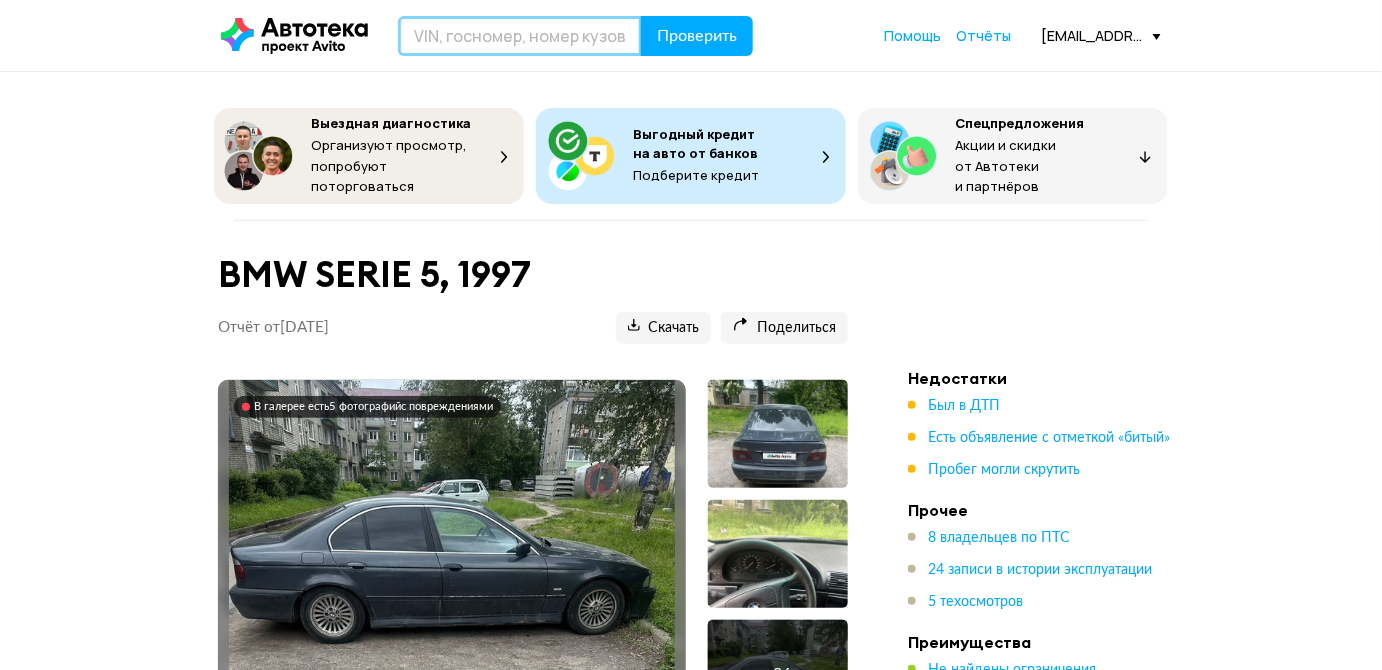 paste on "X2MXTGF2WMM020682" 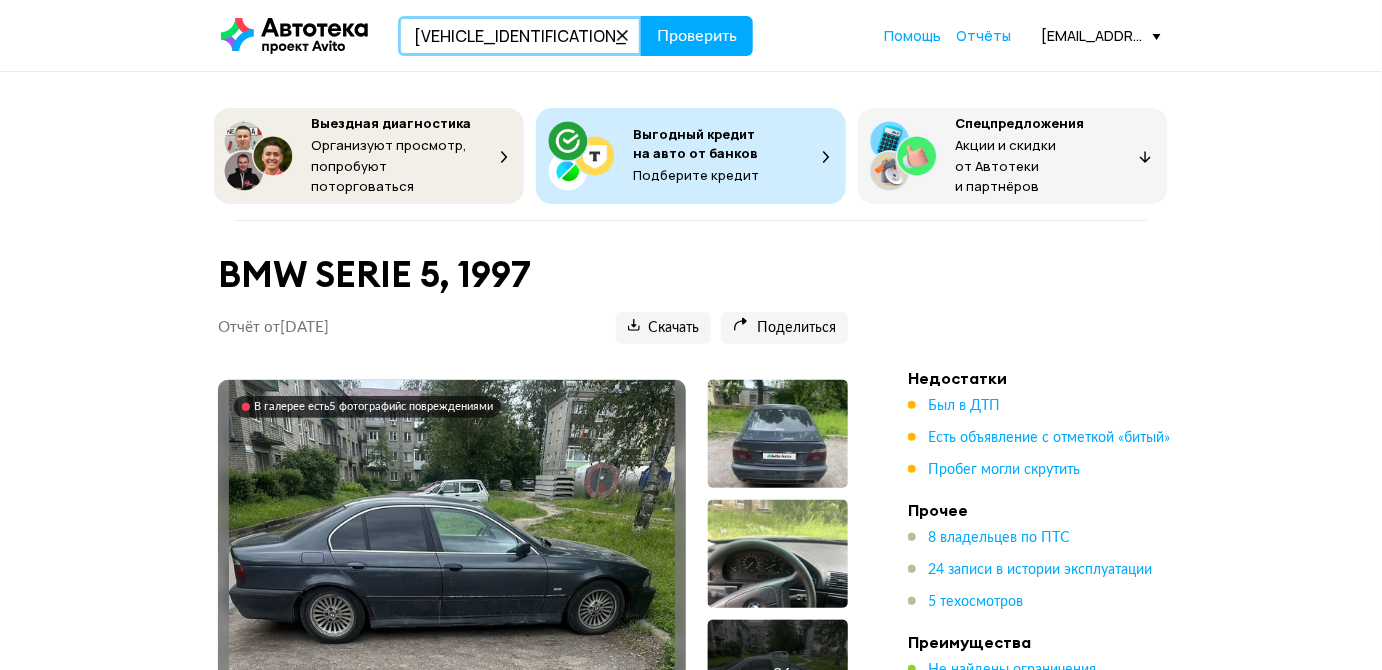 type on "X2MXTGF2WMM020682" 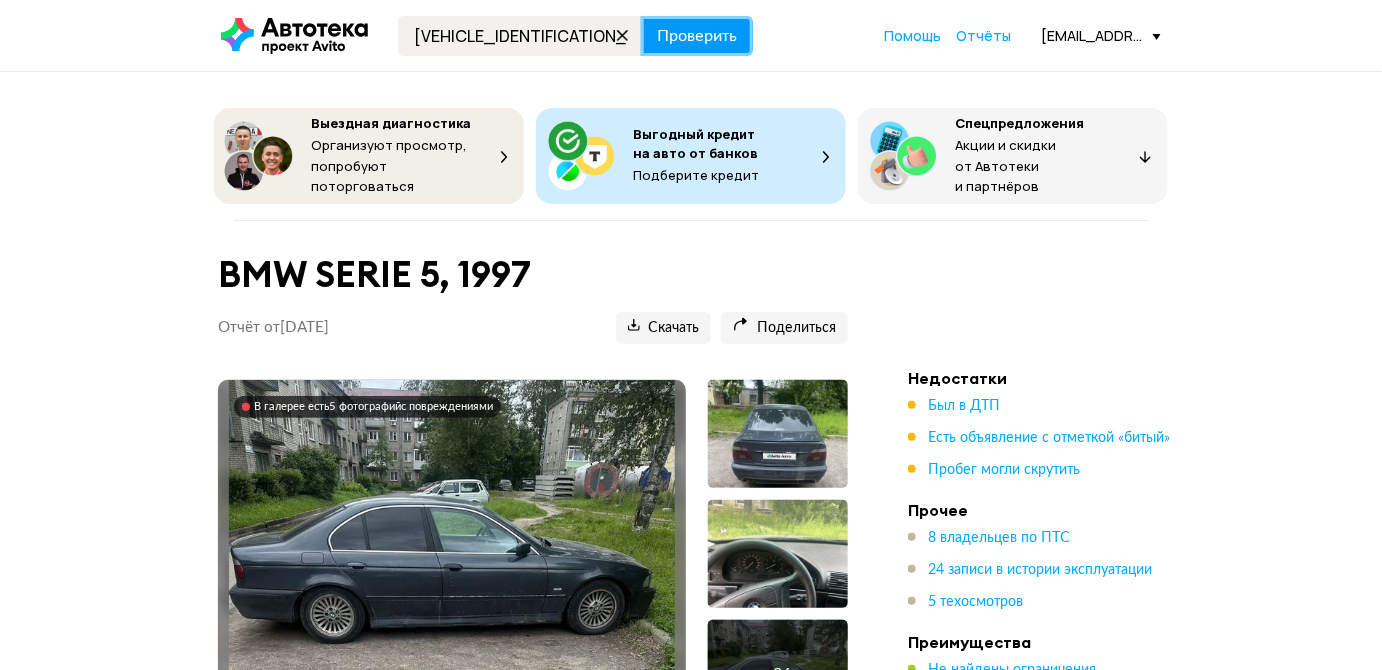 click on "Проверить" at bounding box center (697, 36) 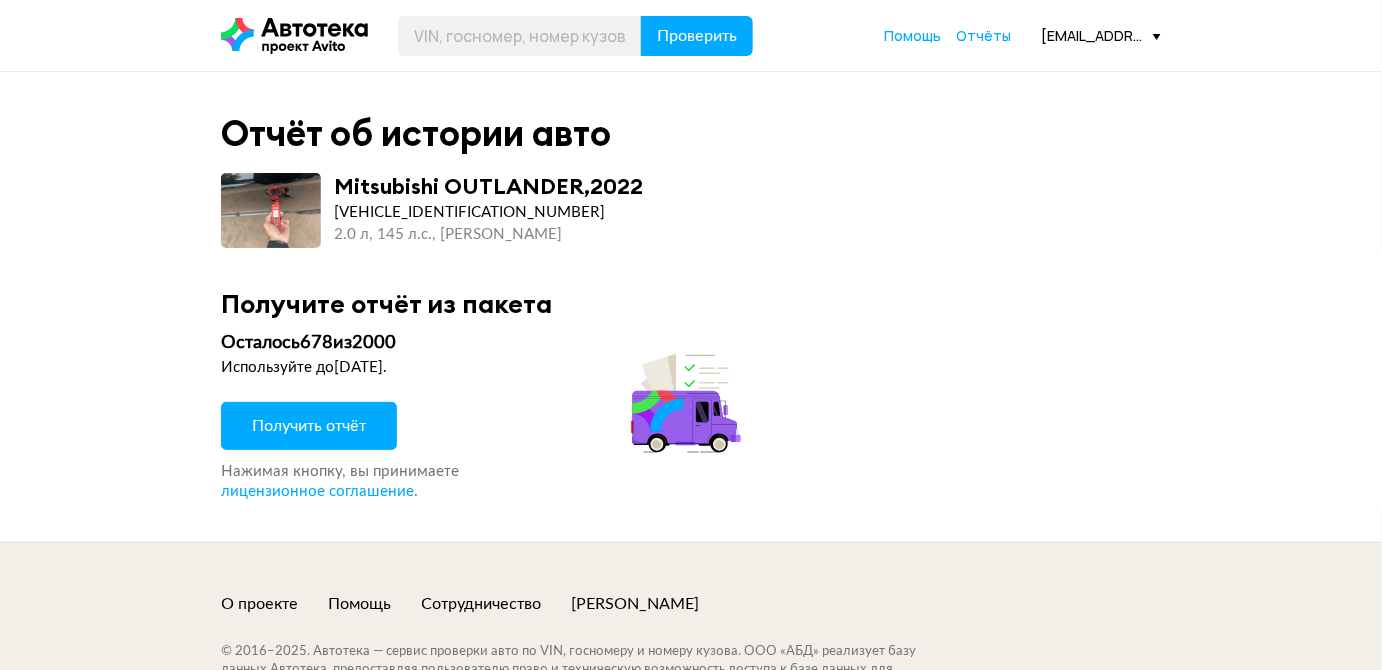 click on "Получить отчёт" at bounding box center [309, 426] 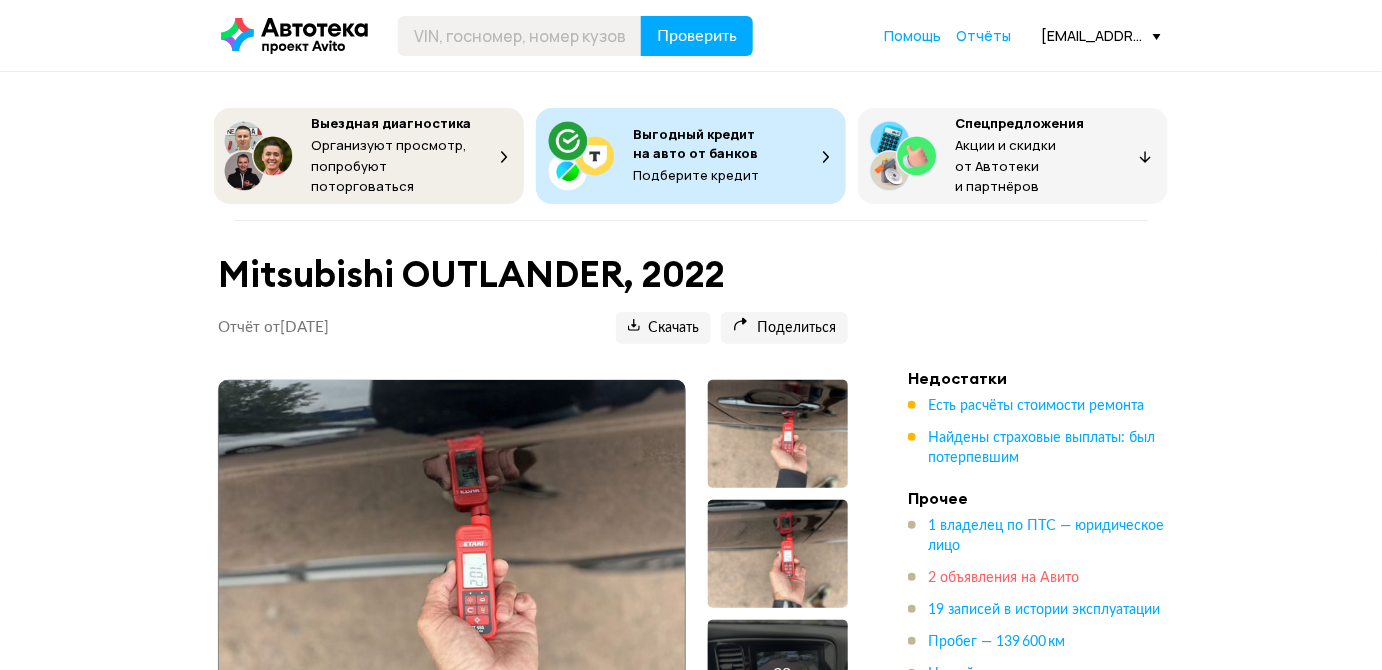 click on "2 объявления на Авито" at bounding box center [1003, 578] 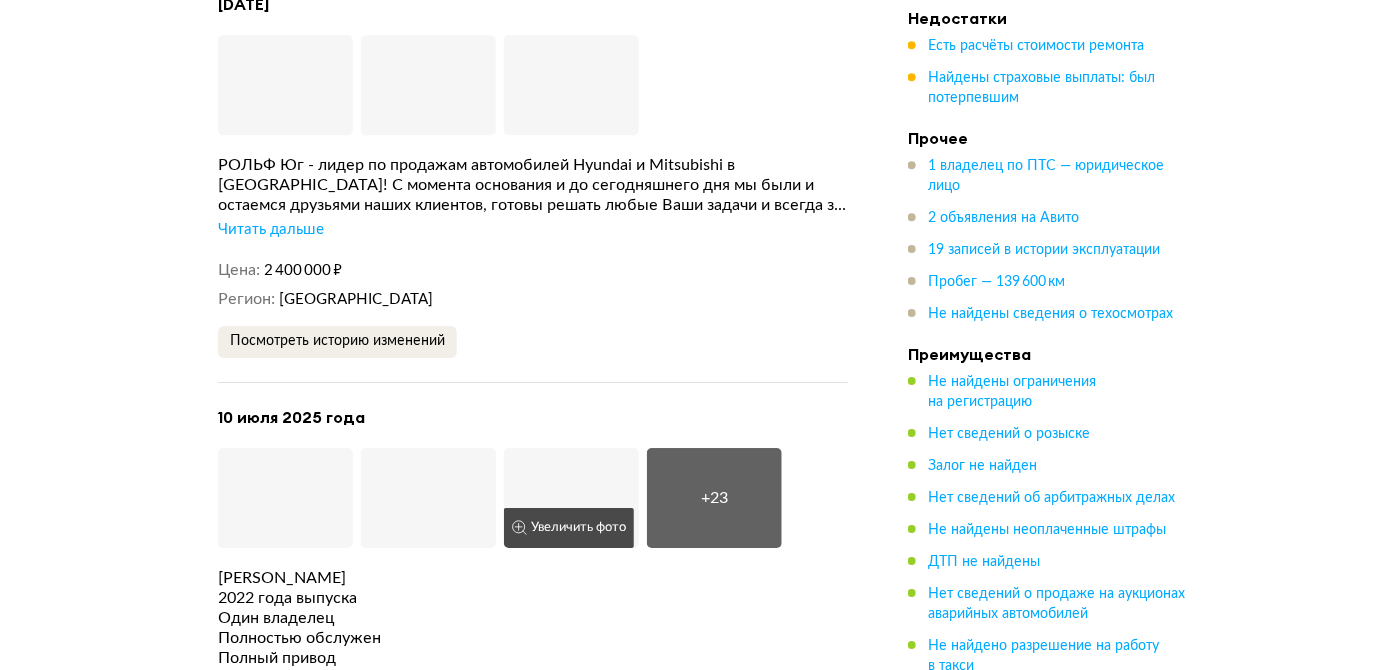 scroll, scrollTop: 4745, scrollLeft: 0, axis: vertical 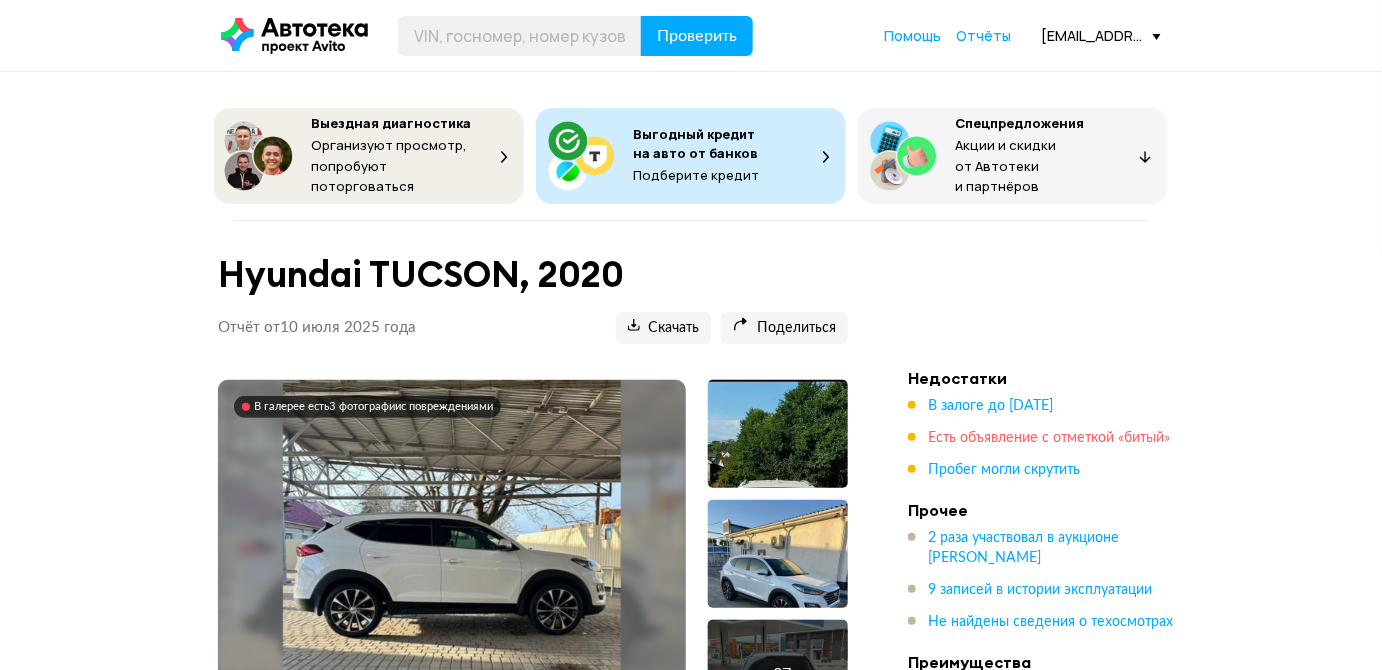 click on "Есть объявление с отметкой «битый»" at bounding box center [1049, 438] 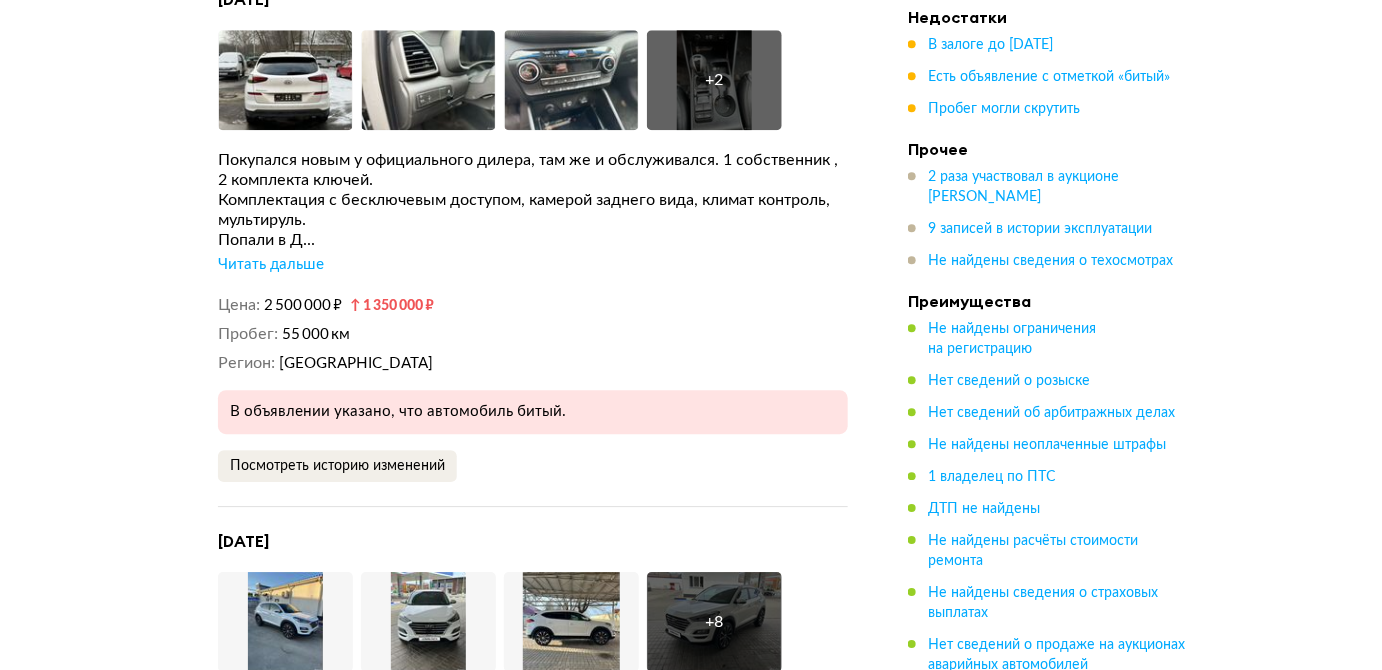 scroll, scrollTop: 4276, scrollLeft: 0, axis: vertical 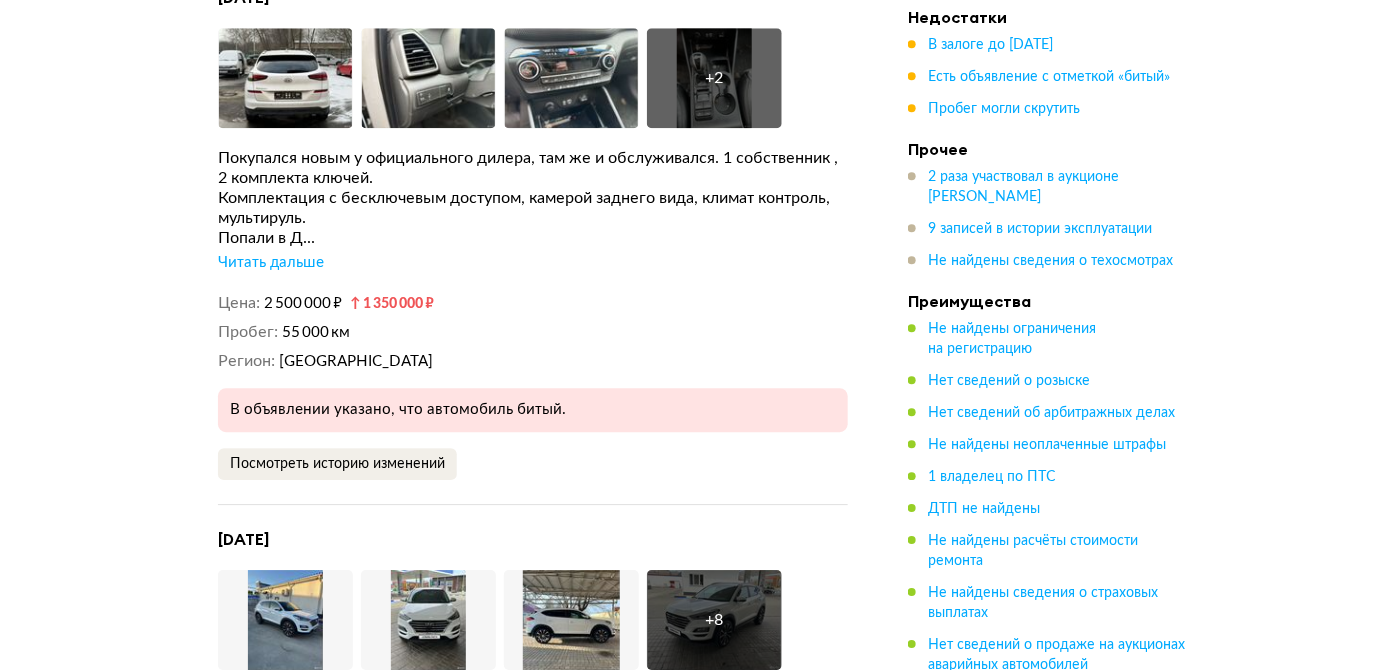 click on "+ 2" at bounding box center (714, 78) 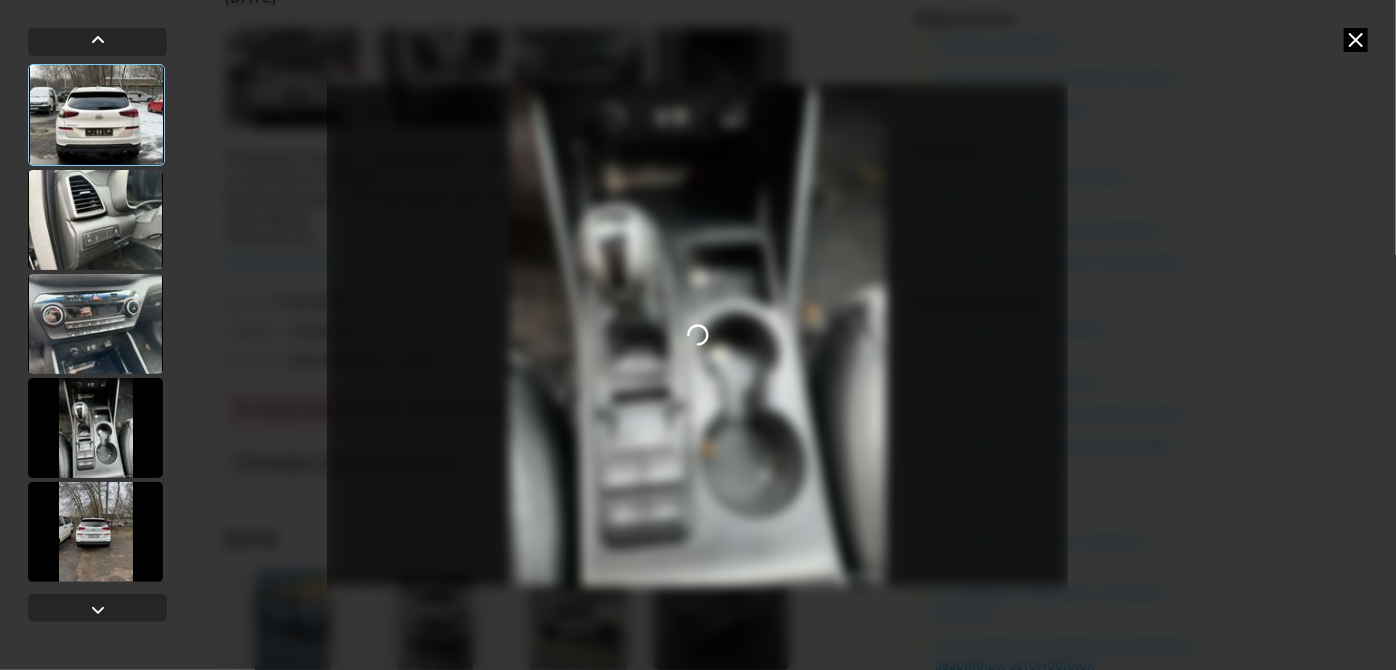click at bounding box center (-42, 335) 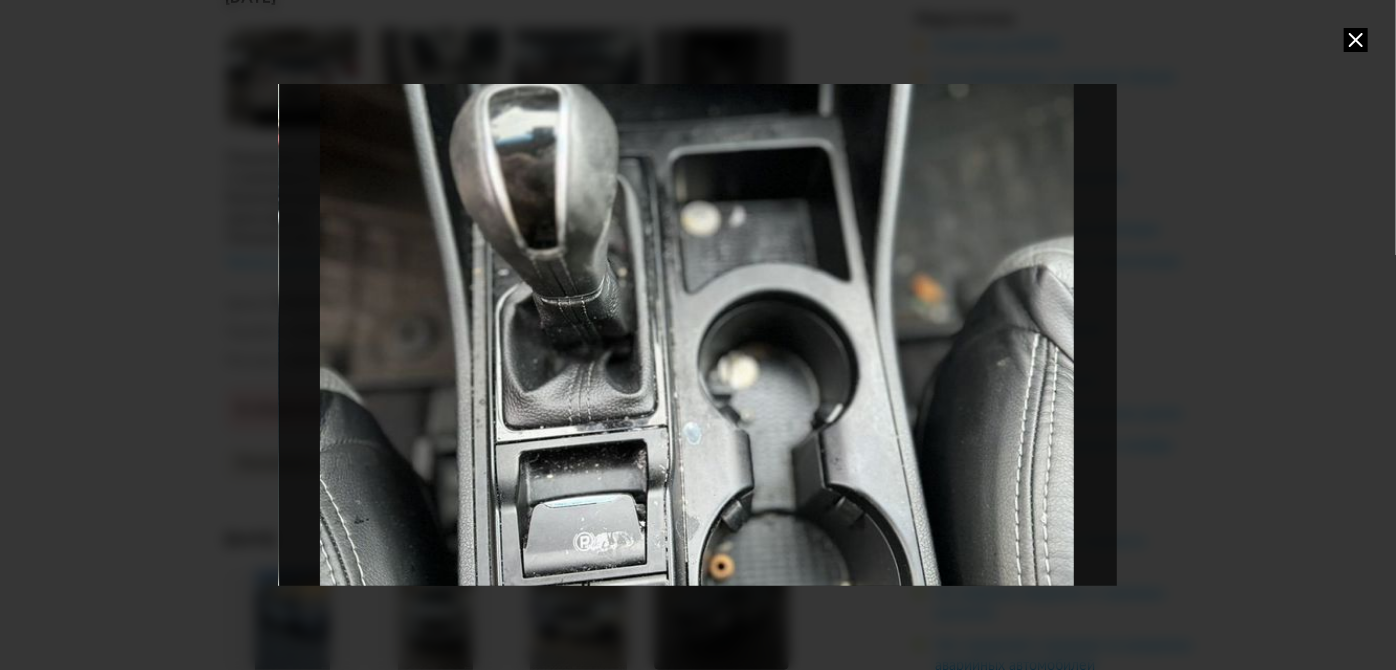 click at bounding box center [1356, 40] 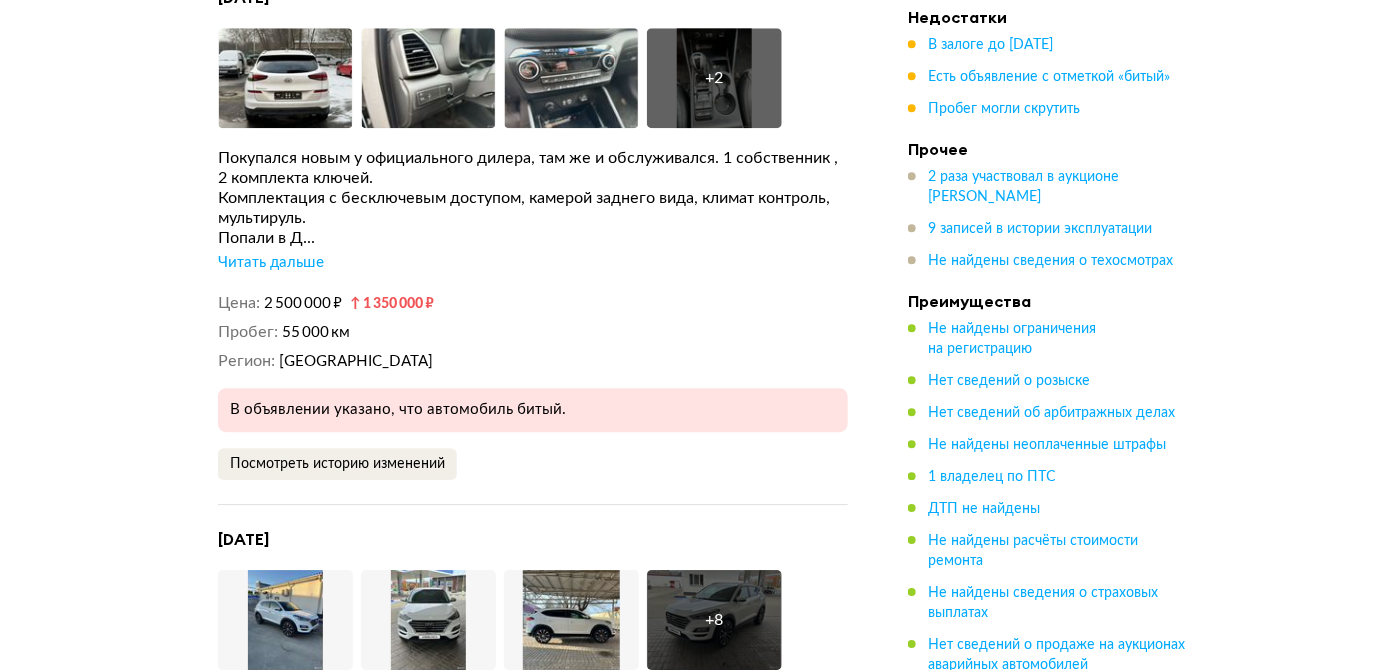 click on "+ 2" at bounding box center (714, 78) 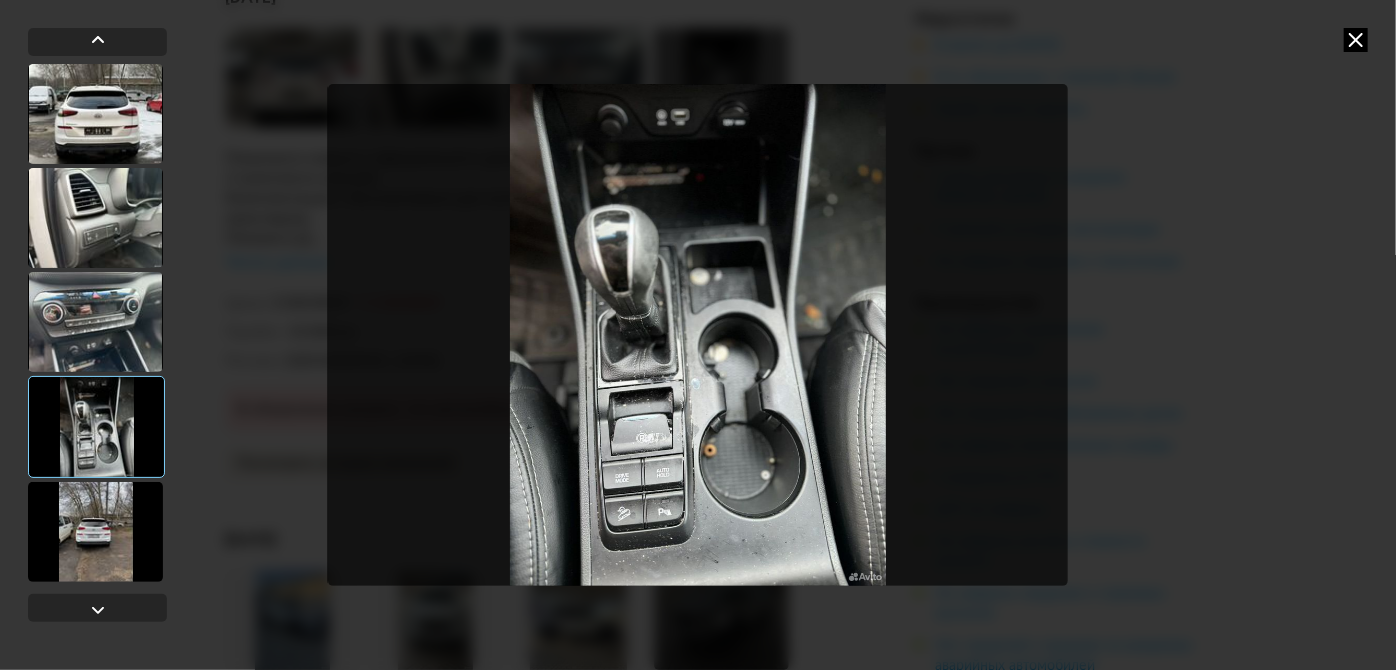 click at bounding box center [1356, 40] 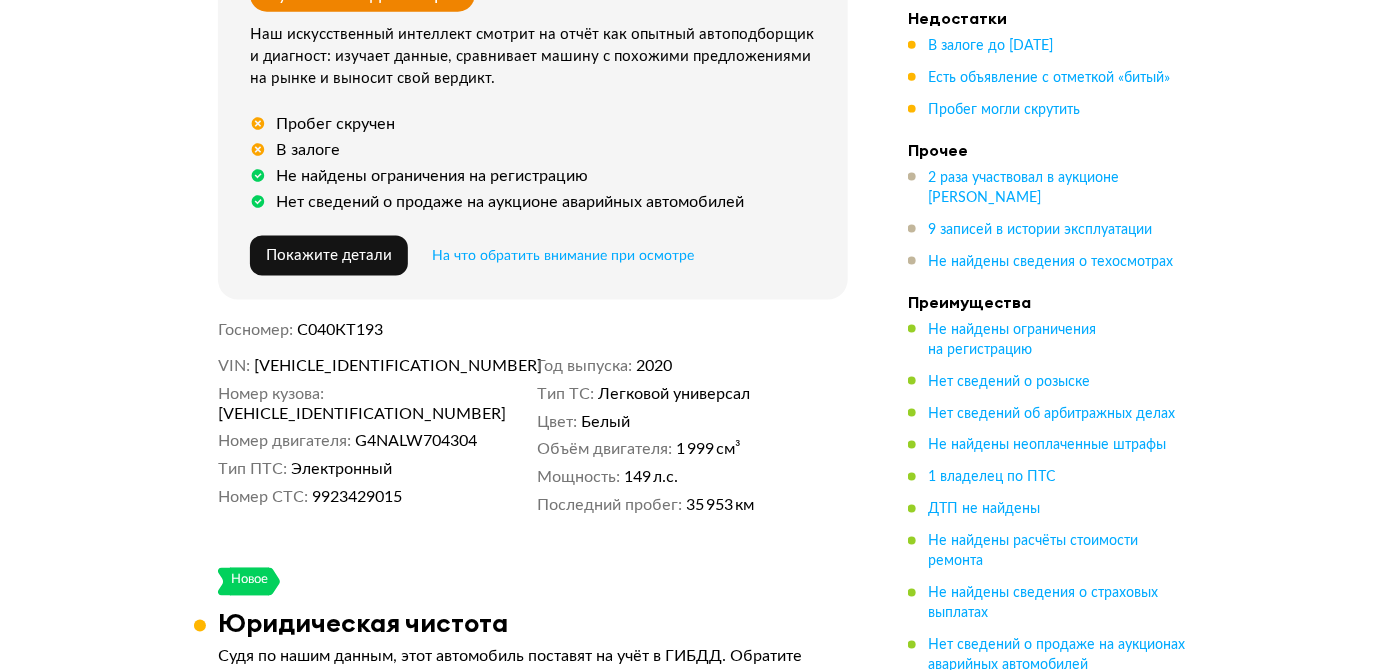 scroll, scrollTop: 0, scrollLeft: 0, axis: both 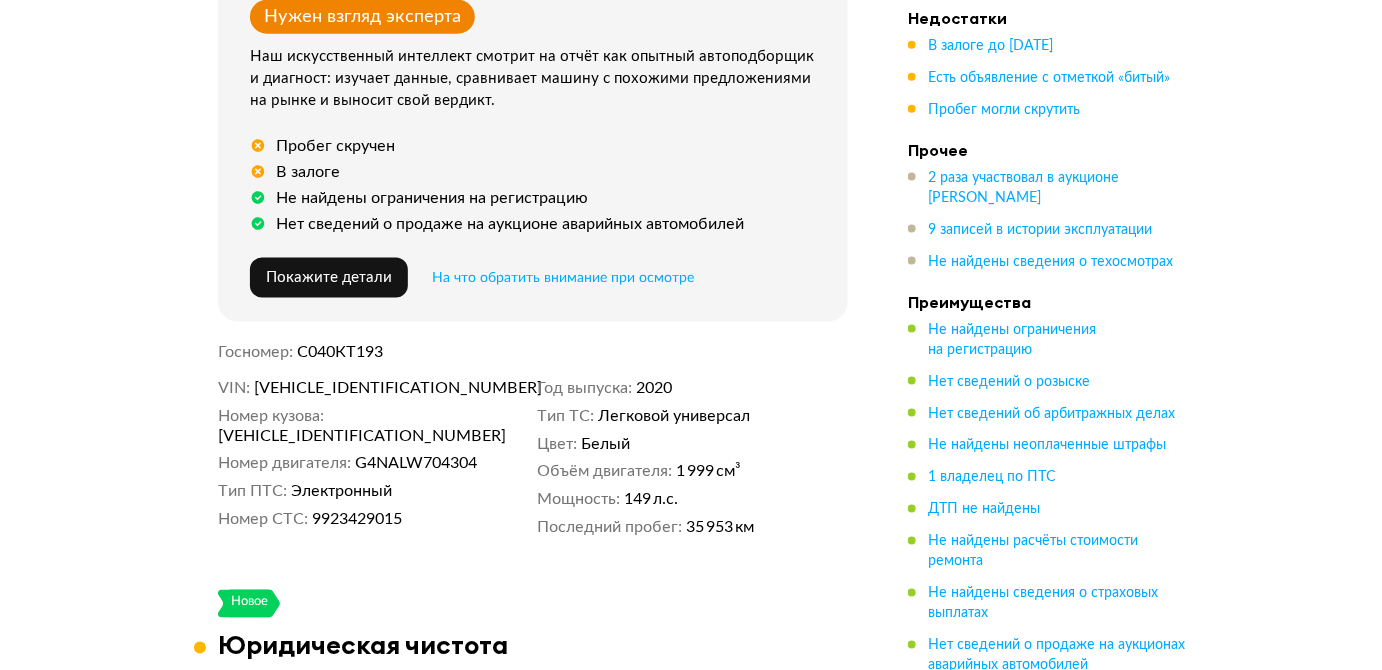 click on "XWEJ3813BM0017330" at bounding box center [370, 388] 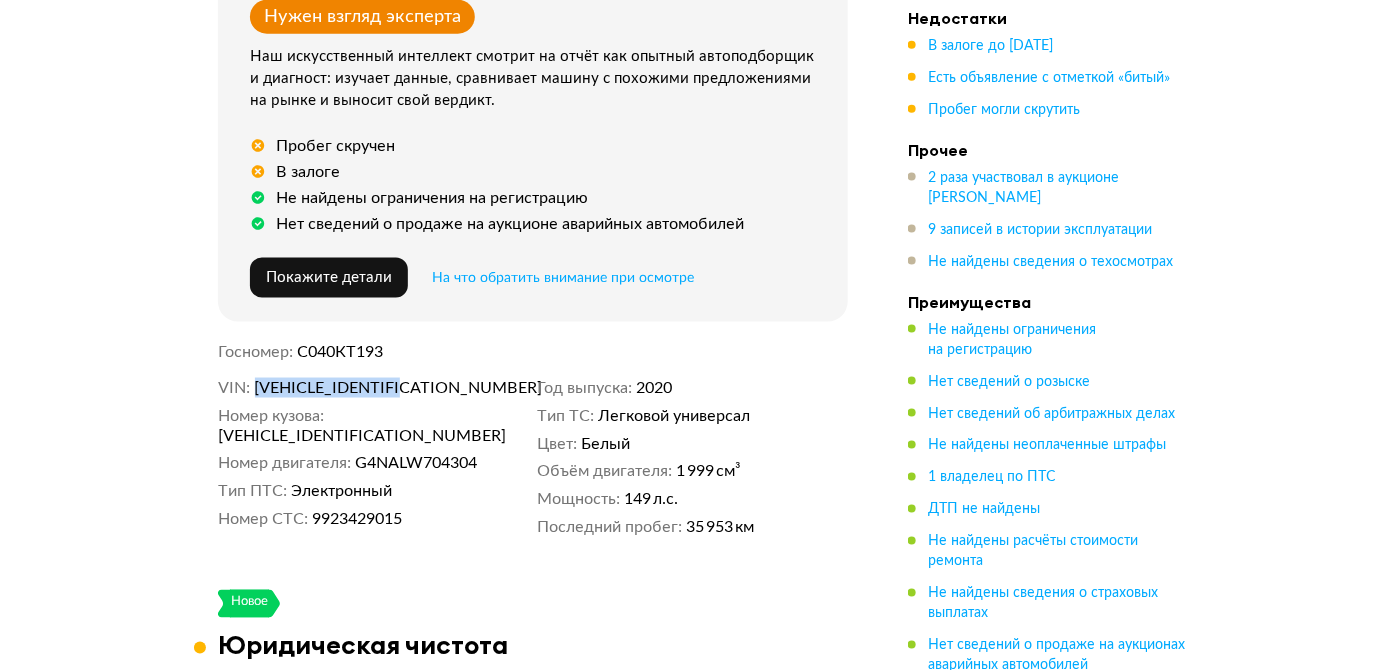 click on "XWEJ3813BM0017330" at bounding box center [370, 388] 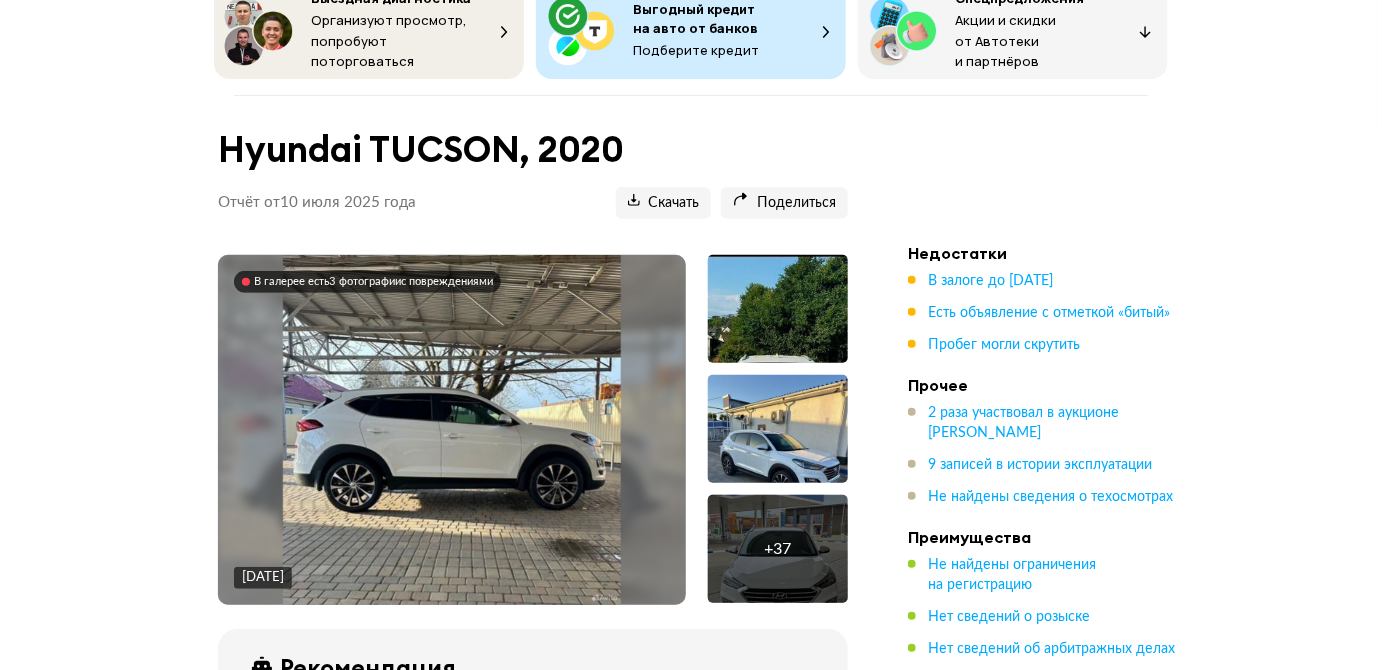 scroll, scrollTop: 90, scrollLeft: 0, axis: vertical 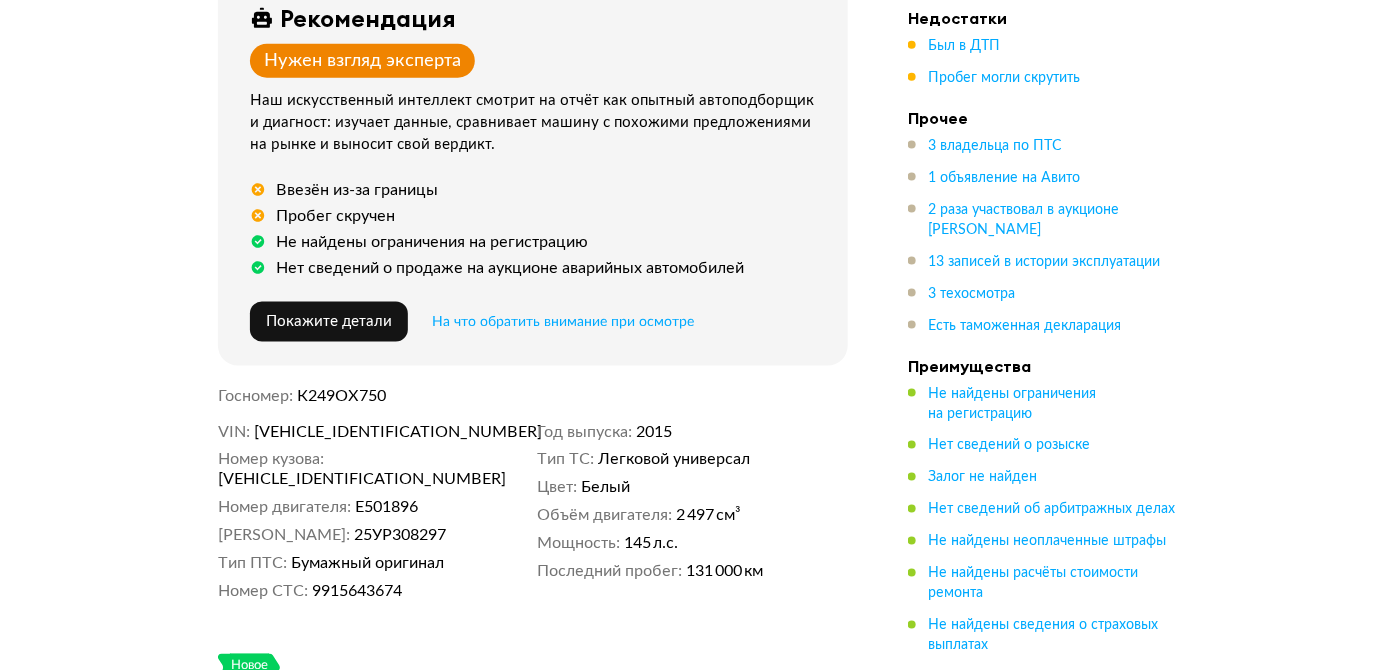 click on "[VEHICLE_IDENTIFICATION_NUMBER]" at bounding box center [370, 432] 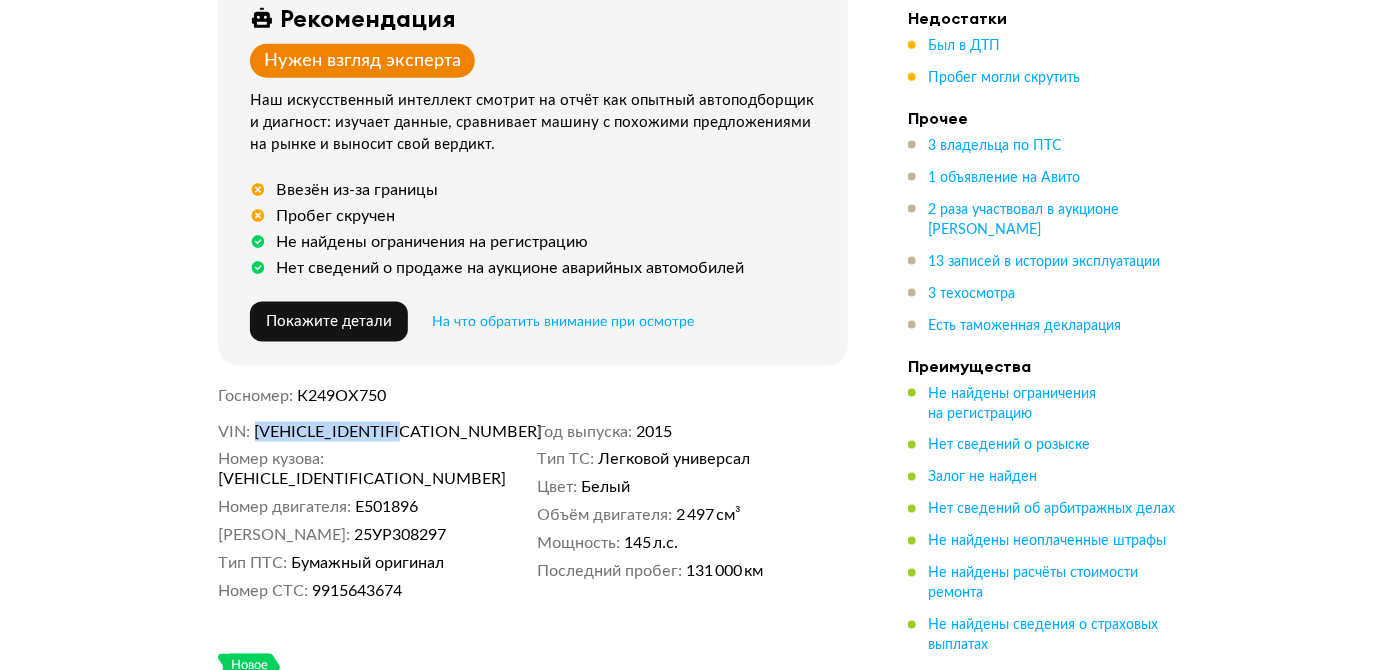 click on "[VEHICLE_IDENTIFICATION_NUMBER]" at bounding box center (370, 432) 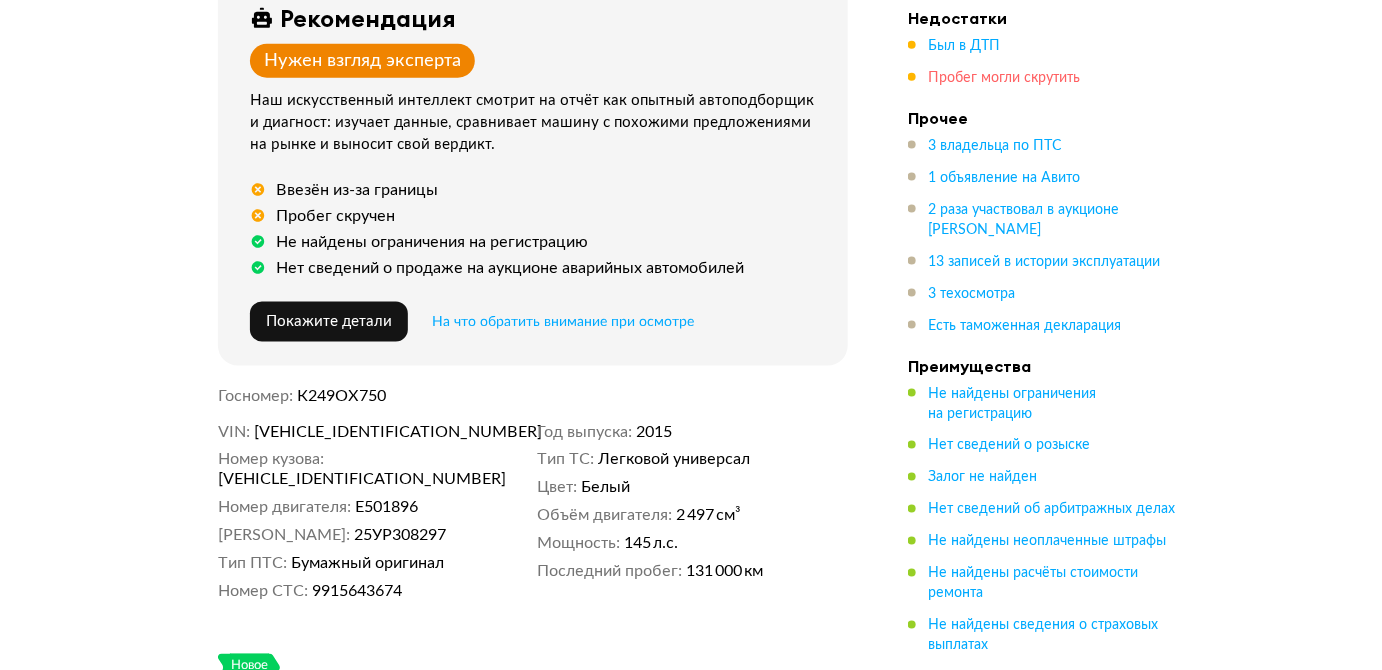 click on "Пробег могли скрутить" at bounding box center (1004, 78) 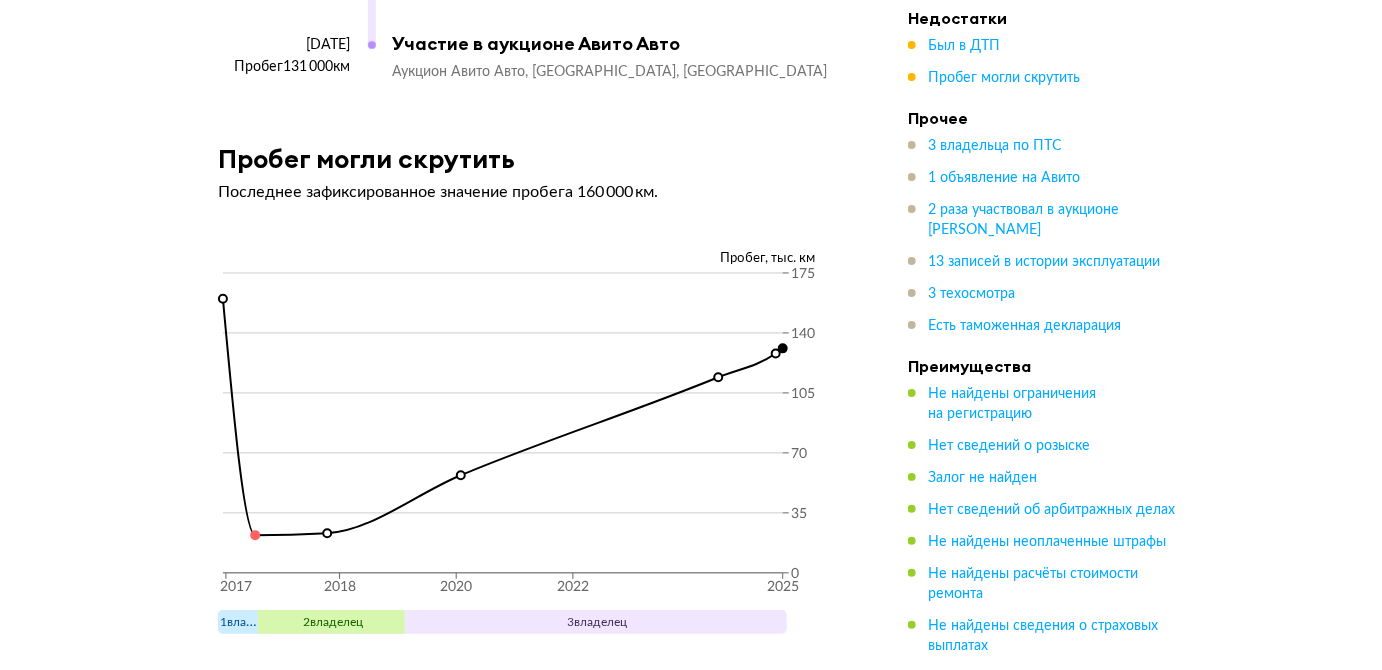 scroll, scrollTop: 7457, scrollLeft: 0, axis: vertical 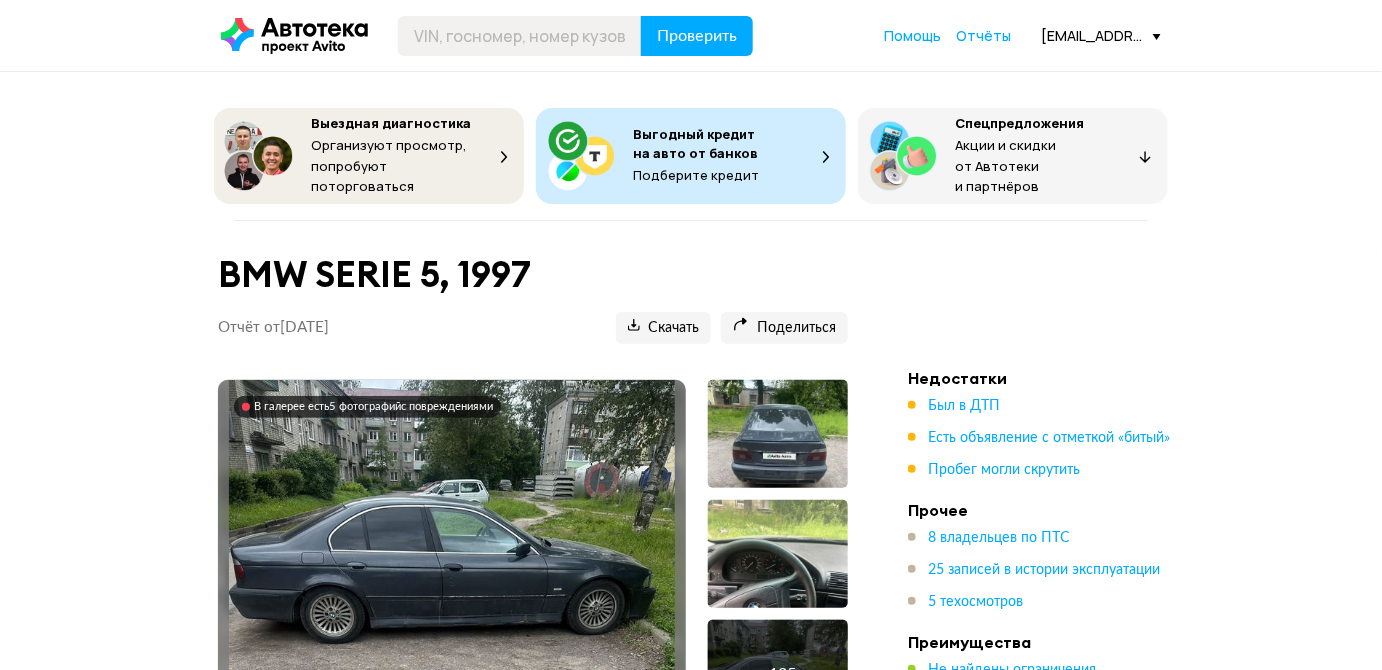 click on "Есть объявление с отметкой «битый»" at bounding box center (1049, 438) 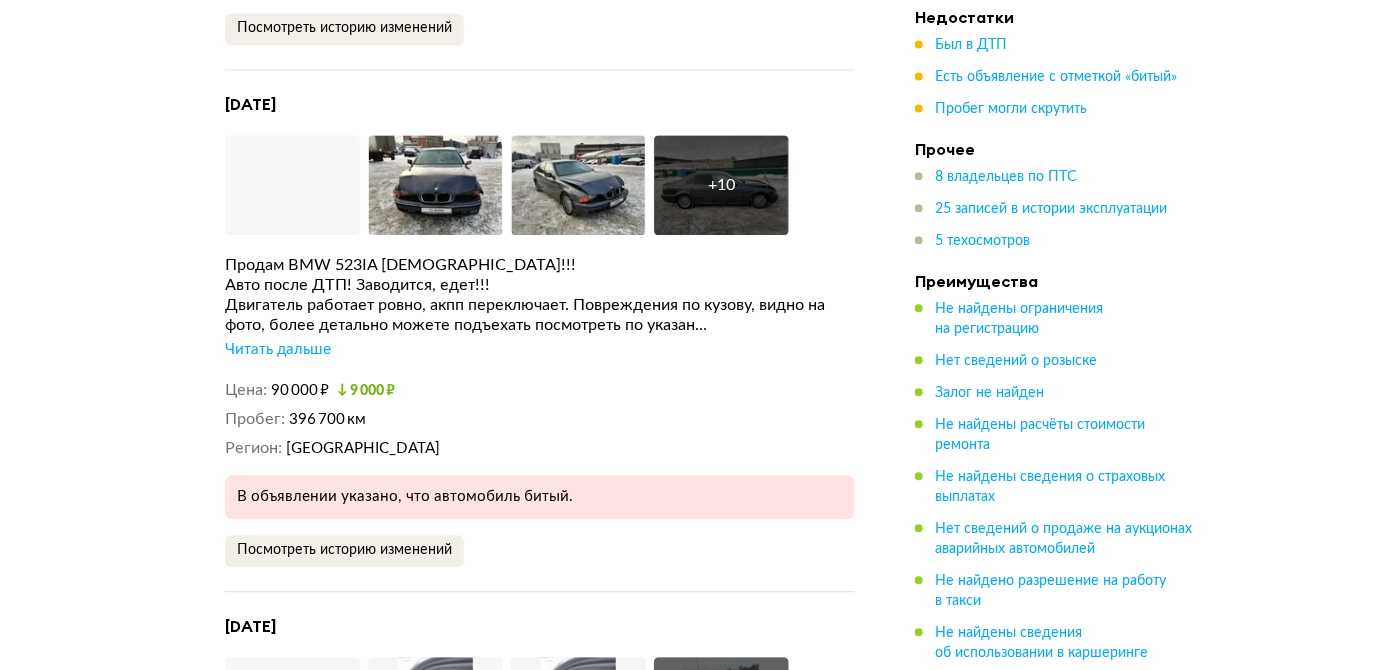 scroll, scrollTop: 6506, scrollLeft: 0, axis: vertical 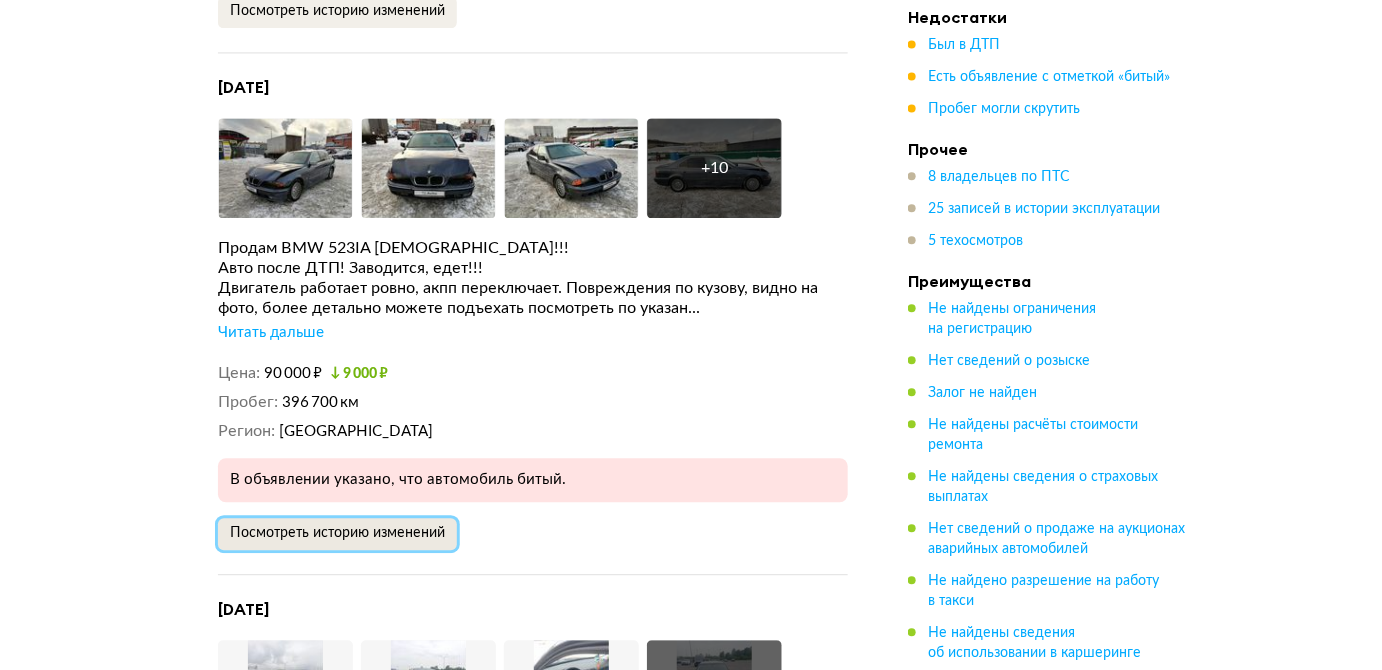 click on "Посмотреть историю изменений" at bounding box center (337, 533) 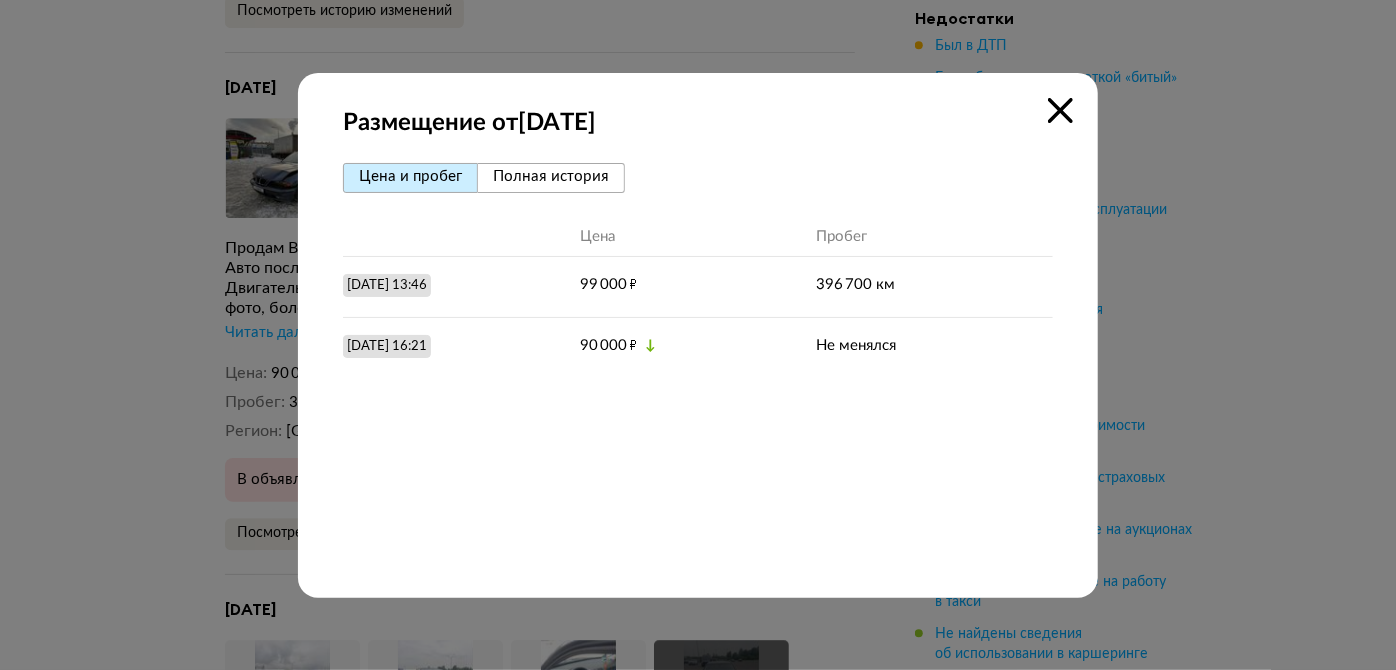 click on "Полная история" at bounding box center (551, 176) 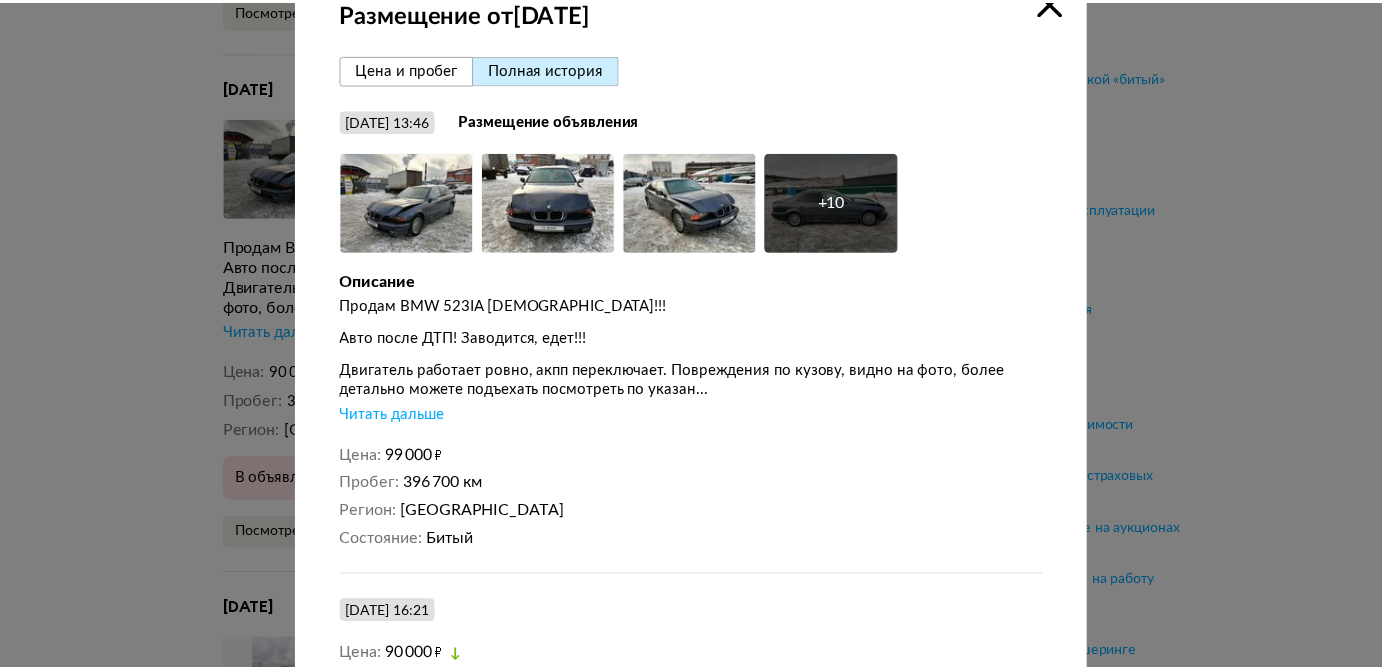 scroll, scrollTop: 0, scrollLeft: 0, axis: both 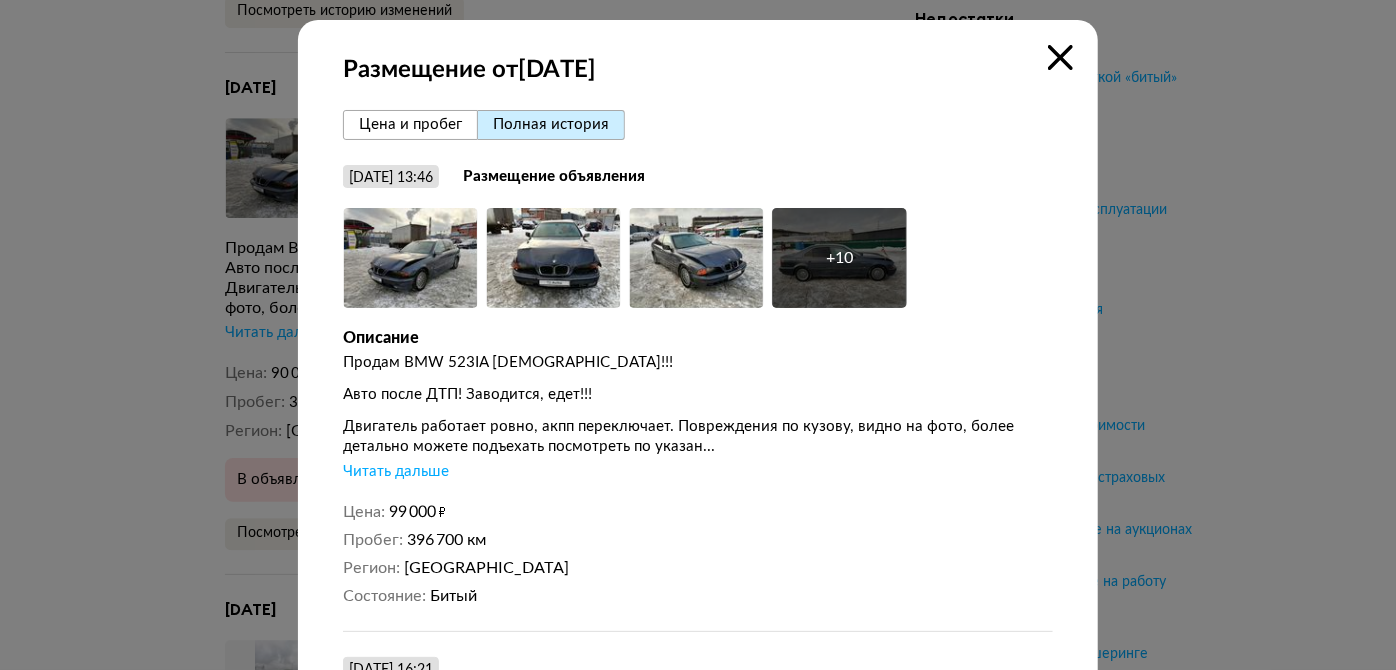 click at bounding box center (1060, 57) 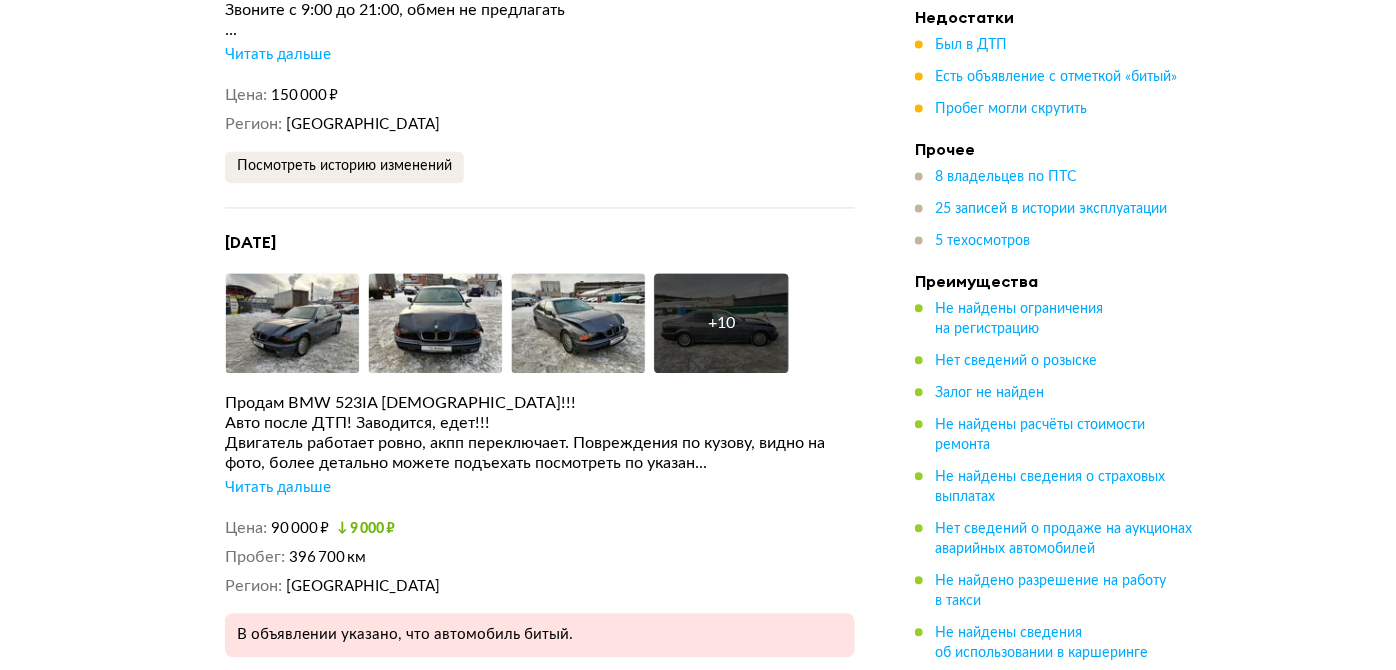 scroll, scrollTop: 6052, scrollLeft: 0, axis: vertical 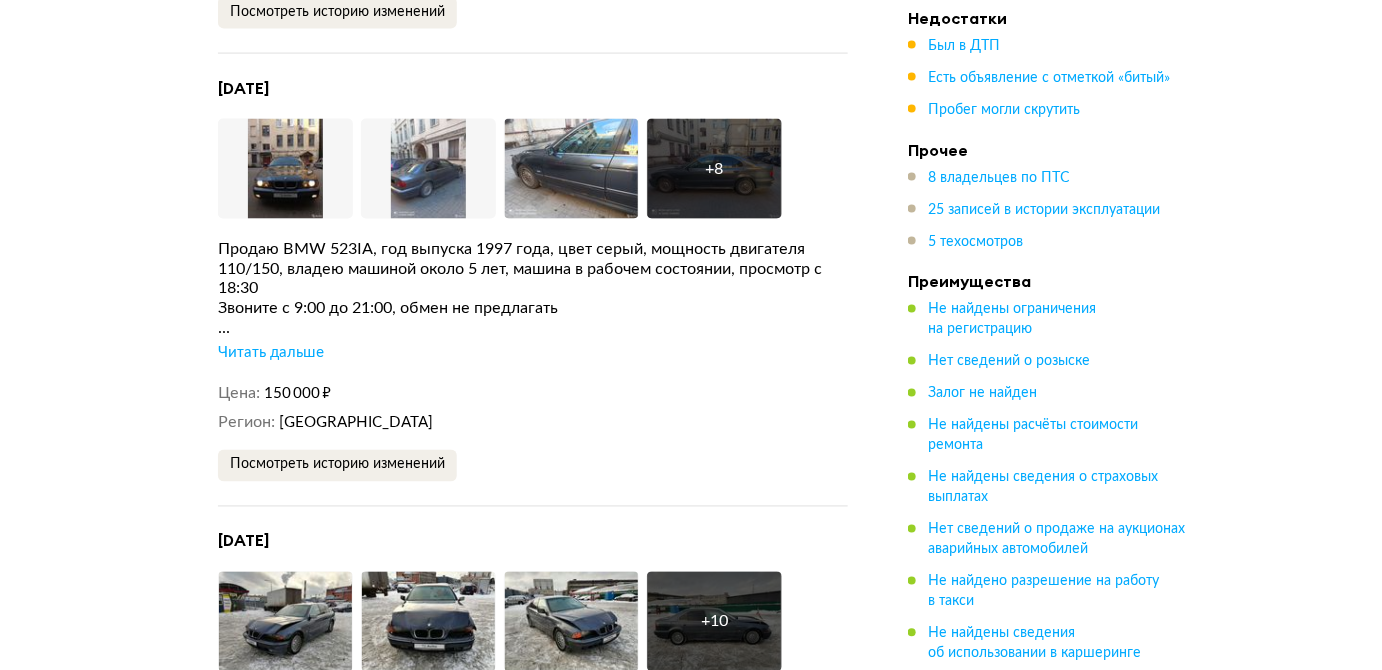click on "+ 8" at bounding box center [714, 169] 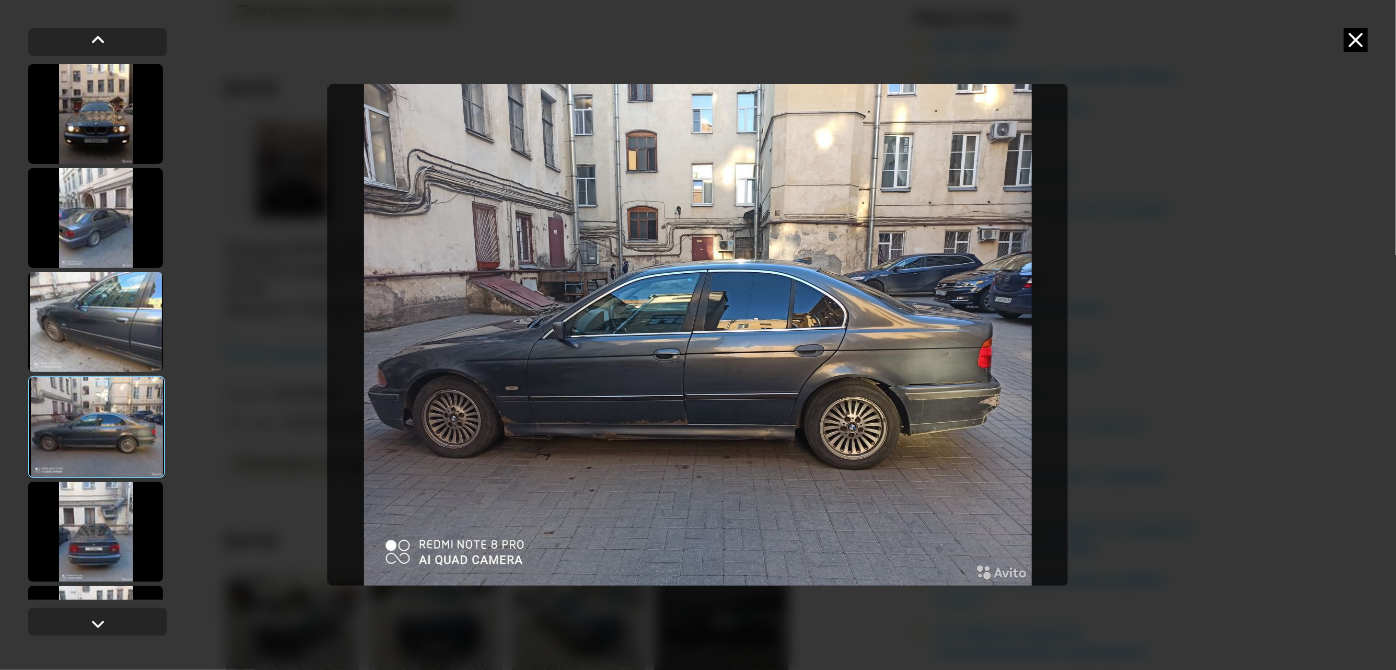 click at bounding box center [1356, 40] 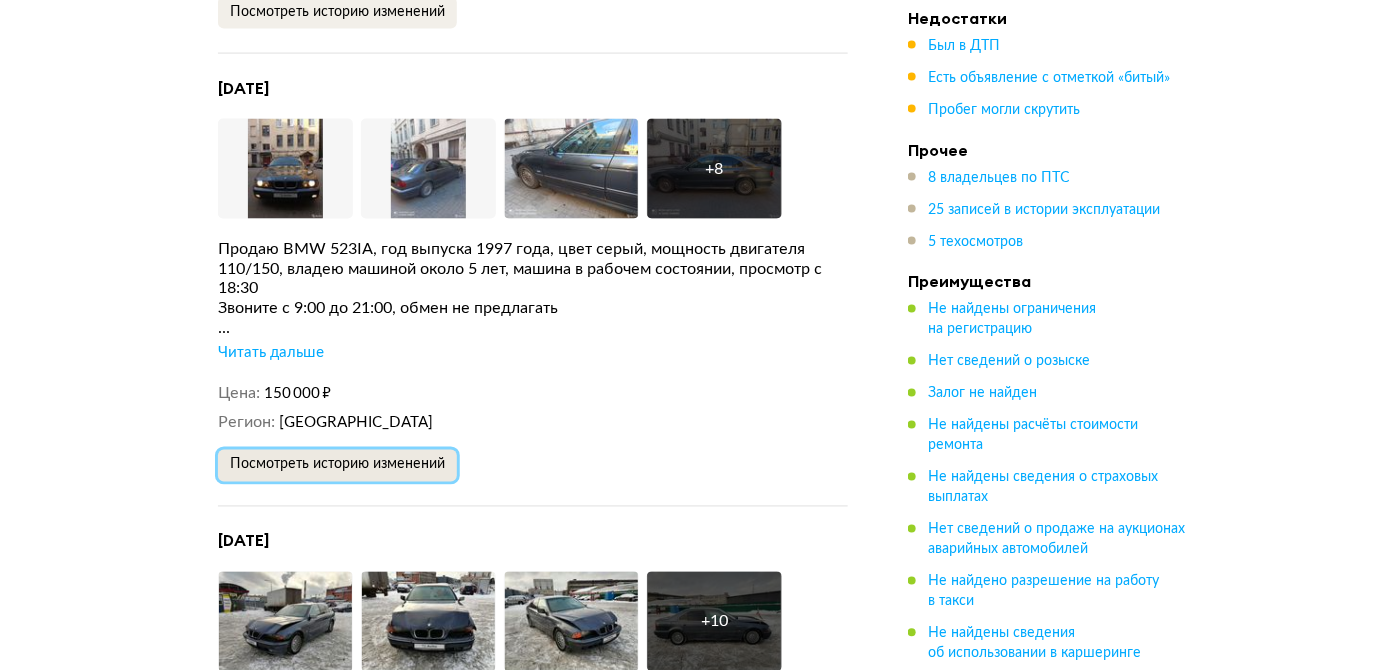 click on "Посмотреть историю изменений" at bounding box center (337, 465) 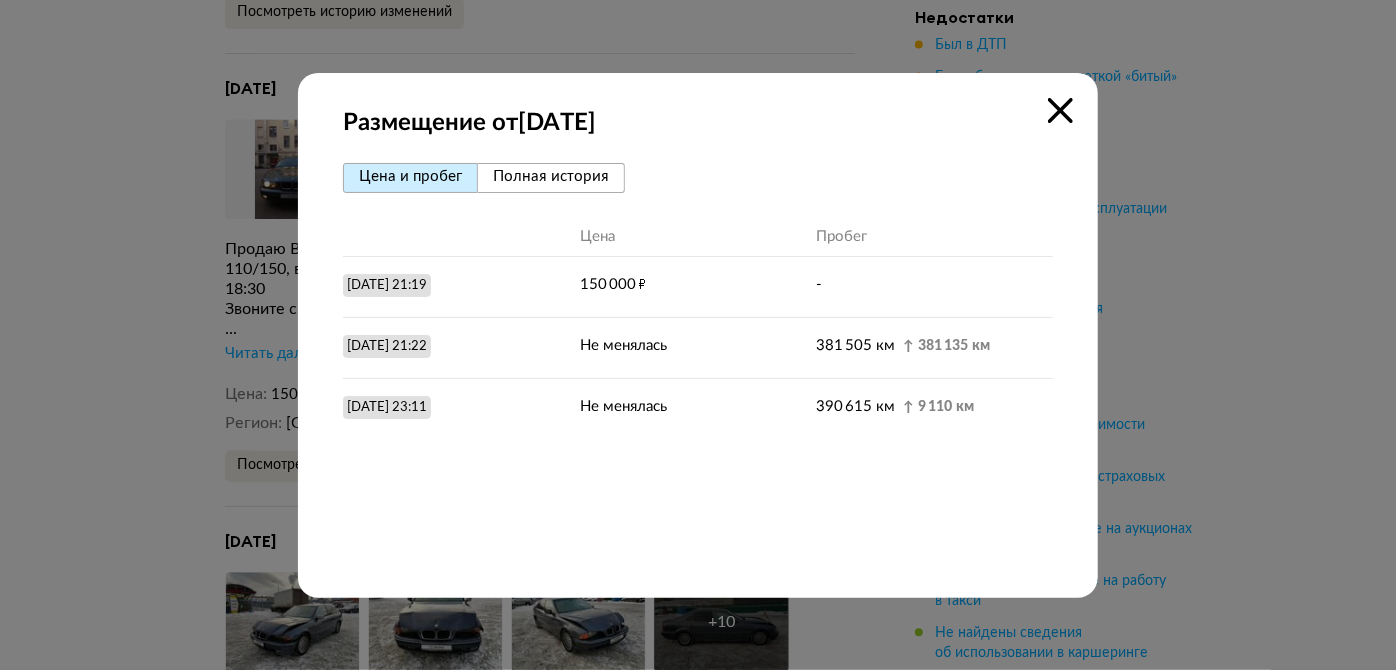click on "Полная история" at bounding box center [551, 176] 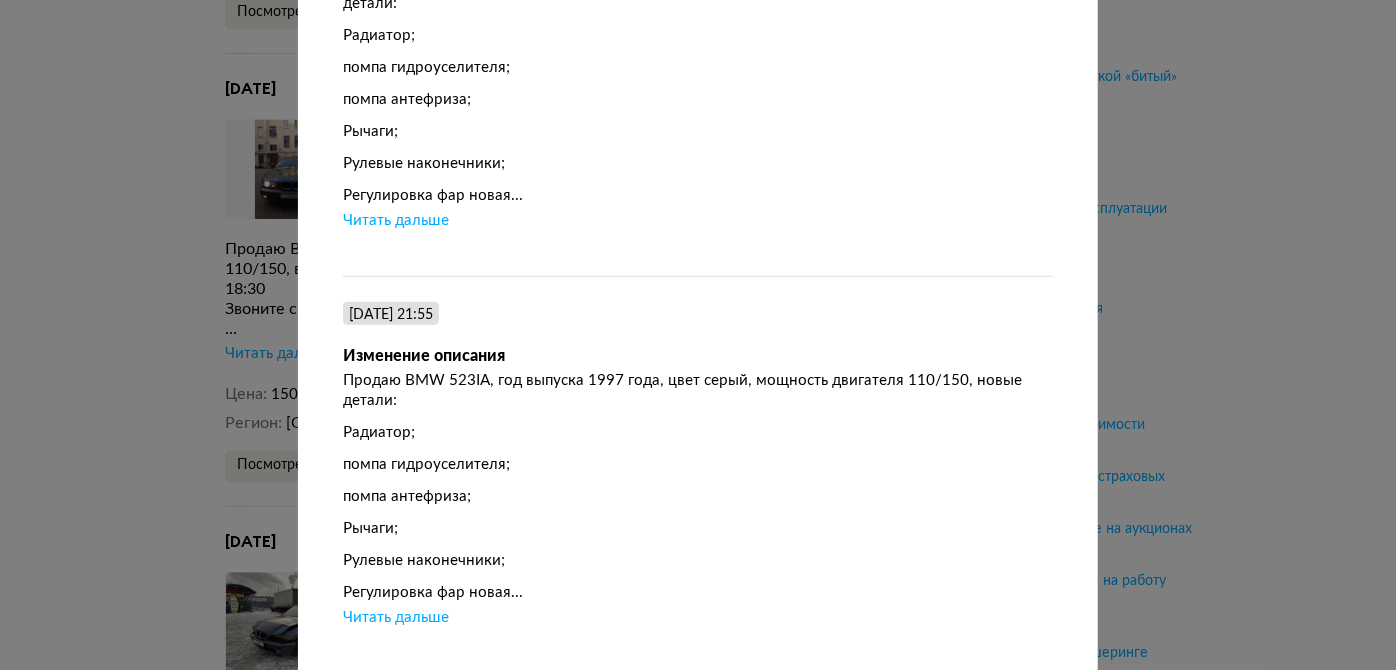 click on "Размещение от  20 мая 2019 года Цена и пробег Полная история 20 мая 2019 г. 21:19 Размещение объявления Увеличить фото Увеличить фото Увеличить фото + 14 Увеличить фото Описание Продаю BMW 523IA, год выпуска 1997 года, цвет серый, мощность двигателя 110/150, без торга Цена 150 000 ₽    Регион Санкт-Петербург 20 мая 2019 г. 21:22 Пробег 381 505 км    ↑   381 135 км 20 мая 2019 г. 21:29 Изменение описания Продаю BMW 523IA, год выпуска 1997 года, цвет серый, мощность двигателя 110/150, новые детали:  Радиатор;  помпа гидроуселителя;  помпа антефриза;  Рычаги;  Рулевые наконечники;  Регулировка фар новая... Рычаги;" at bounding box center [698, 335] 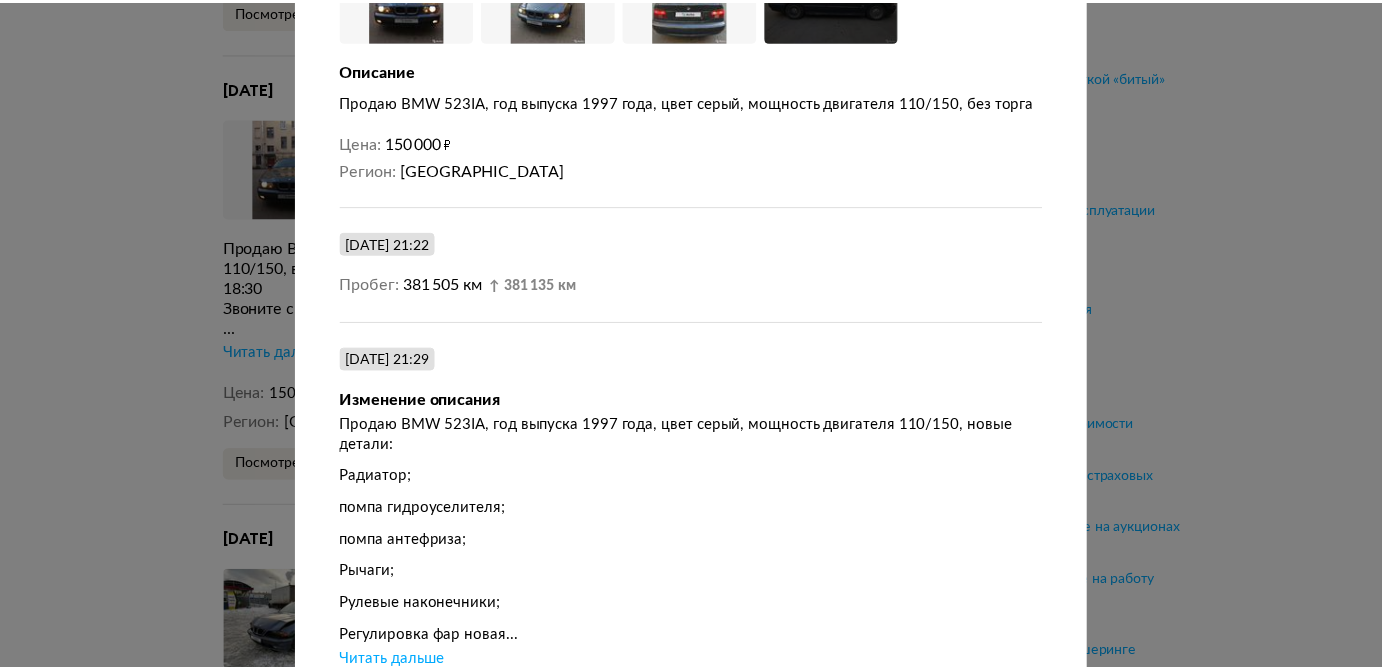 scroll, scrollTop: 0, scrollLeft: 0, axis: both 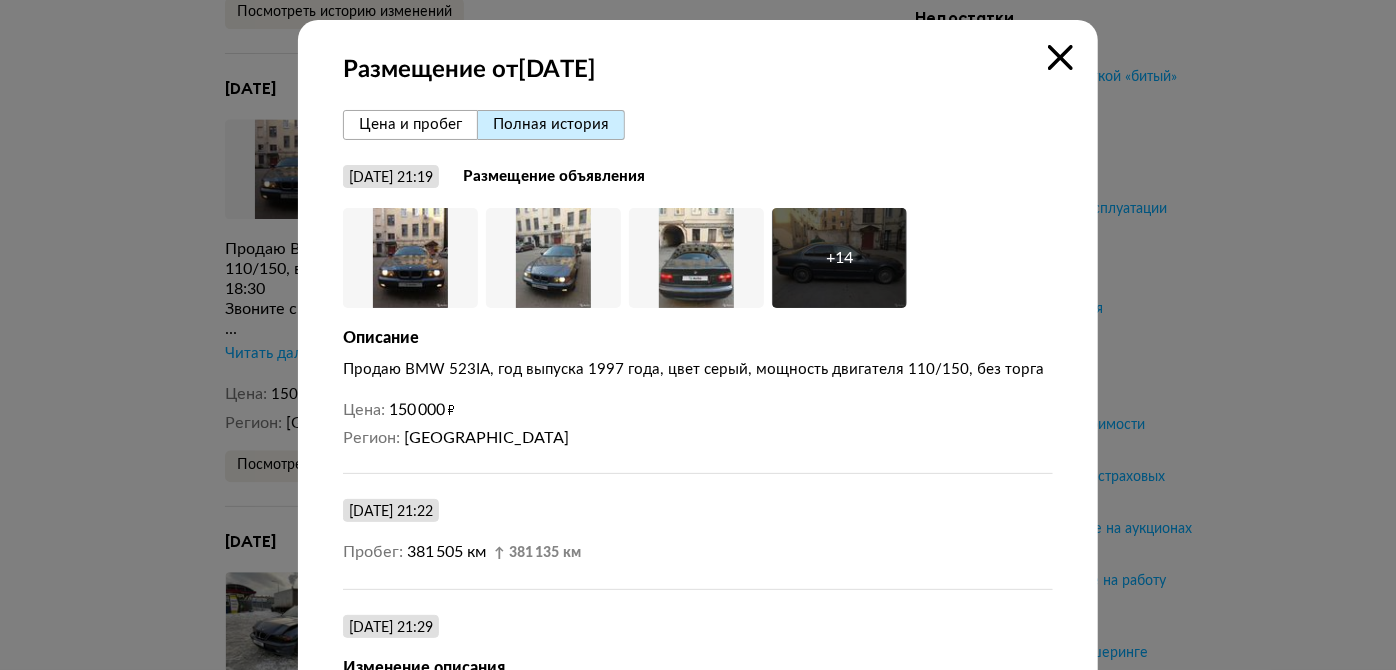 click on "Размещение от  20 мая 2019 года Цена и пробег Полная история 20 мая 2019 г. 21:19 Размещение объявления Увеличить фото Увеличить фото Увеличить фото + 14 Увеличить фото Описание Продаю BMW 523IA, год выпуска 1997 года, цвет серый, мощность двигателя 110/150, без торга Цена 150 000 ₽    Регион Санкт-Петербург 20 мая 2019 г. 21:22 Пробег 381 505 км    ↑   381 135 км 20 мая 2019 г. 21:29 Изменение описания Продаю BMW 523IA, год выпуска 1997 года, цвет серый, мощность двигателя 110/150, новые детали:  Радиатор;  помпа гидроуселителя;  помпа антефриза;  Рычаги;  Рулевые наконечники;  Регулировка фар новая... Рычаги;" at bounding box center (698, 1911) 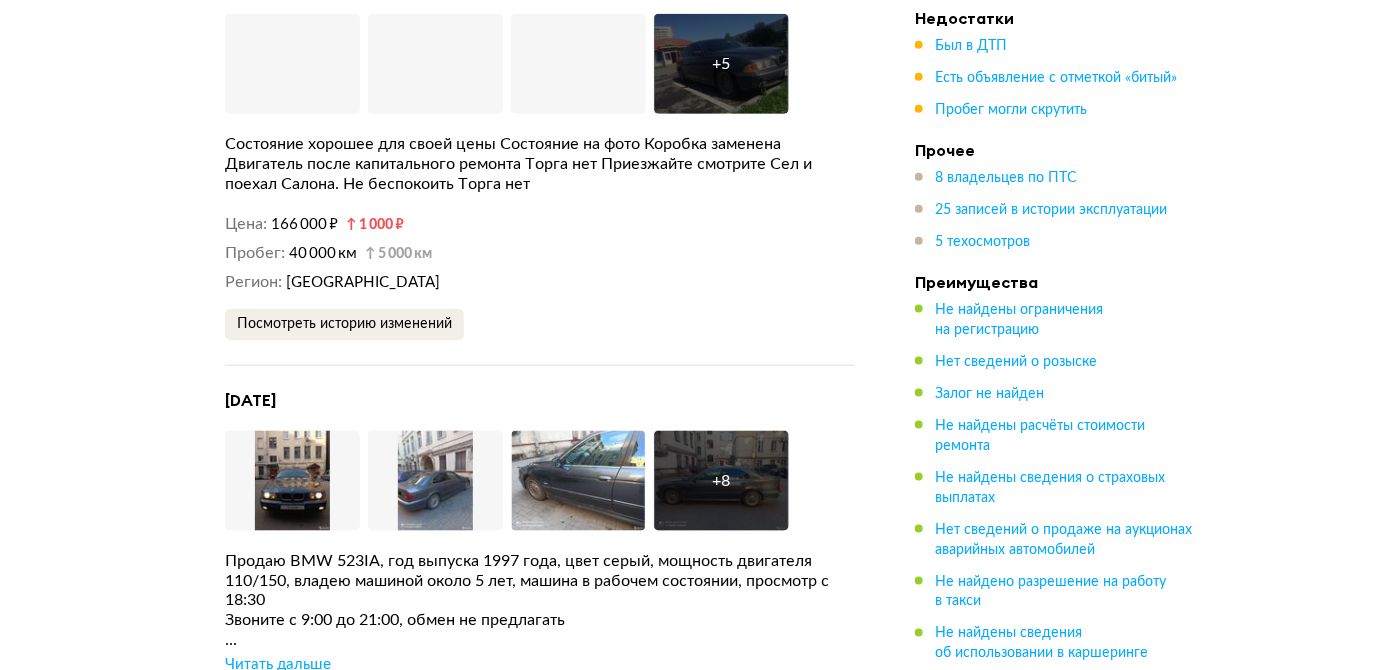scroll, scrollTop: 5506, scrollLeft: 0, axis: vertical 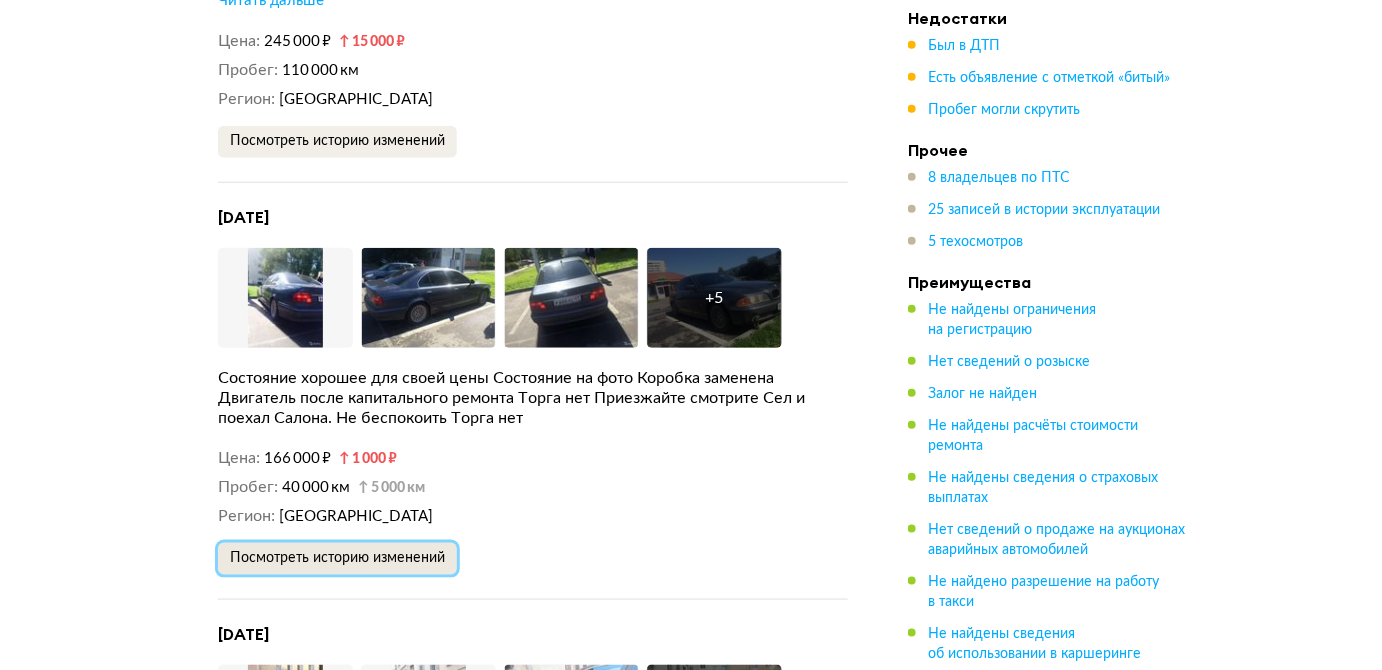 click on "Посмотреть историю изменений" at bounding box center (337, 559) 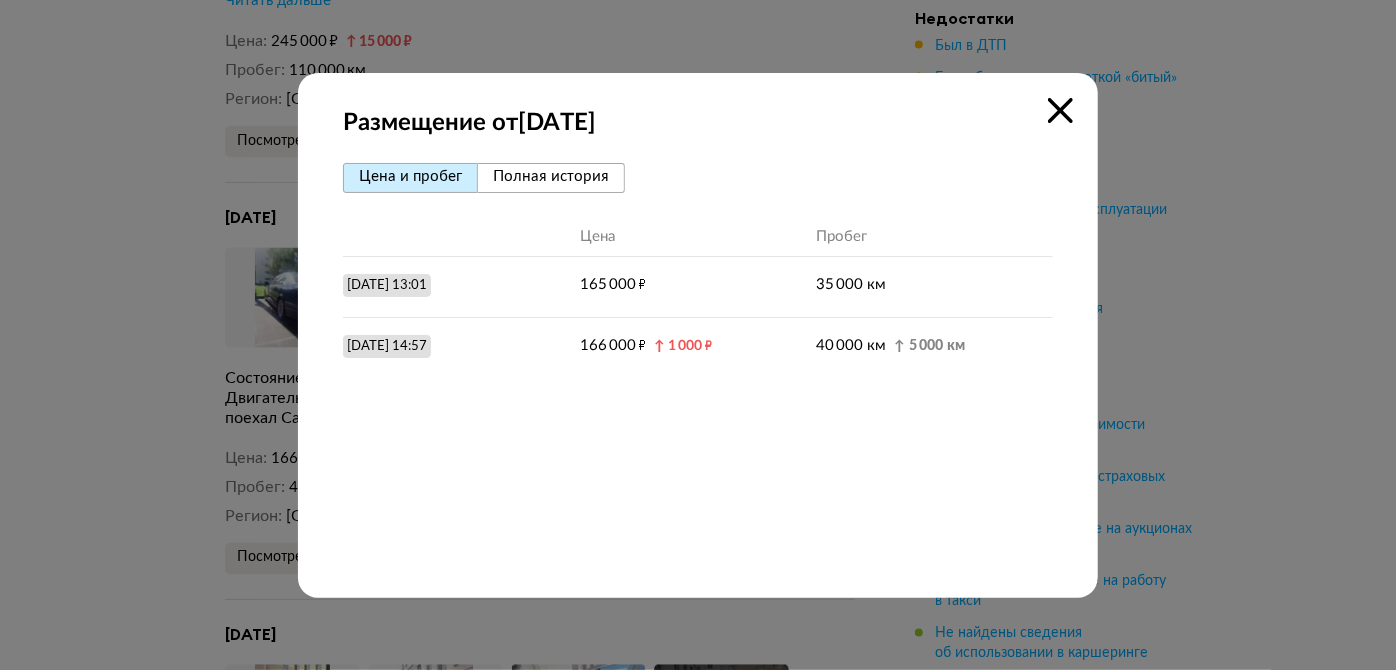click on "Полная история" at bounding box center (551, 176) 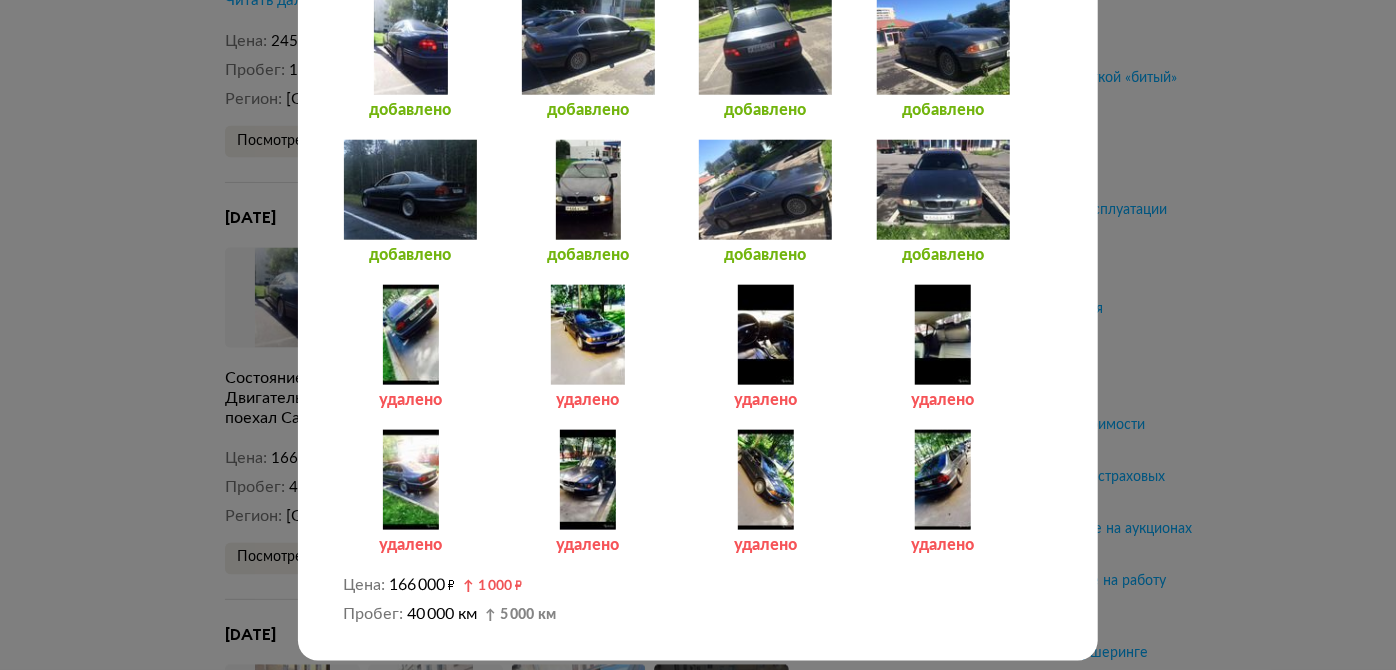 scroll, scrollTop: 965, scrollLeft: 0, axis: vertical 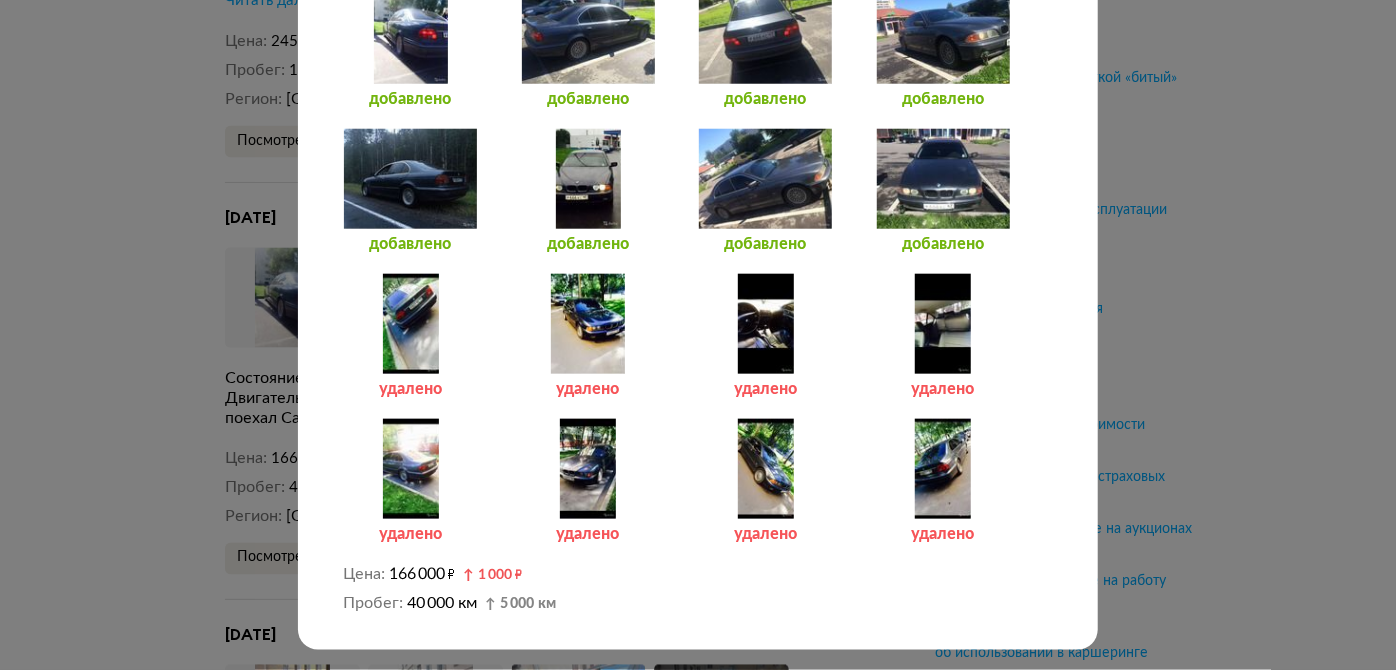 click on "Размещение от  11 августа 2015 года Цена и пробег Полная история 11 августа 2015 г. 13:01 Размещение объявления Увеличить фото Увеличить фото Увеличить фото + 5 Увеличить фото Описание Коробка и движок после капитального ремонта Кузов не гнилой в хорошем состоянии Сел, завел, поехал Салон чистый ухоженный Торга нет И не будит Перекупщики сразу мимо и салоны тоже Цена 165 000 ₽    Пробег 35 000 км    Регион Санкт-Петербург 11 августа 2015 г. 13:28 Изменение описания Читать дальше 13 августа 2015 г. 14:57 Изменение описания добавлено добавлено добавлено добавлено добавлено Цена" at bounding box center (698, 335) 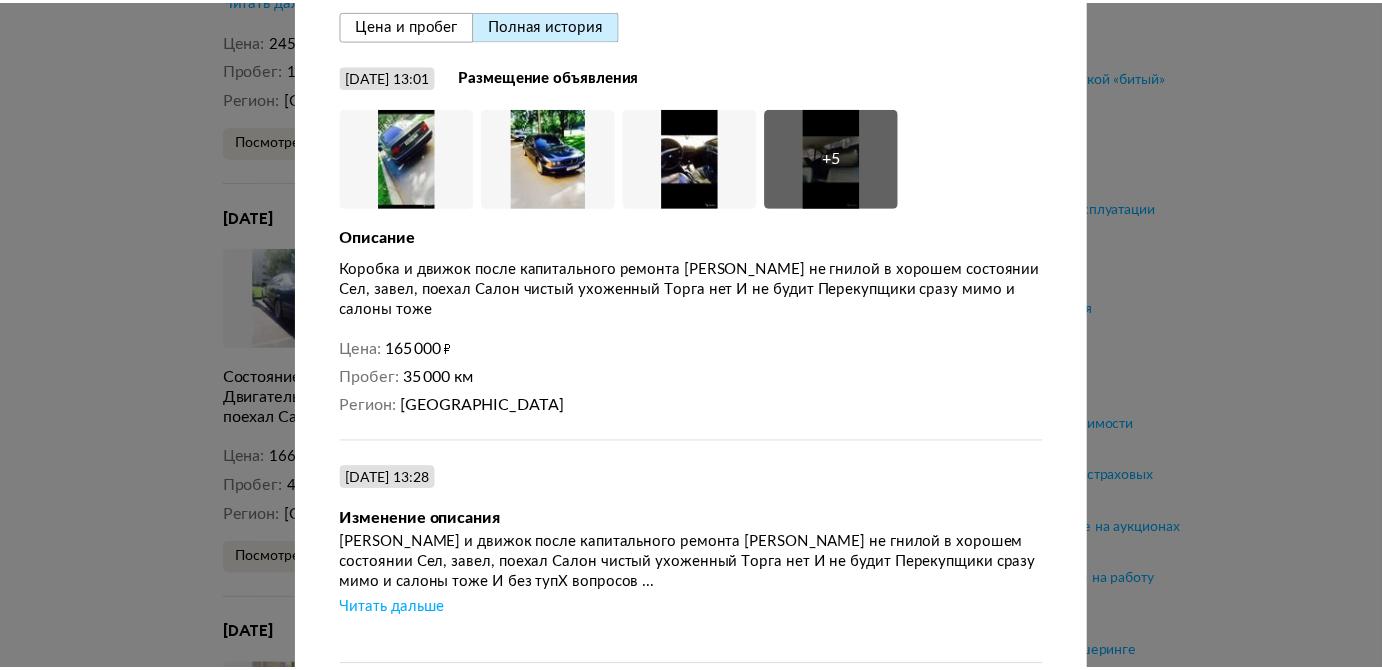 scroll, scrollTop: 0, scrollLeft: 0, axis: both 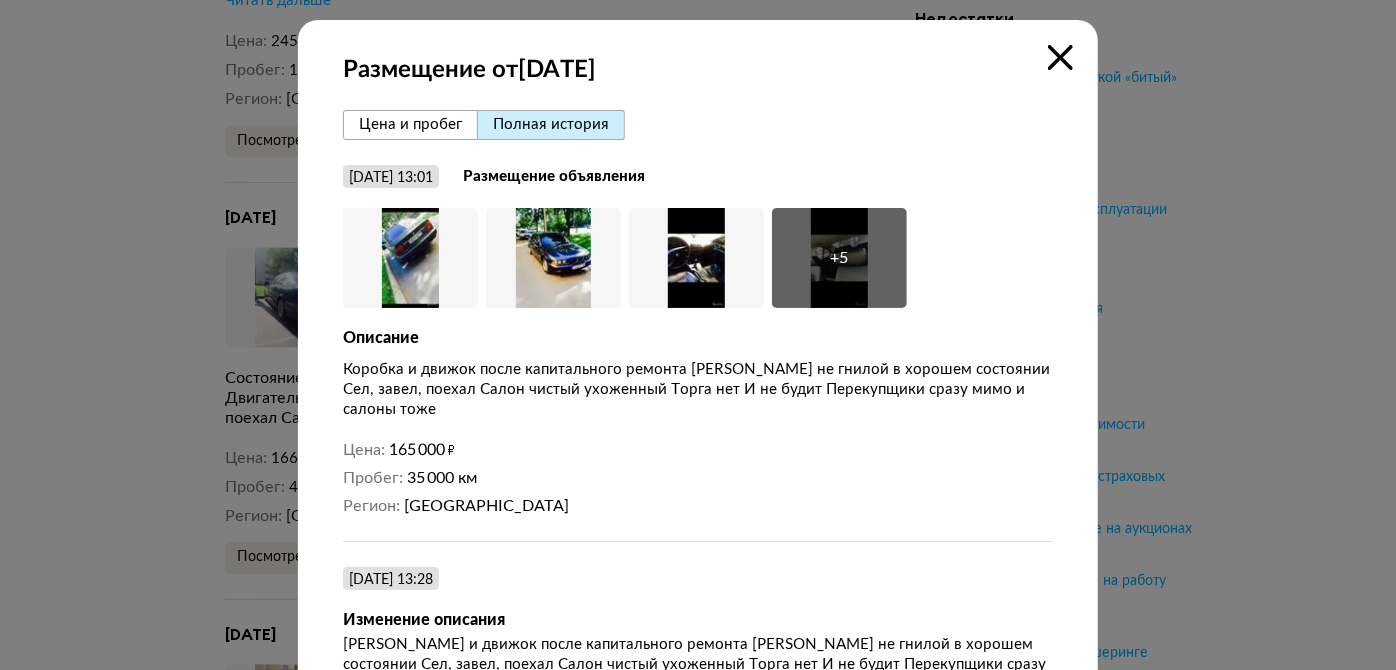 click on "Размещение от  11 августа 2015 года Цена и пробег Полная история 11 августа 2015 г. 13:01 Размещение объявления Увеличить фото Увеличить фото Увеличить фото + 5 Увеличить фото Описание Коробка и движок после капитального ремонта Кузов не гнилой в хорошем состоянии Сел, завел, поехал Салон чистый ухоженный Торга нет И не будит Перекупщики сразу мимо и салоны тоже Цена 165 000 ₽    Пробег 35 000 км    Регион Санкт-Петербург 11 августа 2015 г. 13:28 Изменение описания Читать дальше 13 августа 2015 г. 14:57 Изменение описания добавлено добавлено добавлено добавлено добавлено Цена" at bounding box center [698, 816] 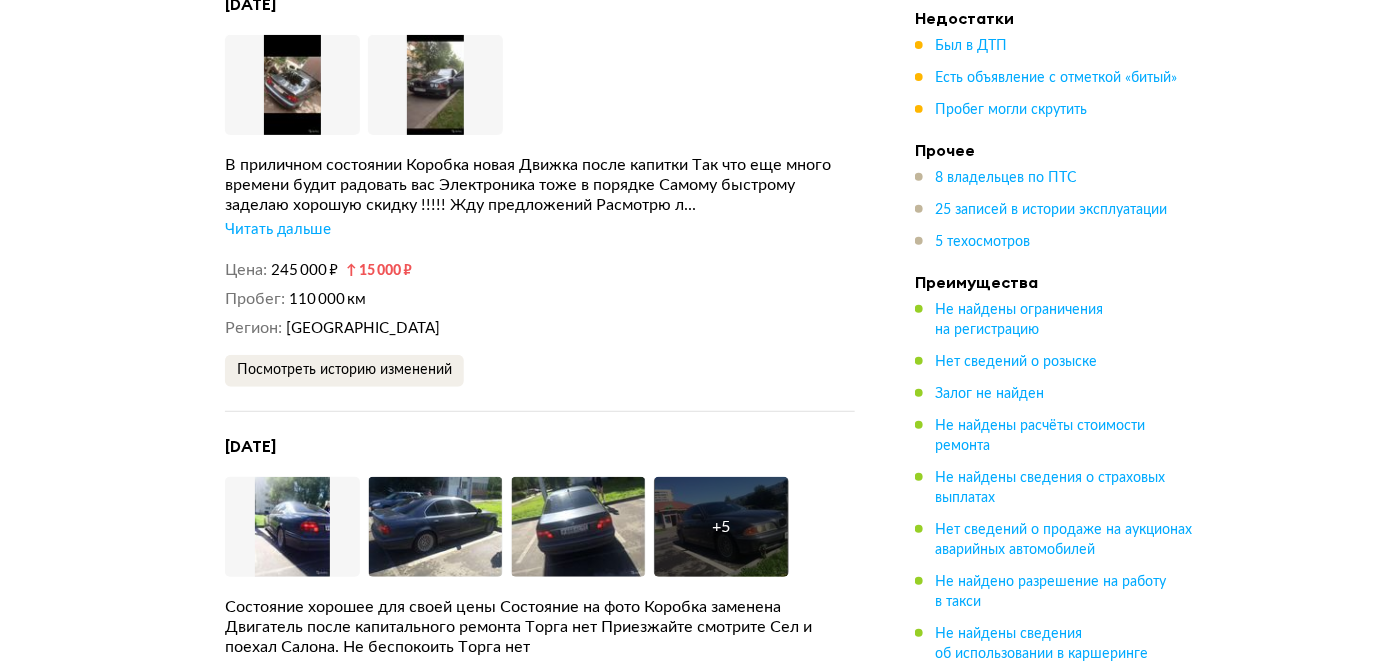 scroll, scrollTop: 5052, scrollLeft: 0, axis: vertical 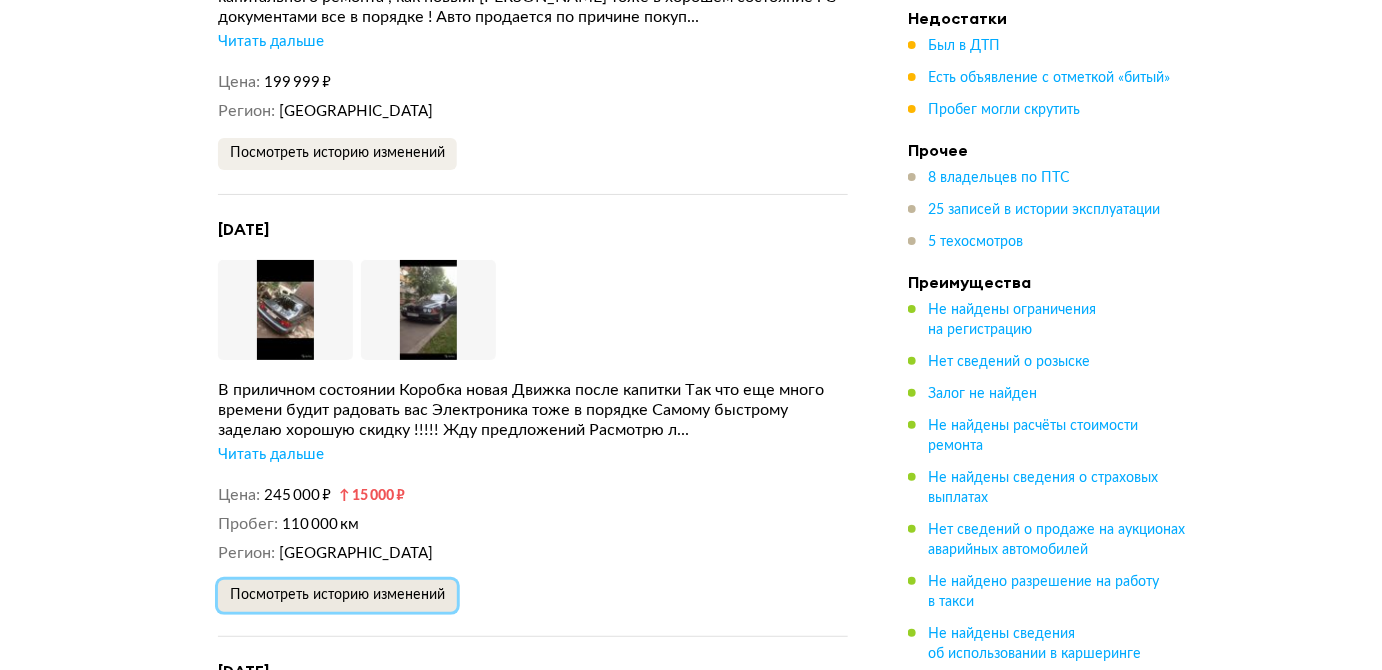 click on "Посмотреть историю изменений" at bounding box center [337, 595] 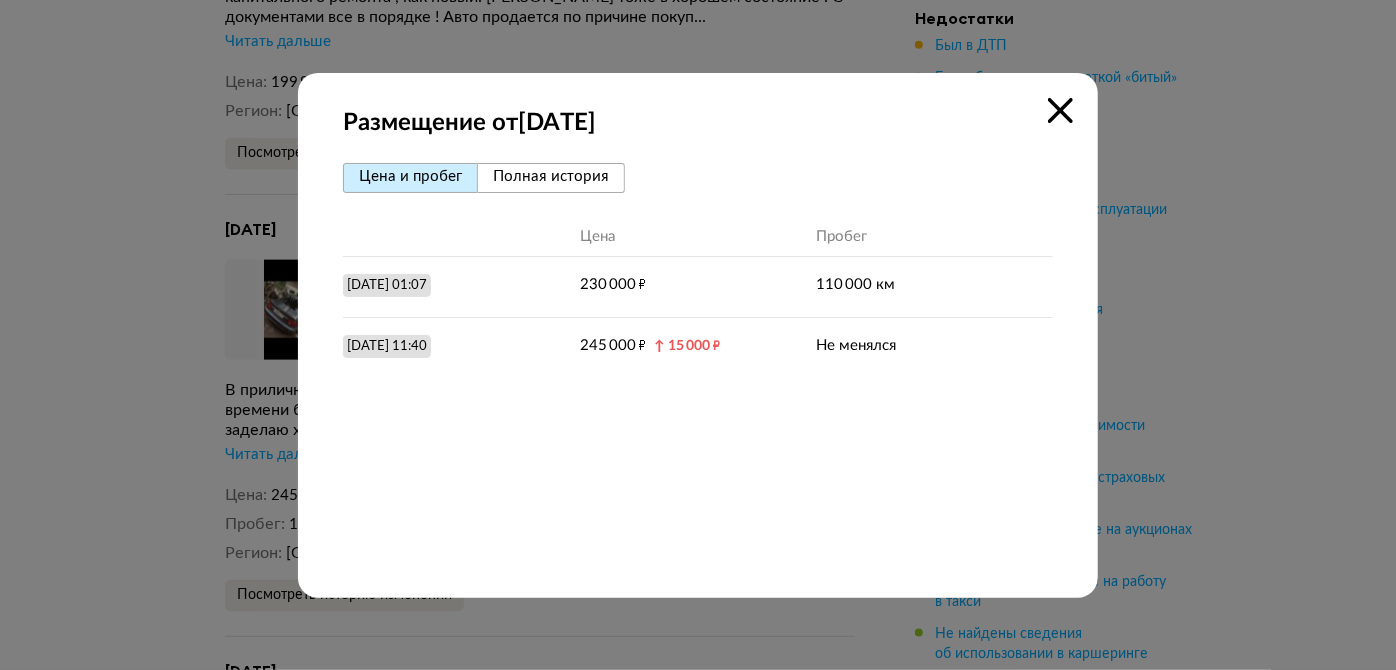 click on "Полная история" at bounding box center [551, 176] 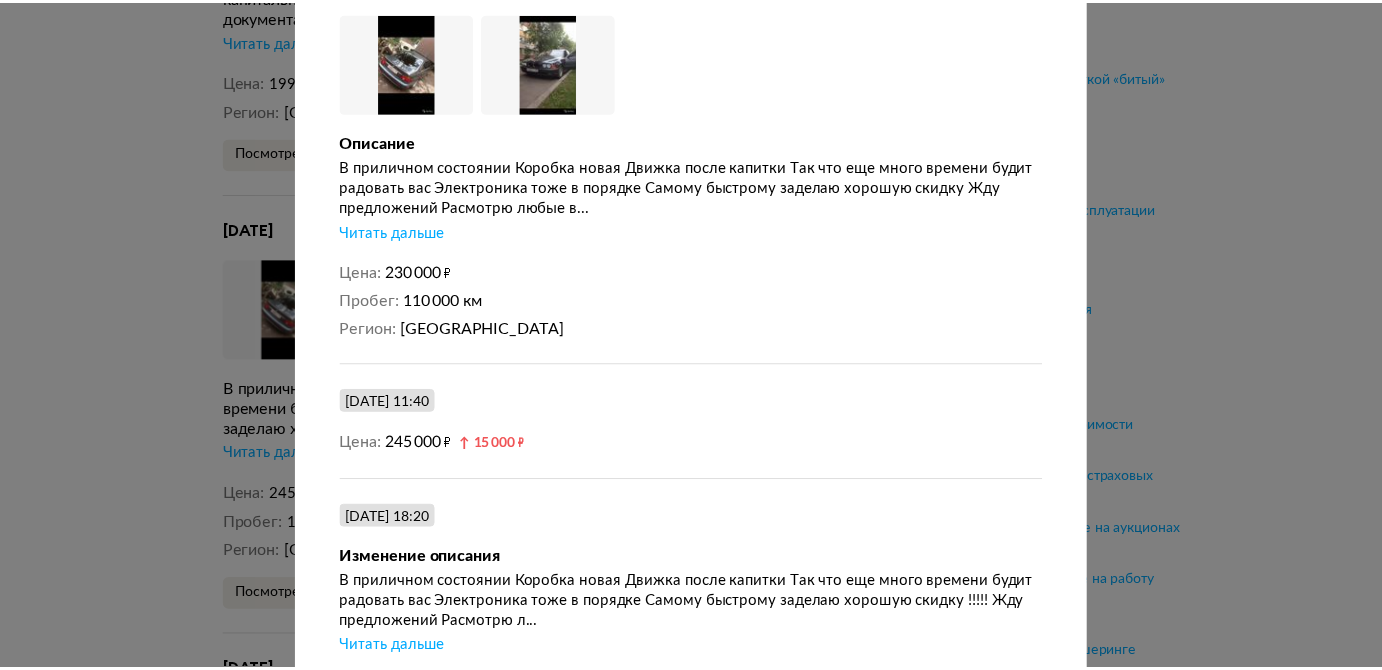scroll, scrollTop: 264, scrollLeft: 0, axis: vertical 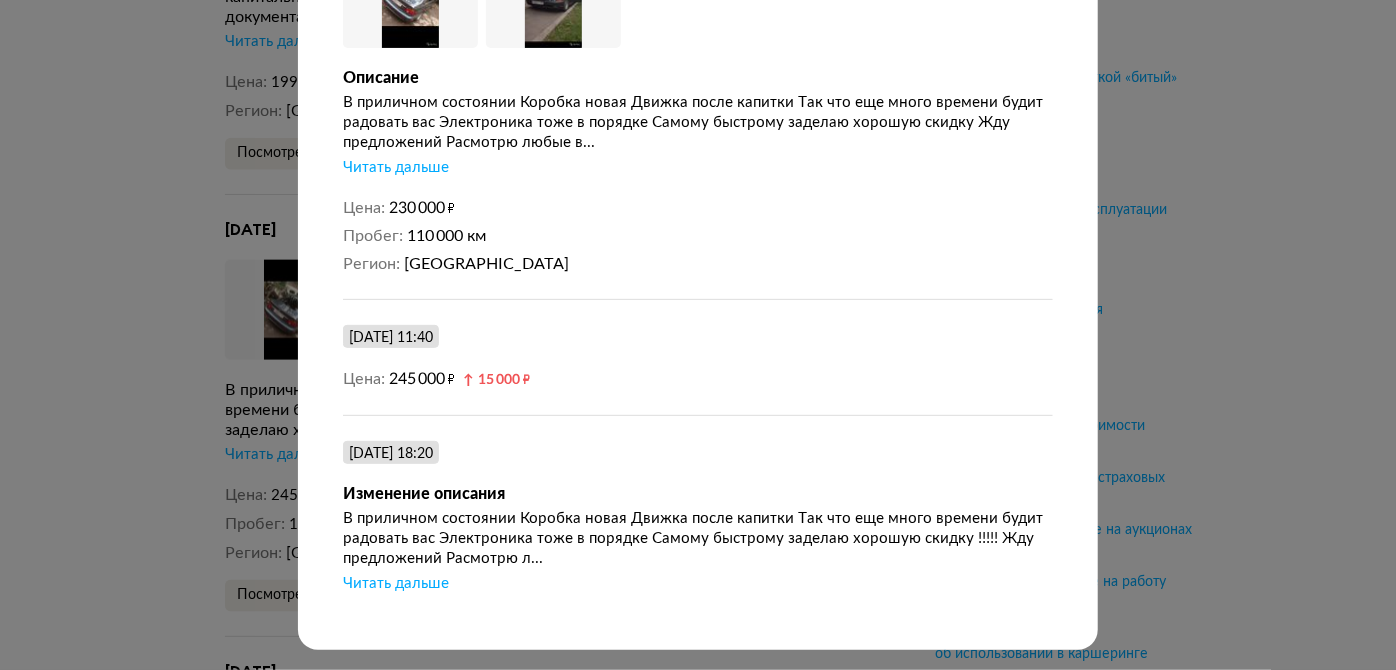 drag, startPoint x: 619, startPoint y: 338, endPoint x: 1216, endPoint y: 199, distance: 612.9682 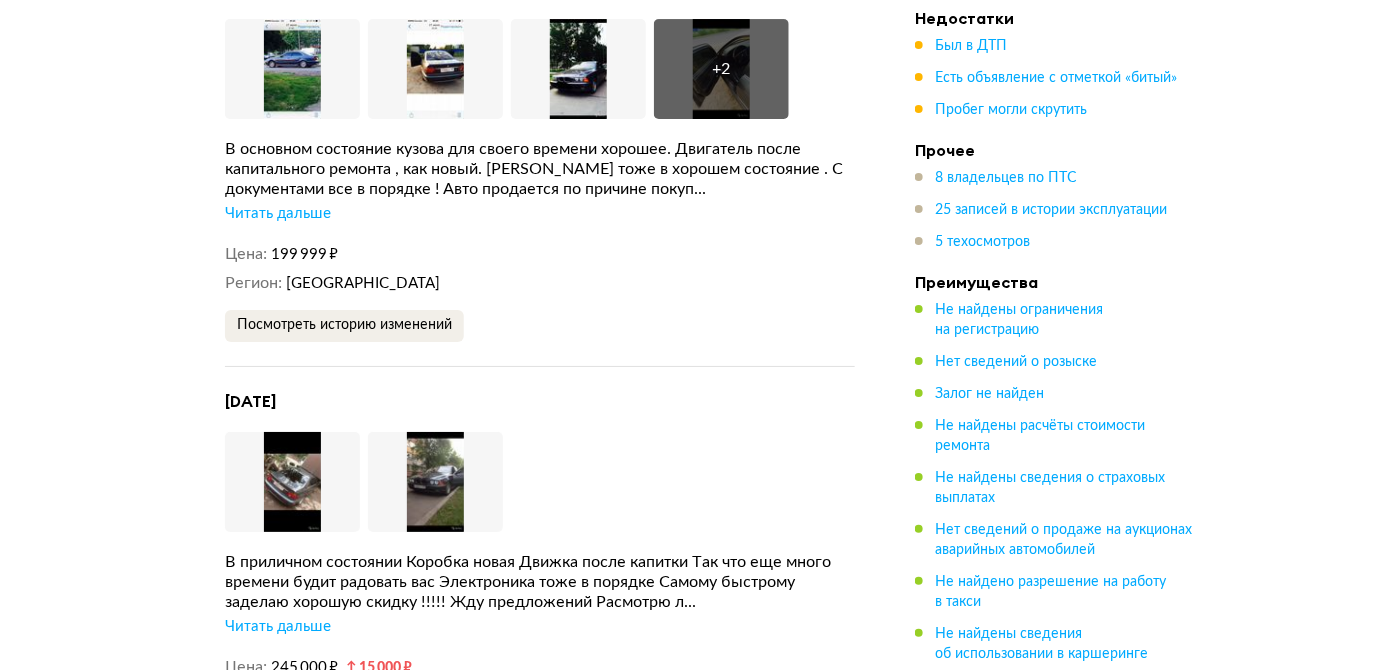 scroll, scrollTop: 4688, scrollLeft: 0, axis: vertical 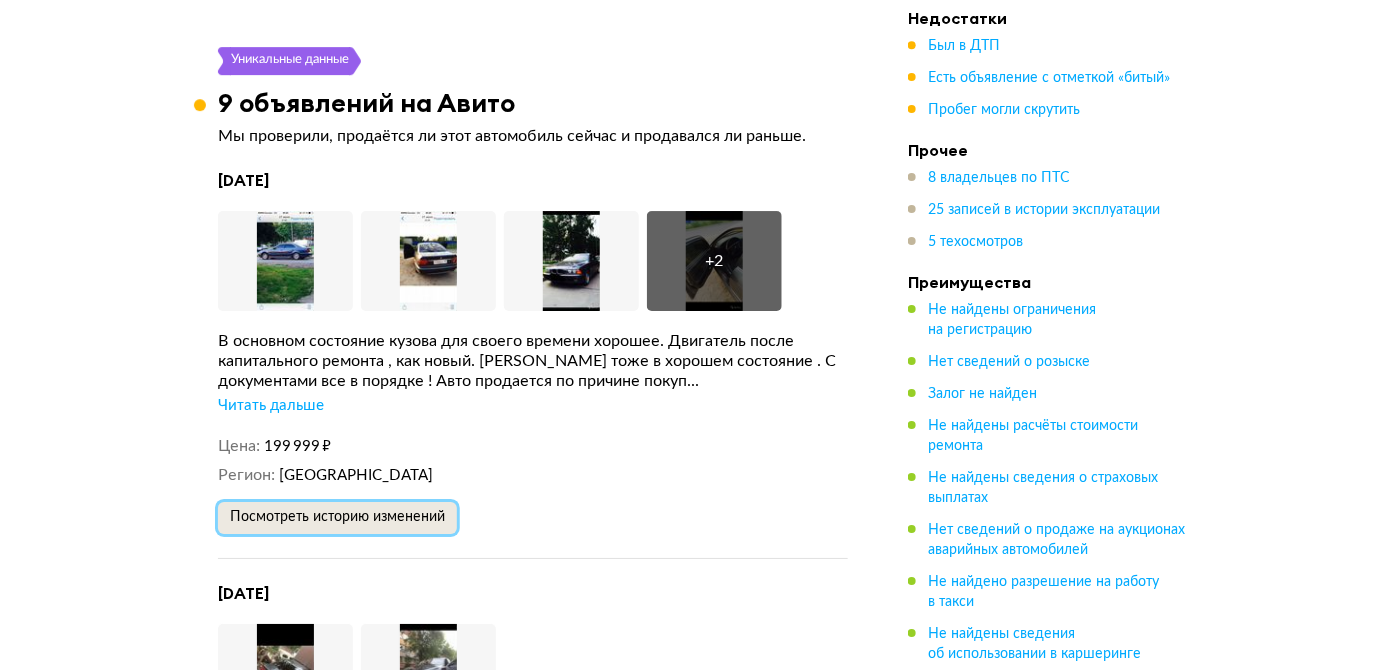 click on "Посмотреть историю изменений" at bounding box center (337, 517) 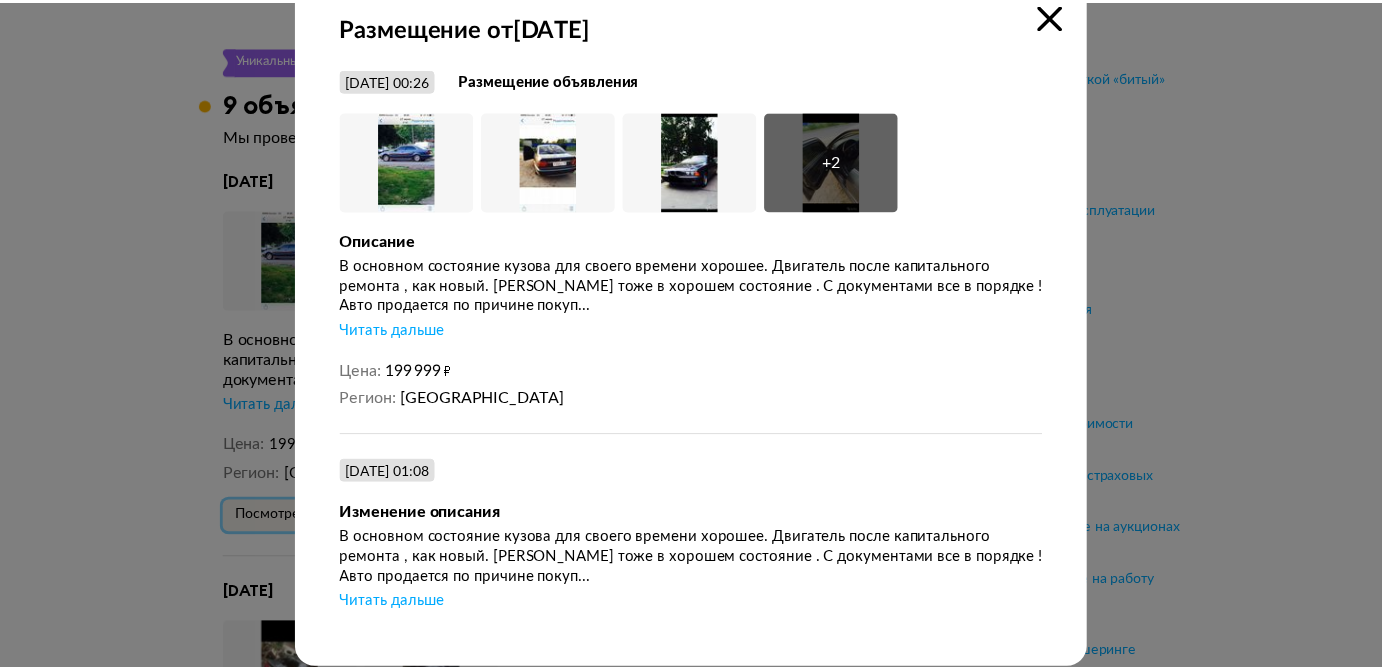 scroll, scrollTop: 64, scrollLeft: 0, axis: vertical 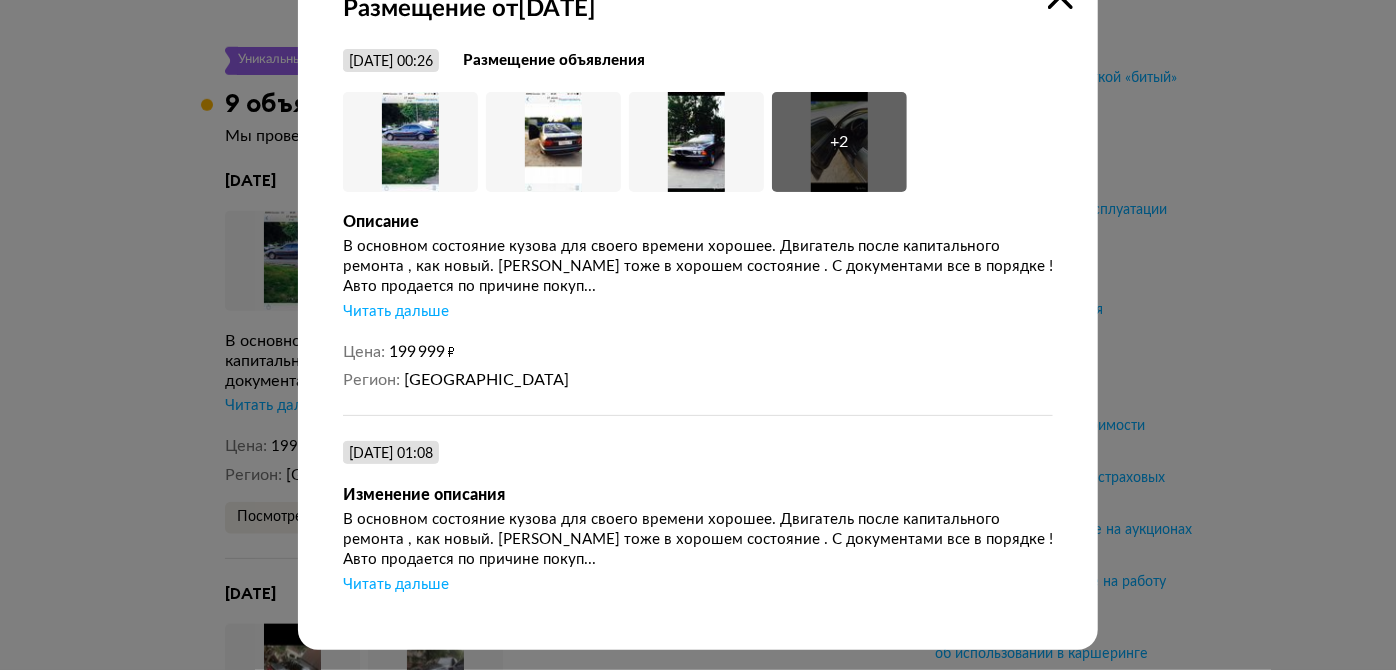 click at bounding box center [698, 274] 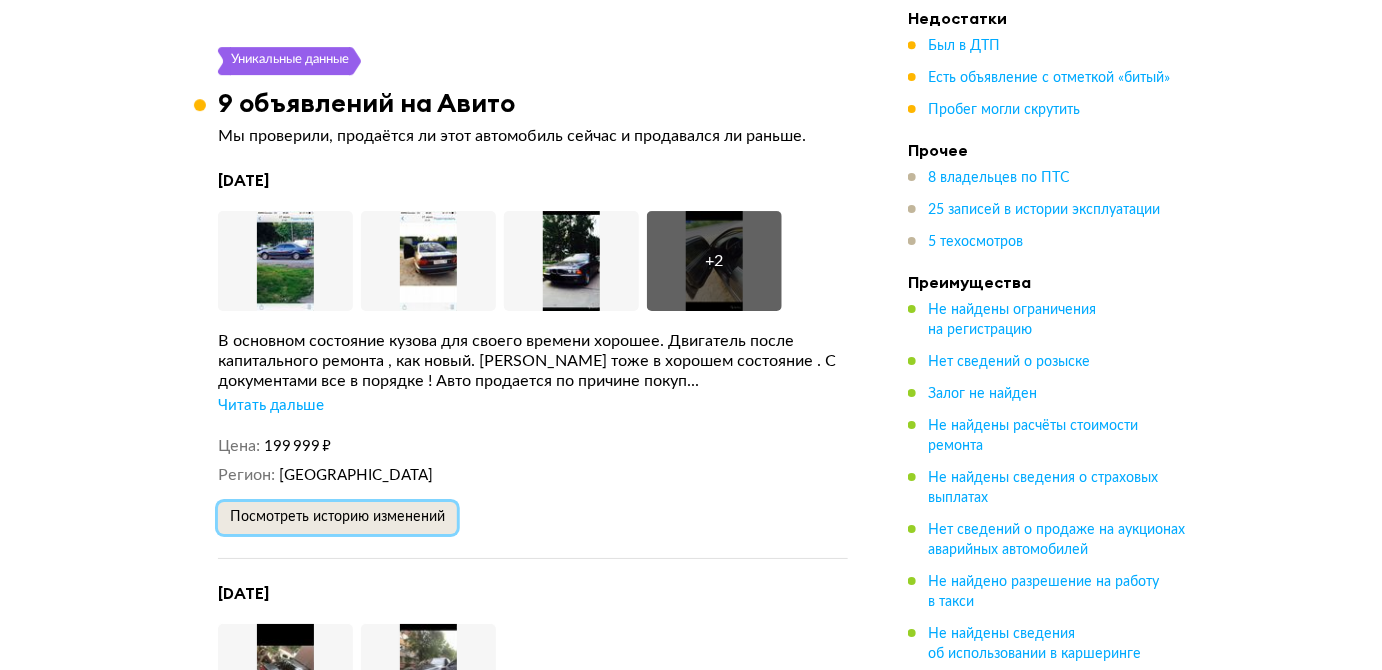click on "Посмотреть историю изменений" at bounding box center [337, 517] 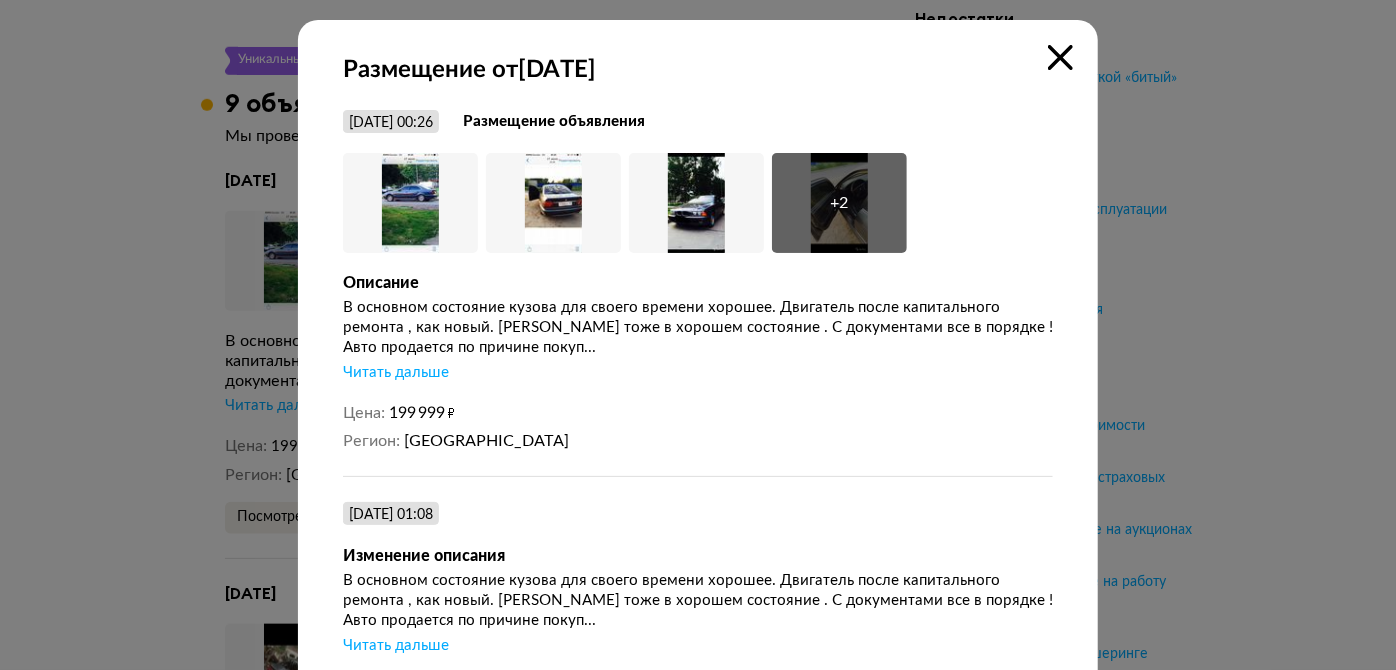 click at bounding box center [698, 335] 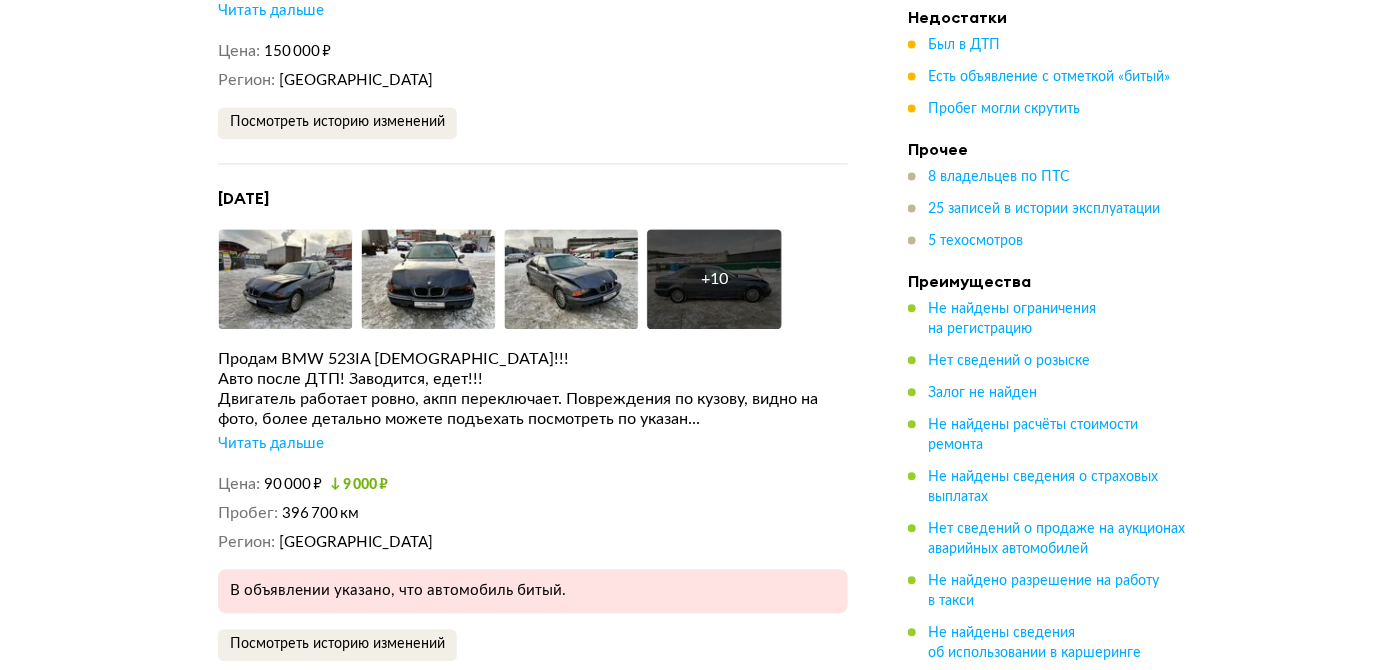scroll, scrollTop: 6870, scrollLeft: 0, axis: vertical 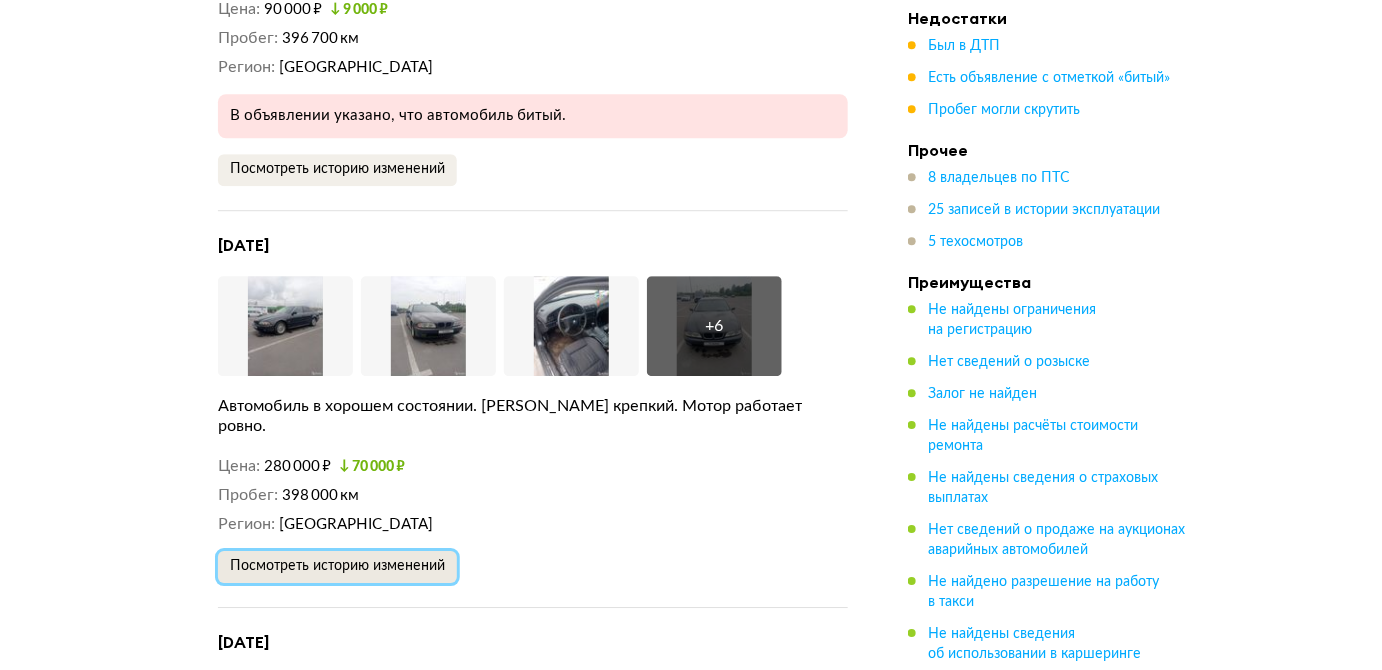click on "Посмотреть историю изменений" at bounding box center (337, 566) 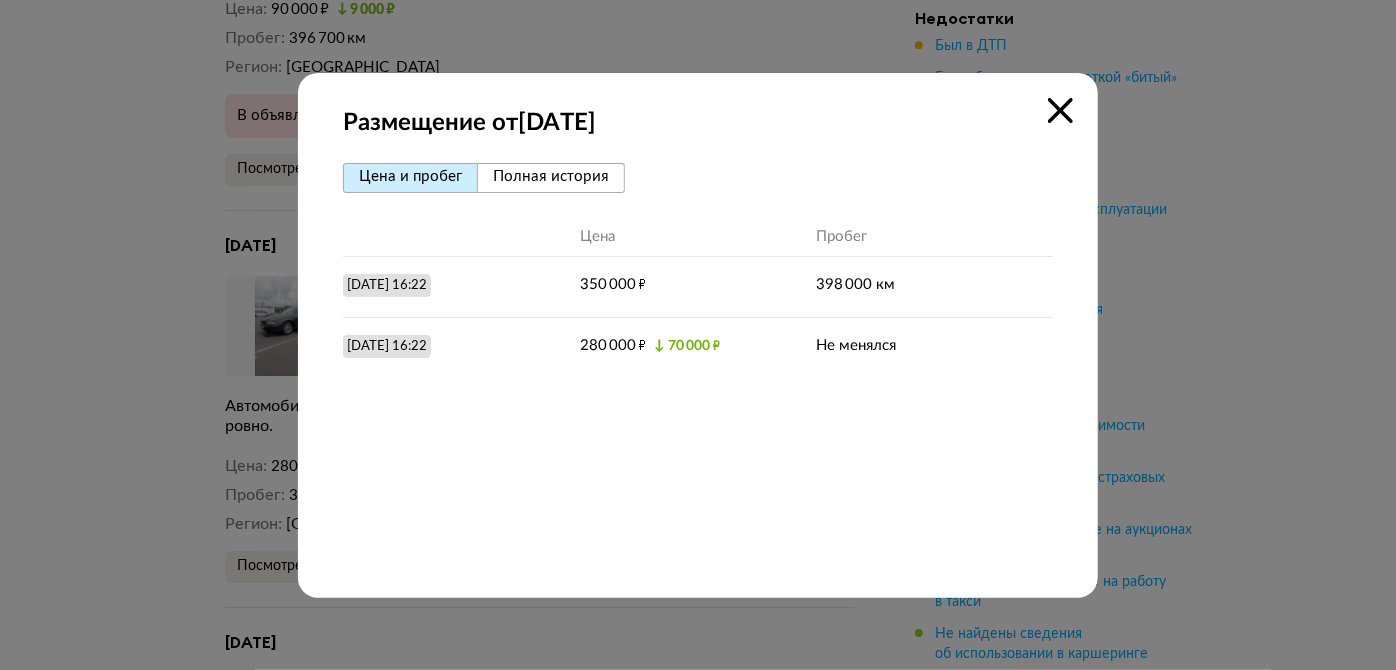 click on "Полная история" at bounding box center (551, 176) 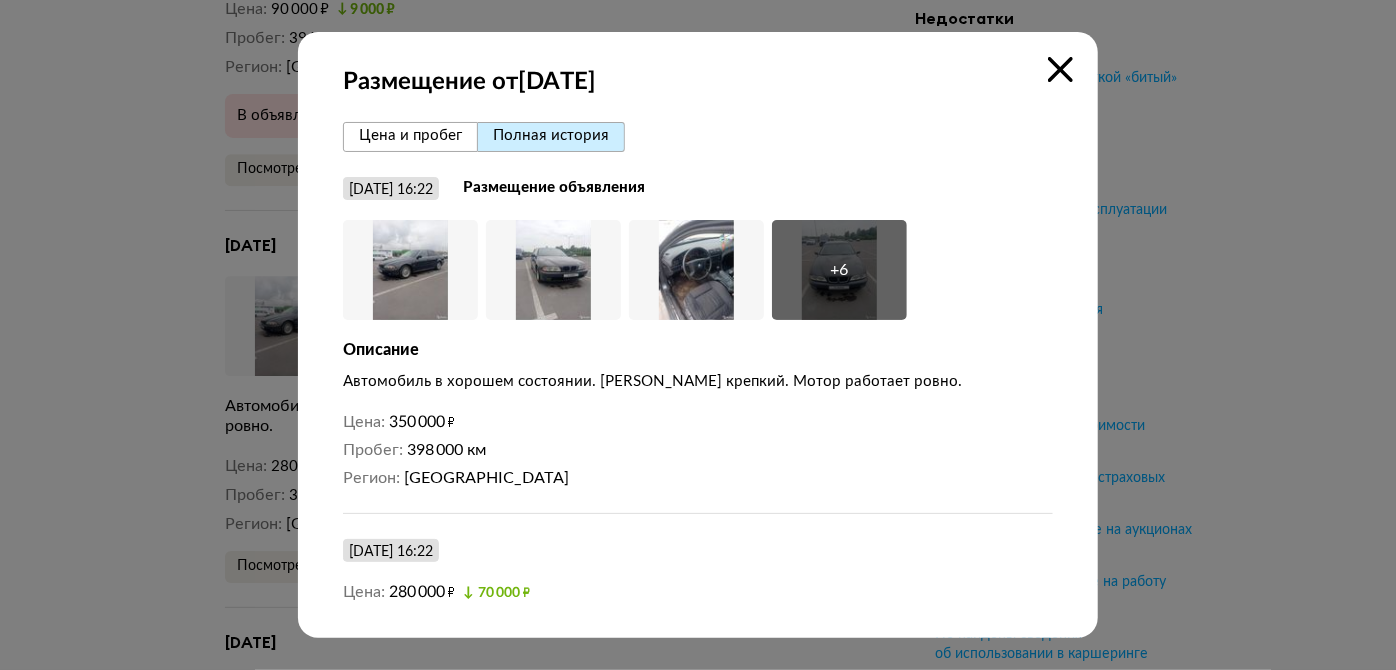 click at bounding box center [698, 335] 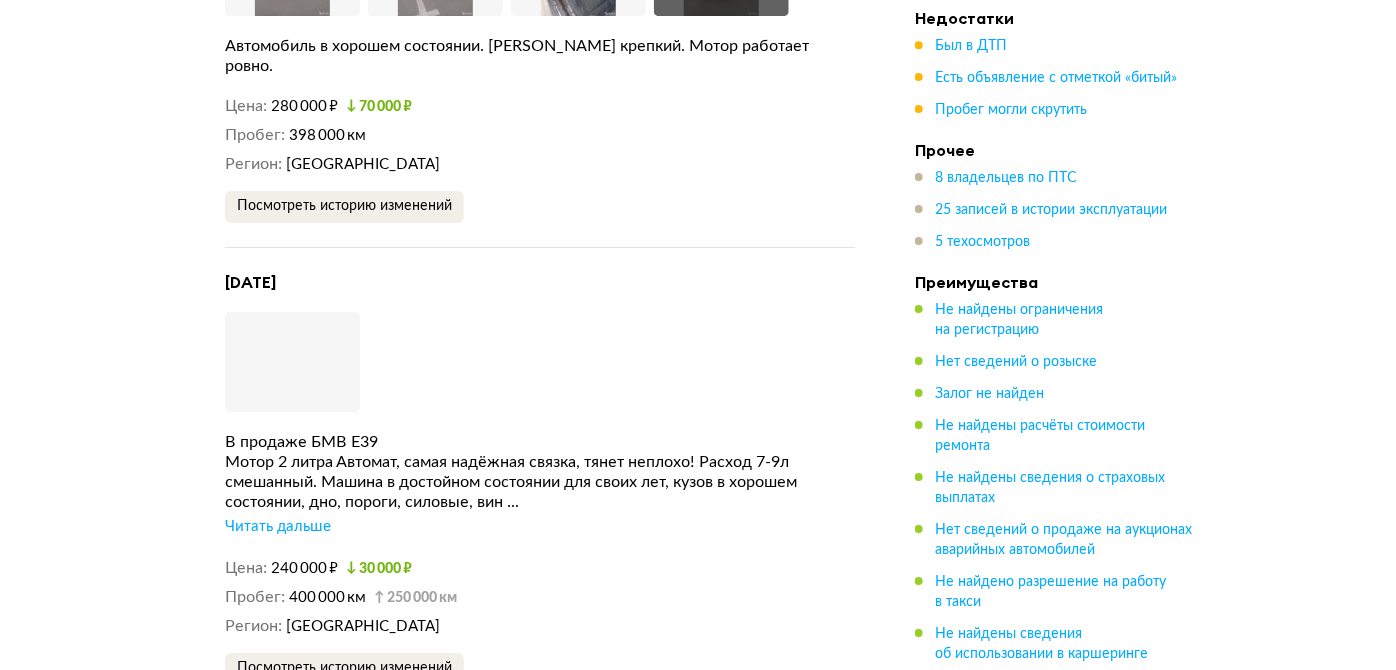 scroll, scrollTop: 7416, scrollLeft: 0, axis: vertical 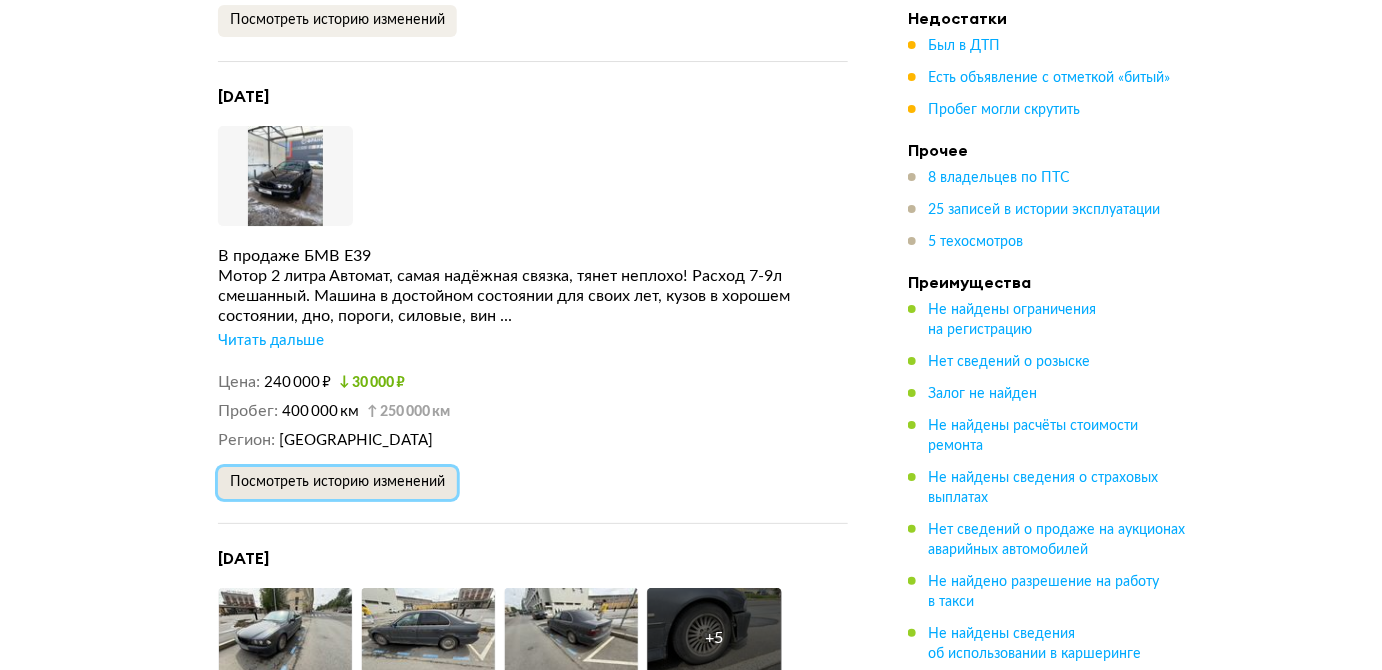 click on "Посмотреть историю изменений" at bounding box center [337, 482] 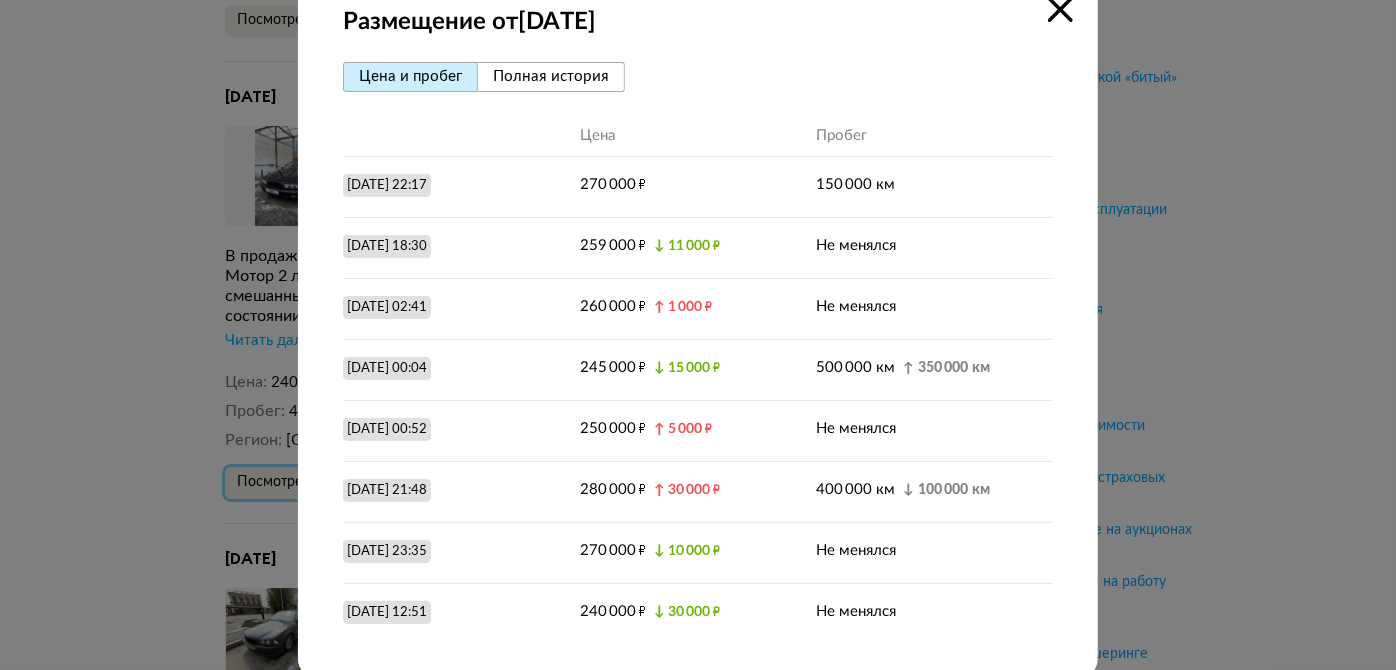 scroll, scrollTop: 73, scrollLeft: 0, axis: vertical 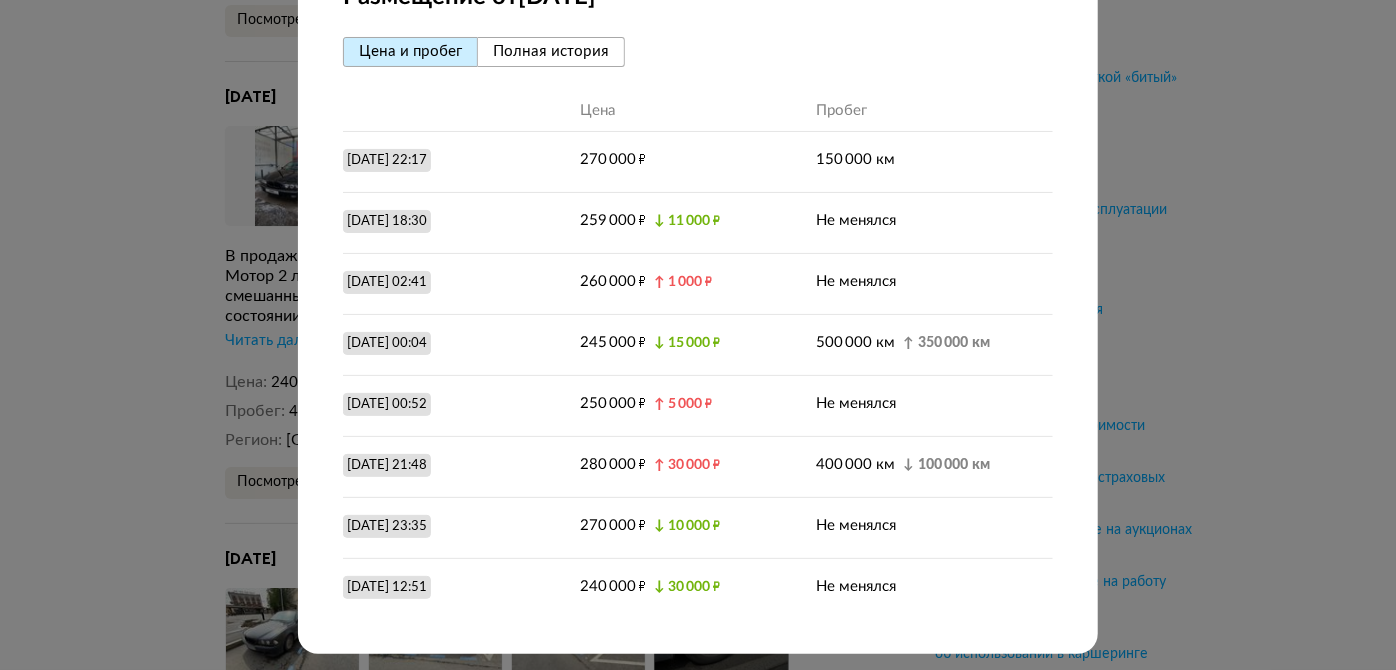 click on "Полная история" at bounding box center [551, 51] 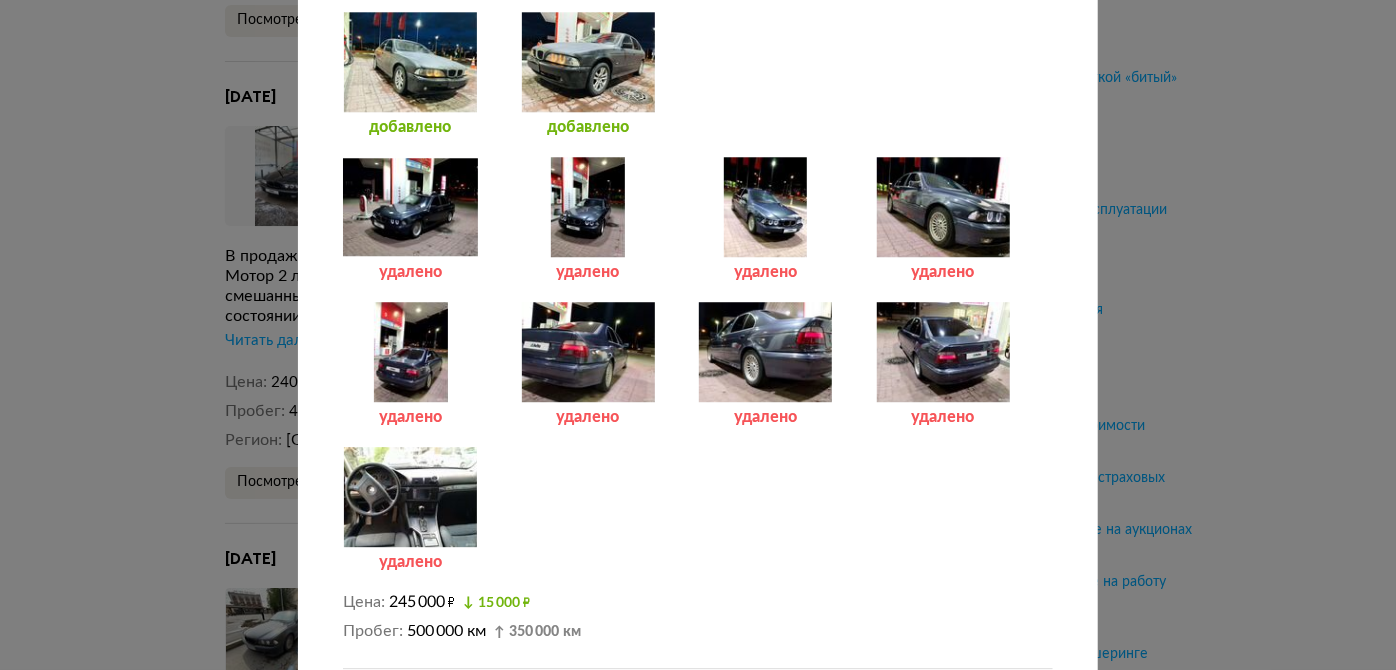 scroll, scrollTop: 2618, scrollLeft: 0, axis: vertical 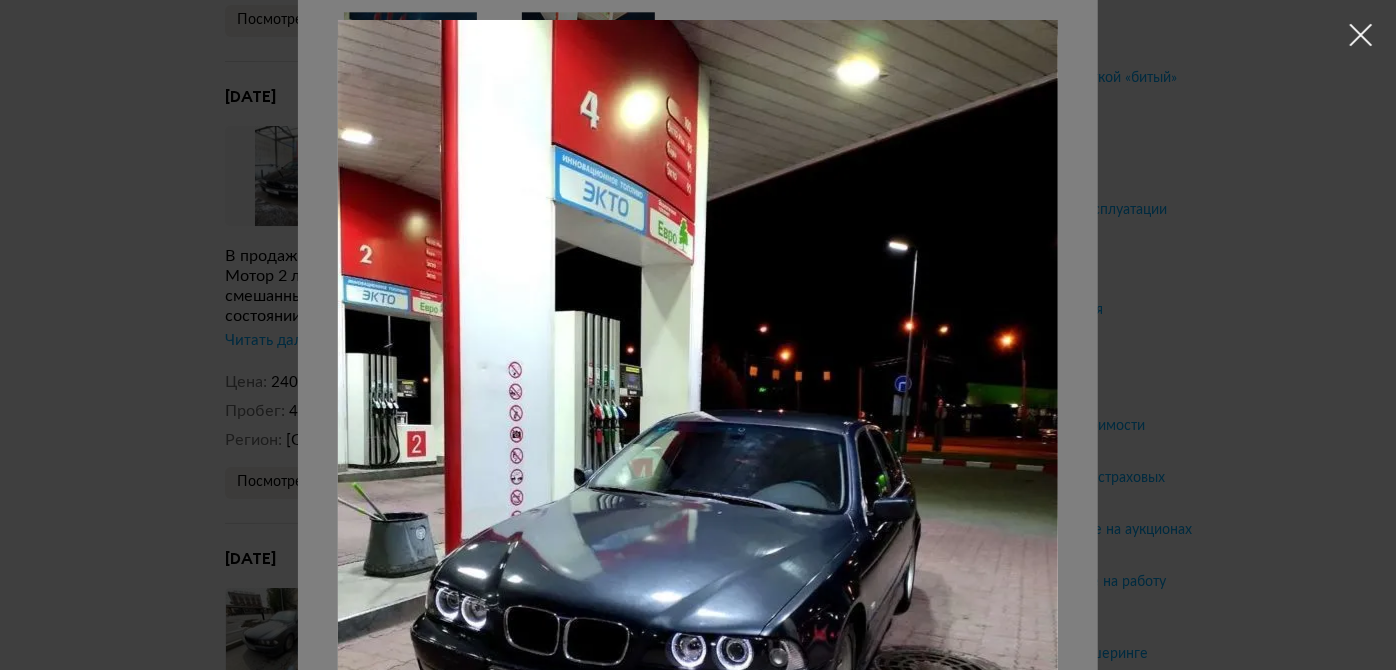 click at bounding box center (1361, 35) 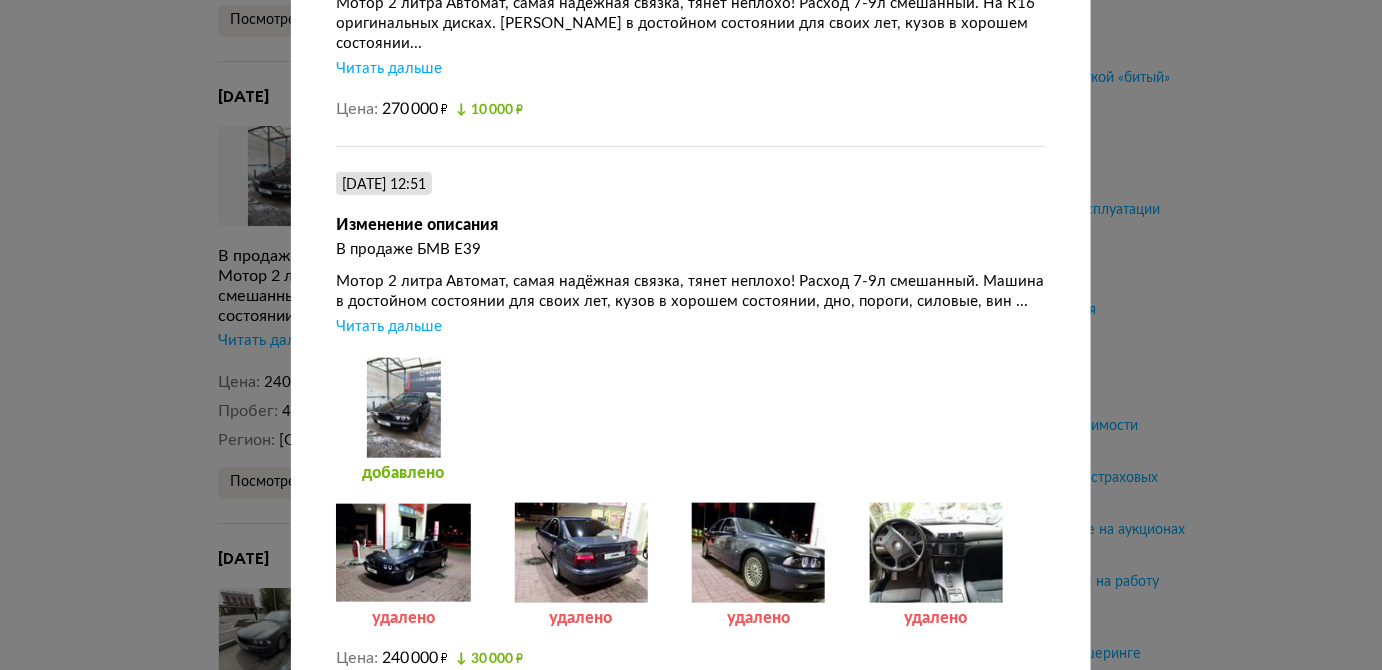 scroll, scrollTop: 5488, scrollLeft: 0, axis: vertical 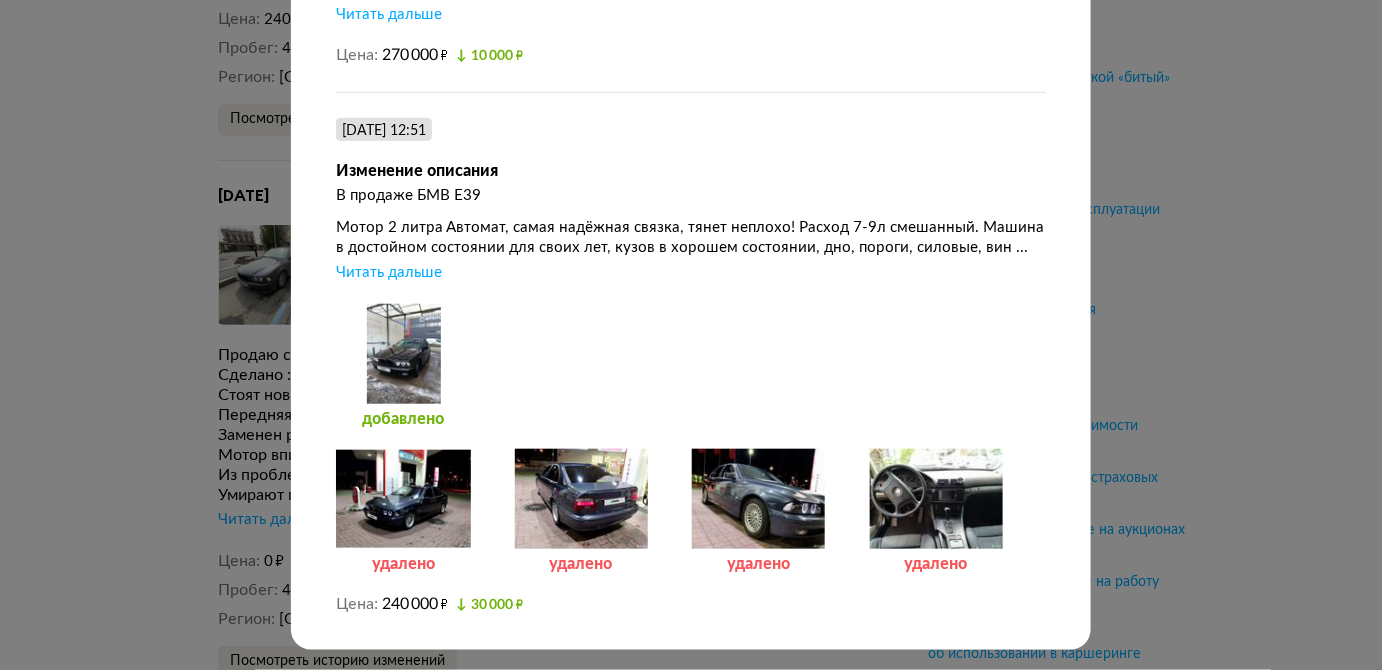 click at bounding box center [581, 499] 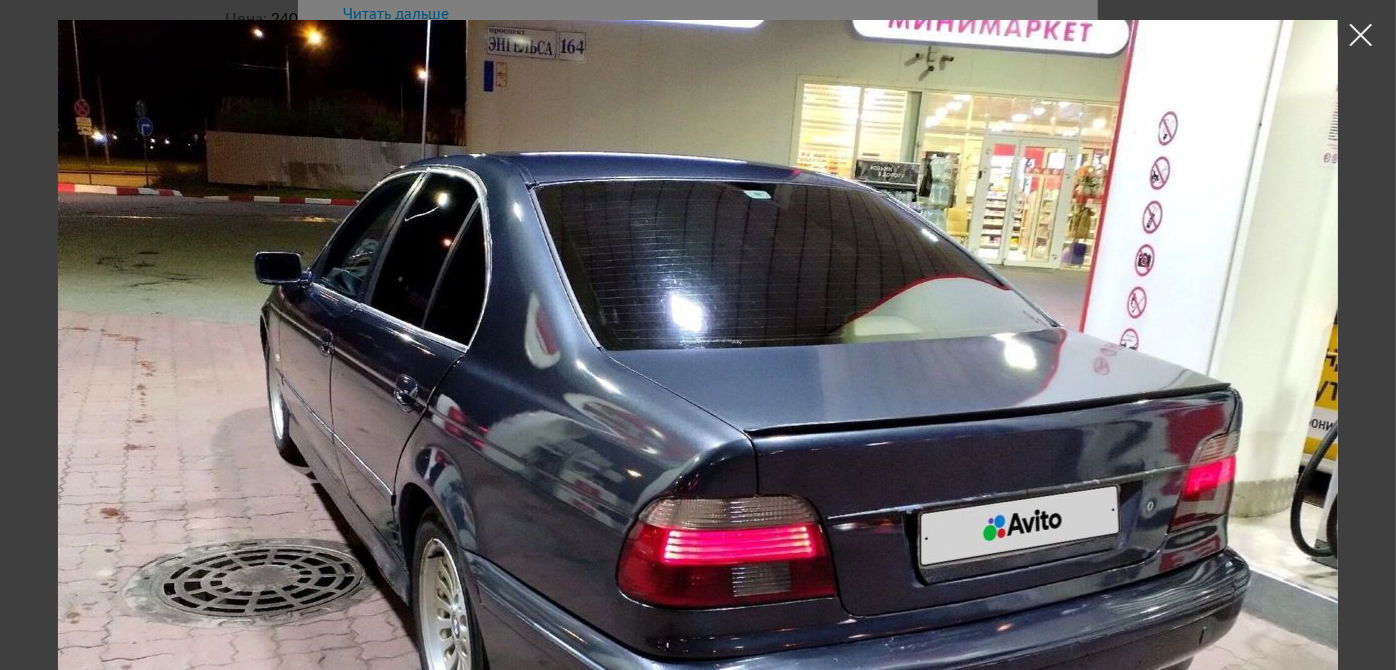 click at bounding box center (1361, 35) 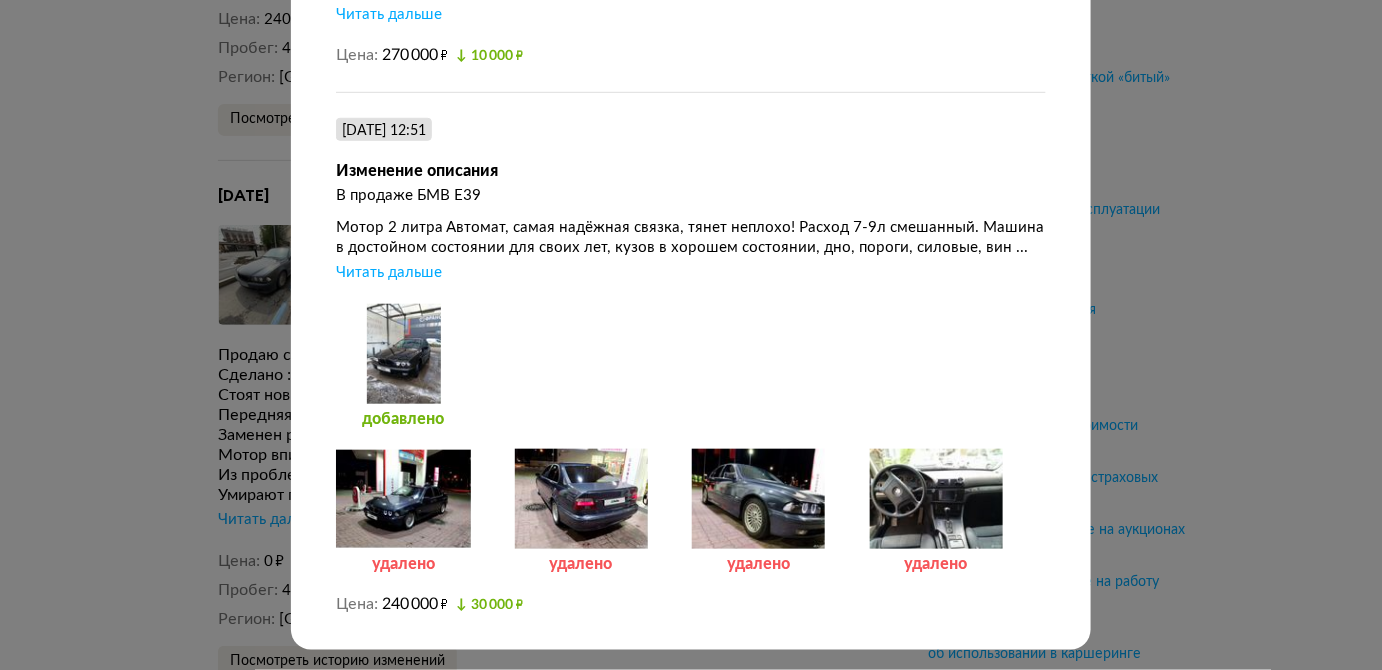 click at bounding box center (936, 499) 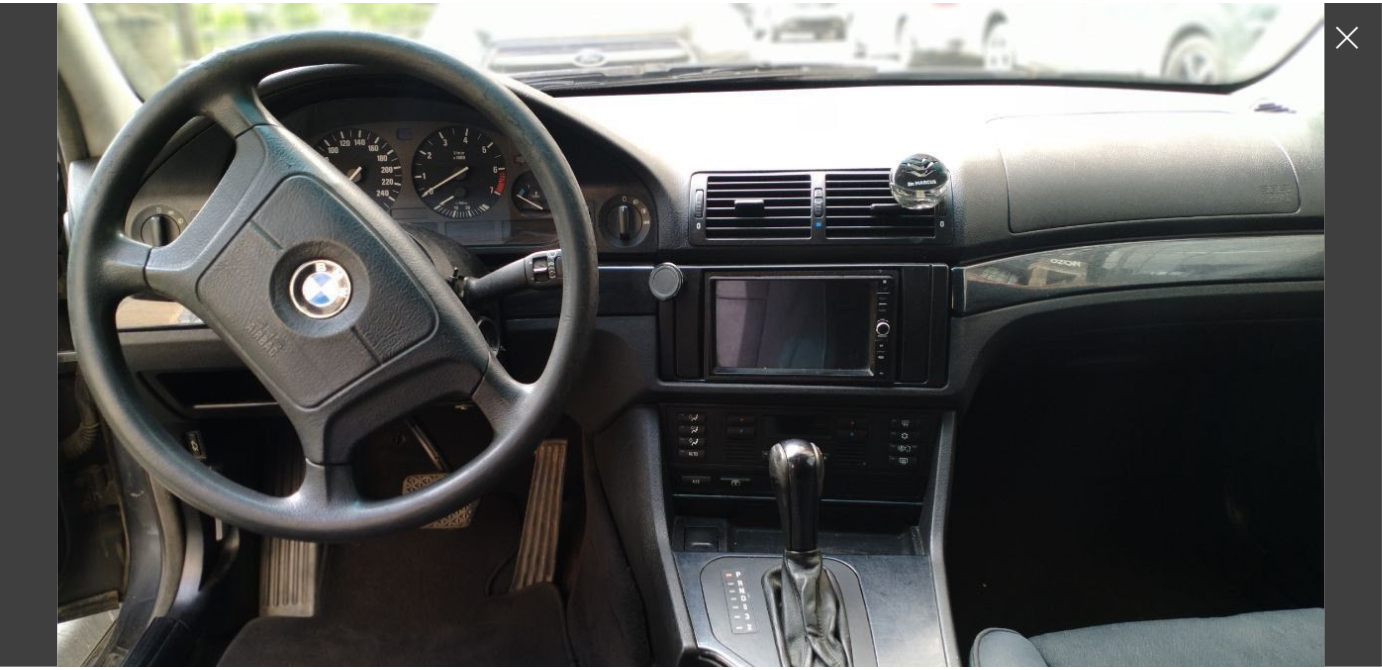 scroll, scrollTop: 0, scrollLeft: 0, axis: both 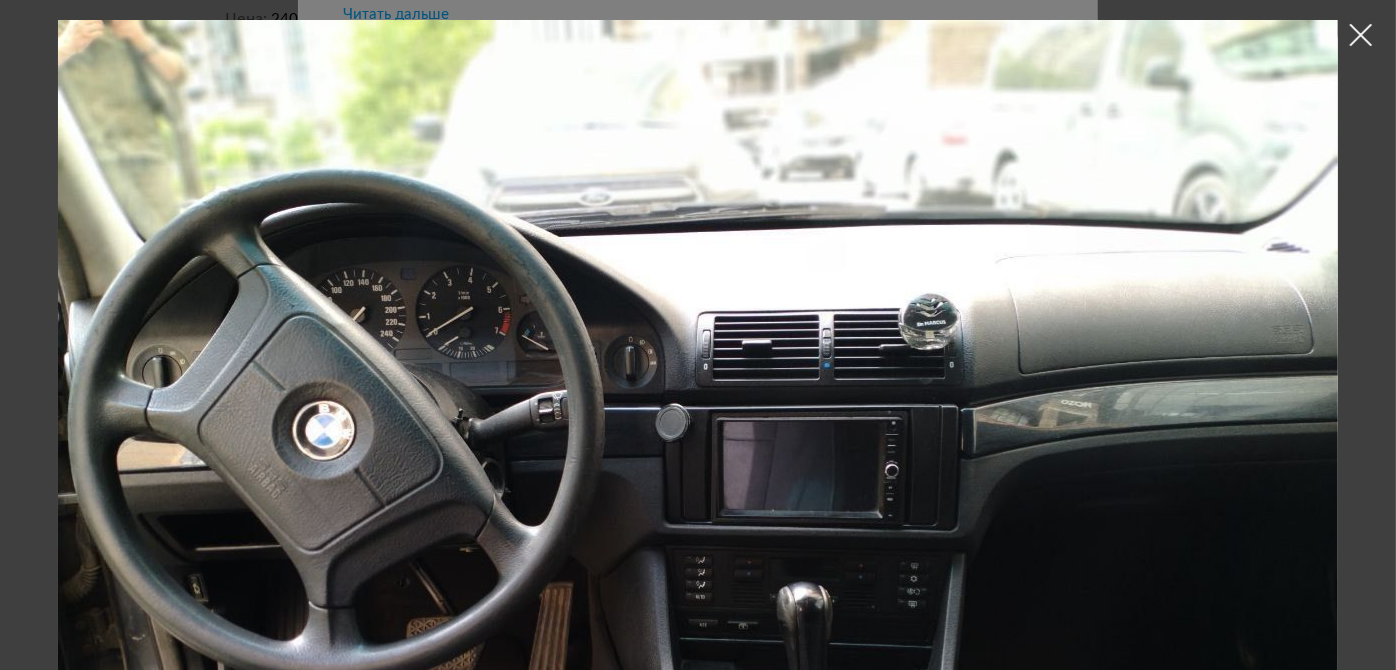 click at bounding box center [1361, 35] 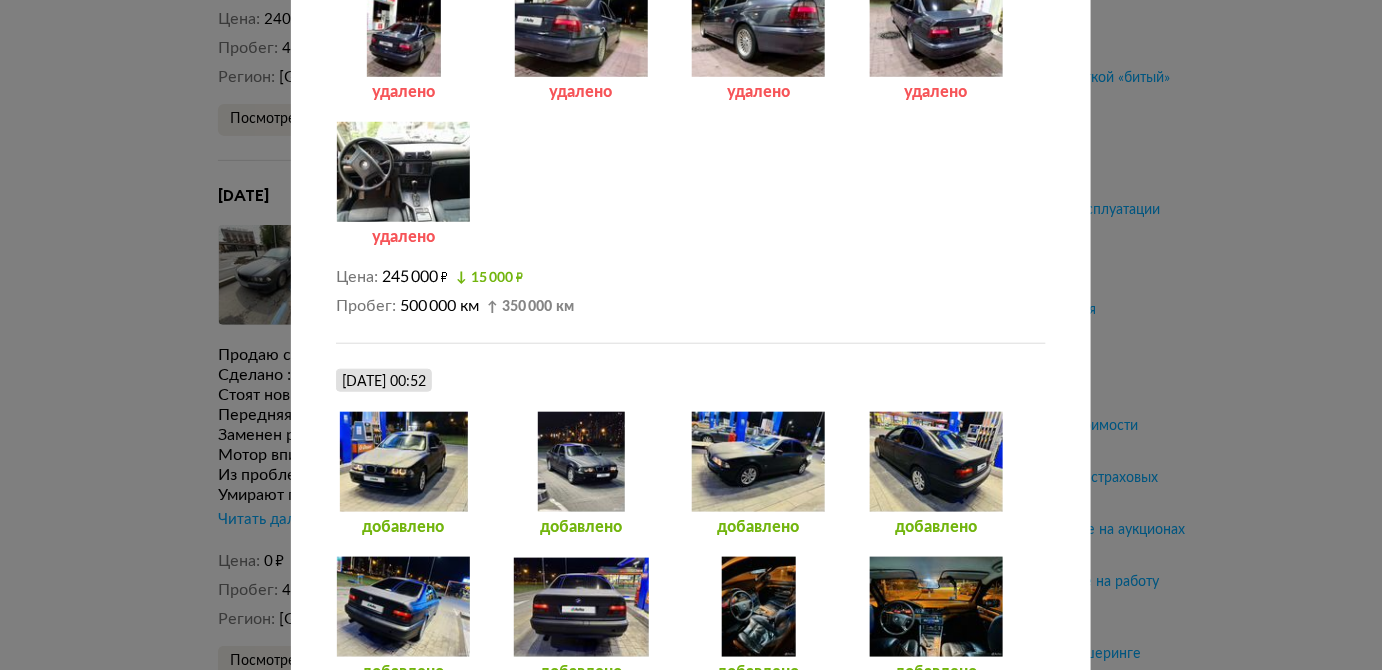 scroll, scrollTop: 2397, scrollLeft: 0, axis: vertical 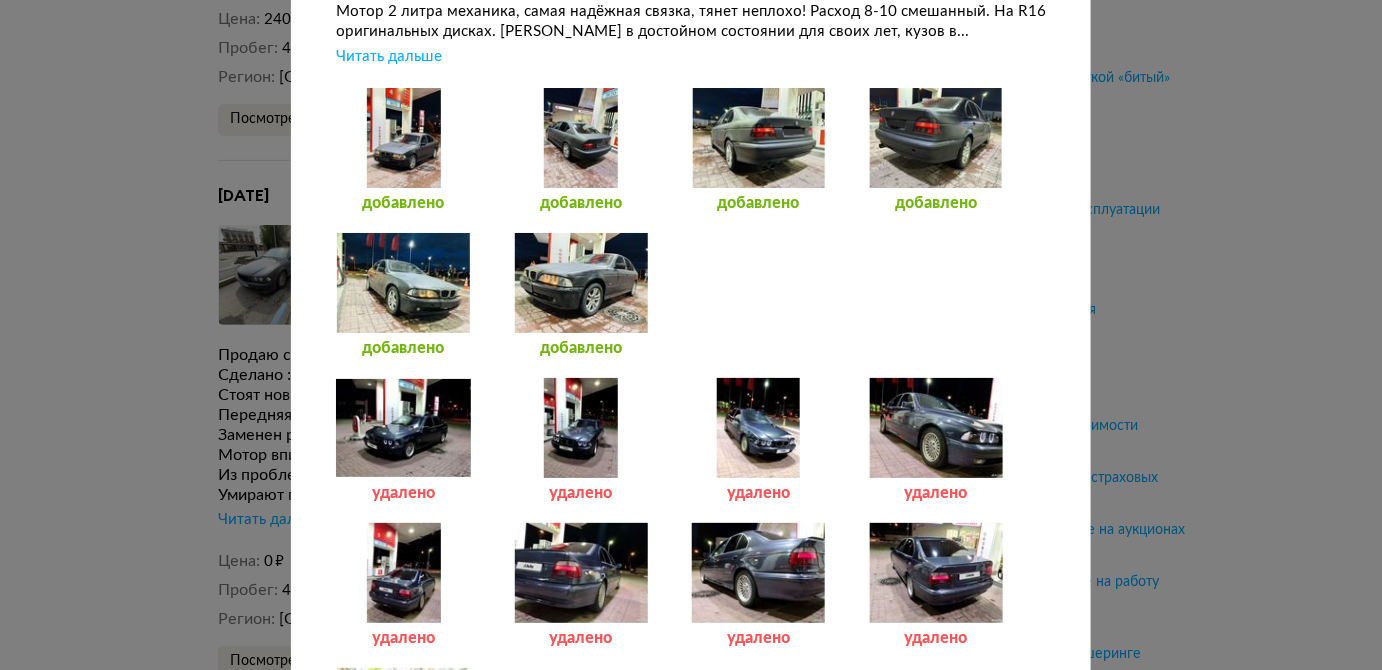 drag, startPoint x: 810, startPoint y: 301, endPoint x: 671, endPoint y: 154, distance: 202.31165 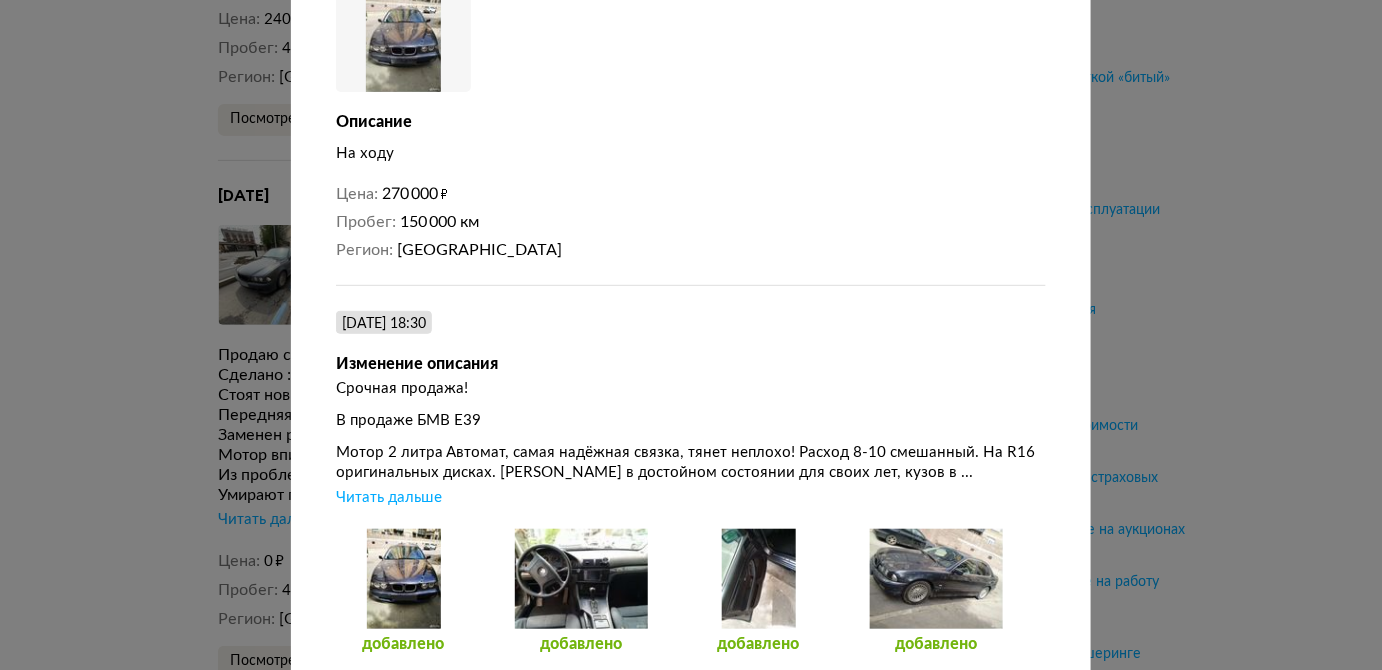 scroll, scrollTop: 0, scrollLeft: 0, axis: both 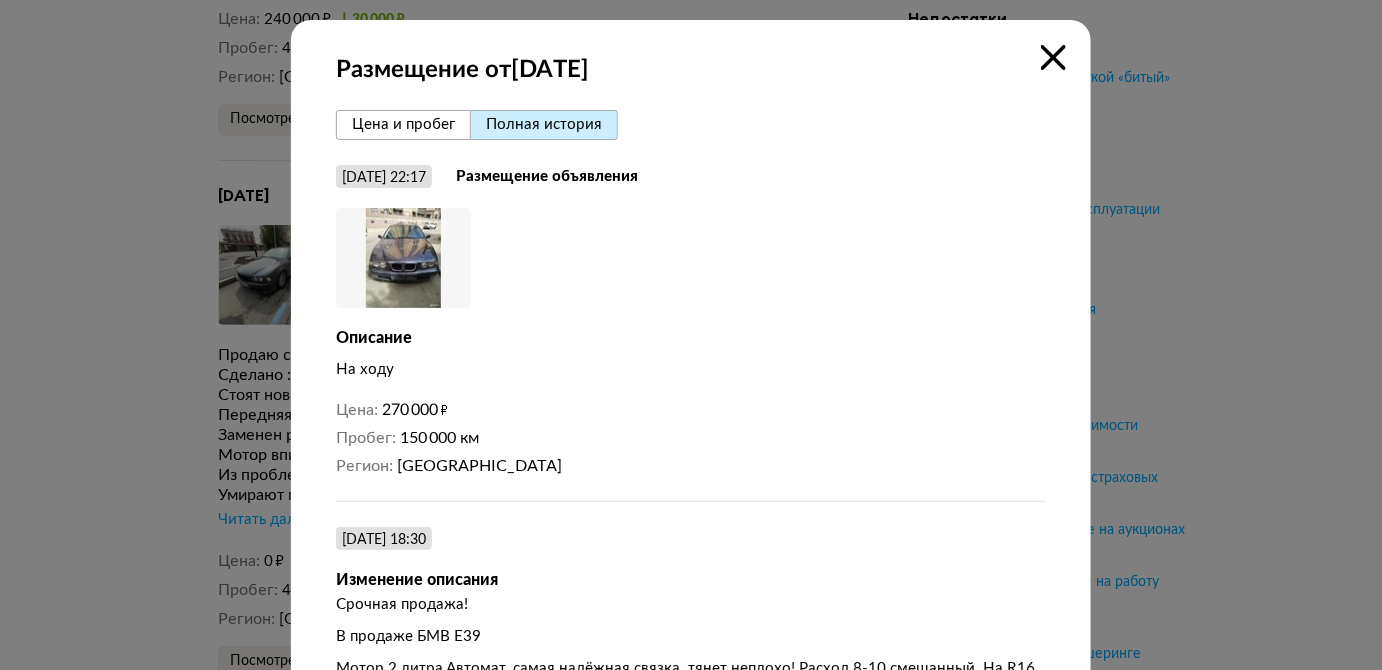 click at bounding box center (403, 258) 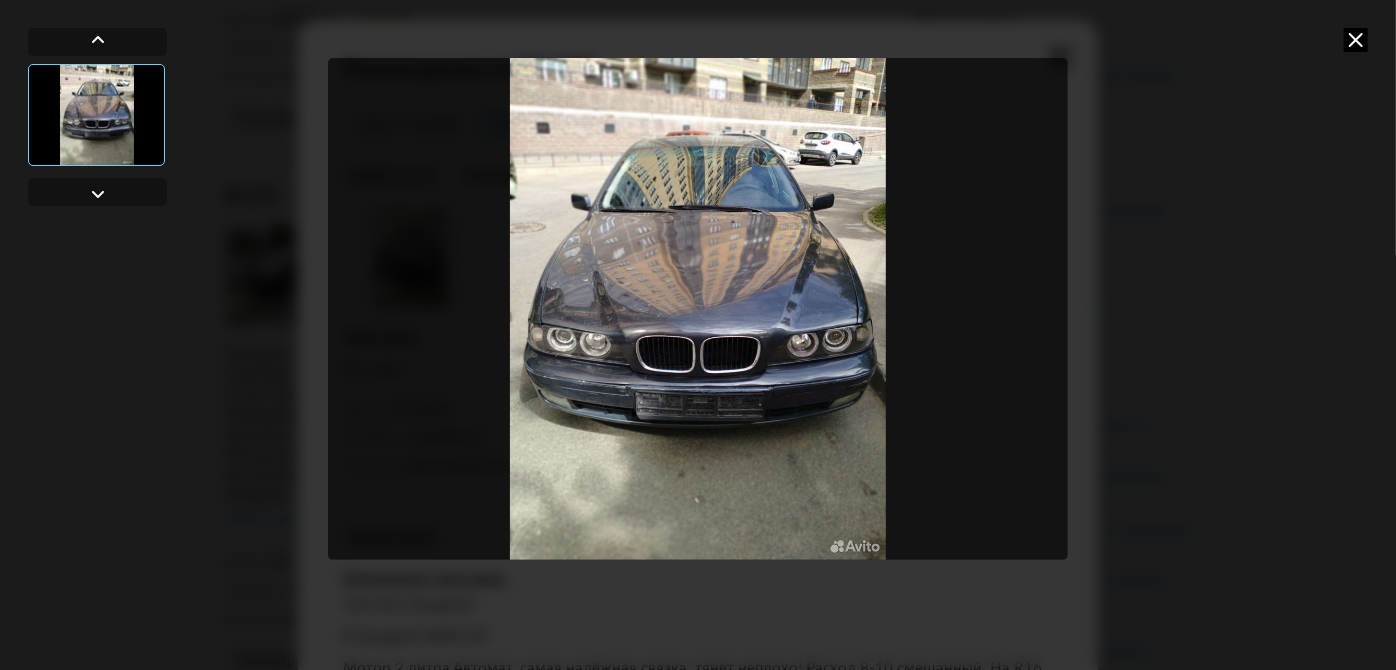 click at bounding box center [1356, 40] 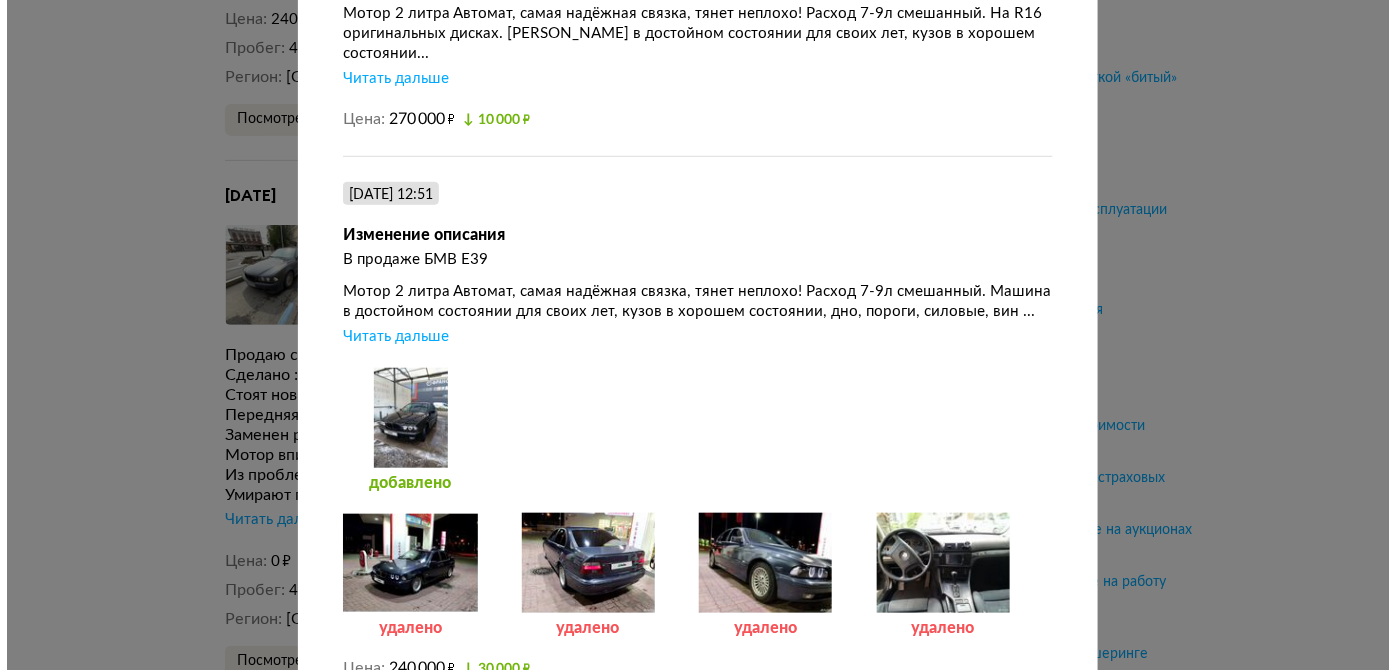 scroll, scrollTop: 5488, scrollLeft: 0, axis: vertical 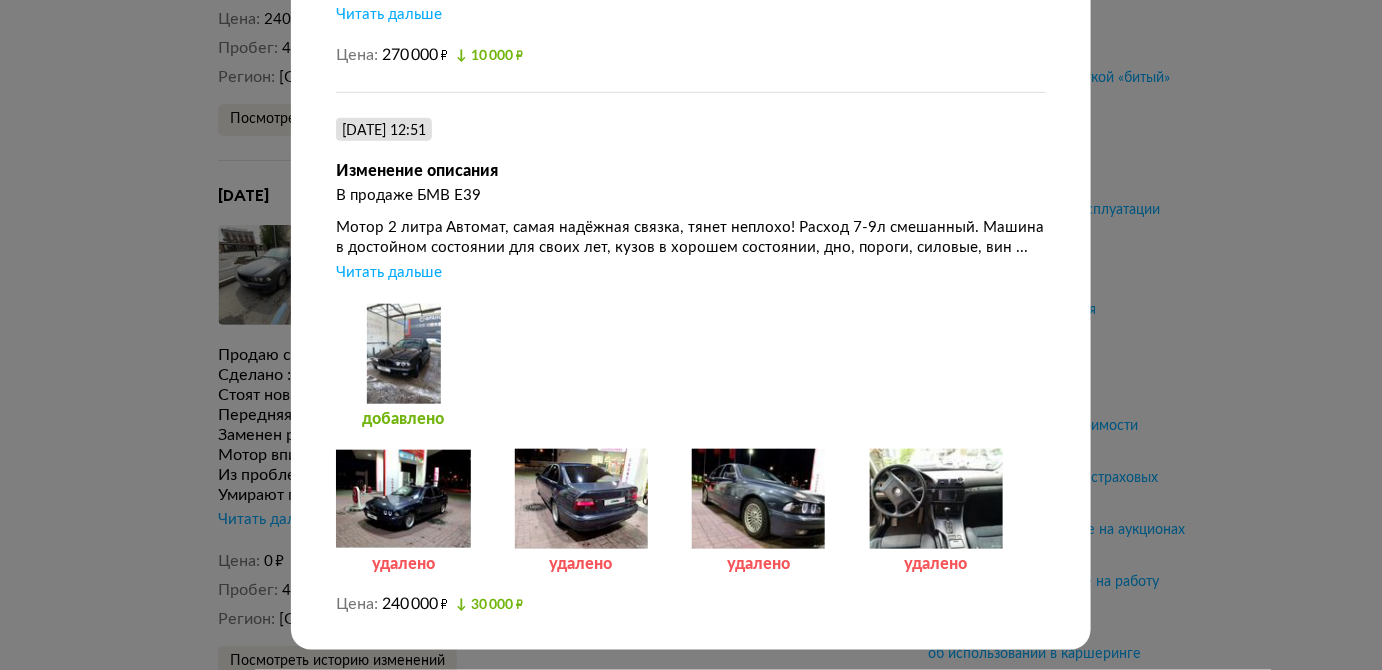 click at bounding box center (581, 499) 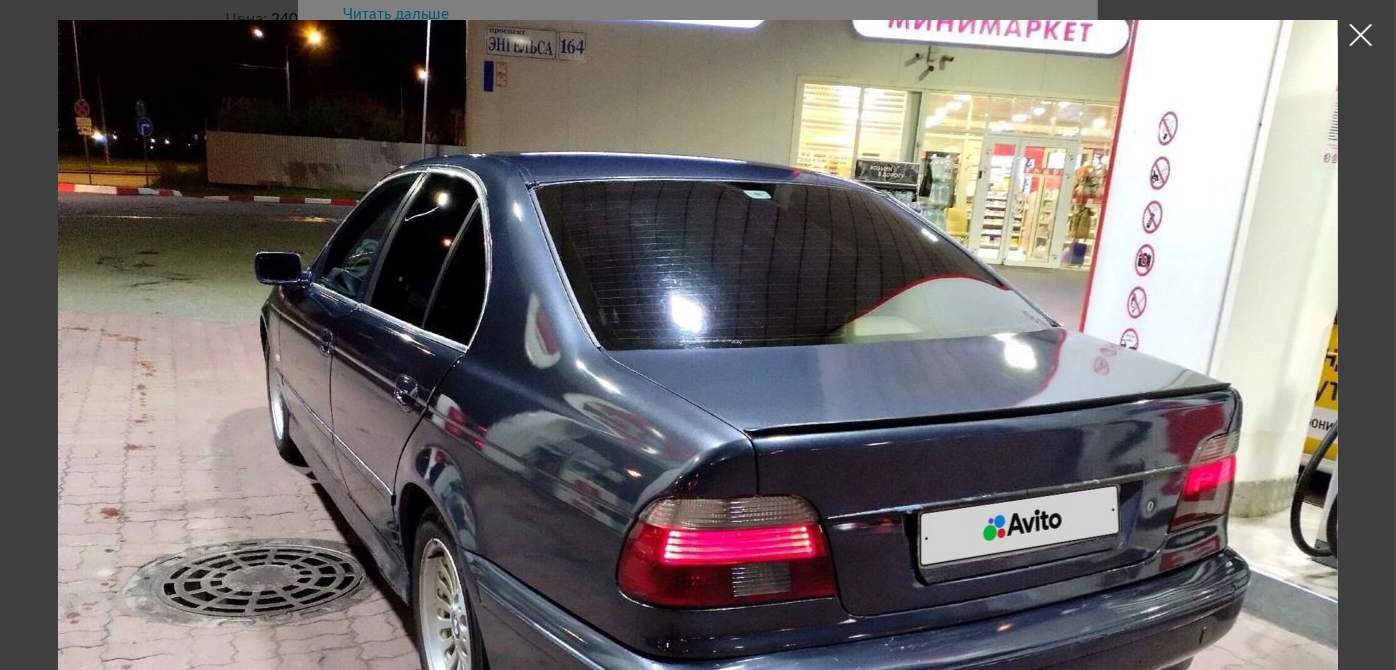 click at bounding box center [1361, 35] 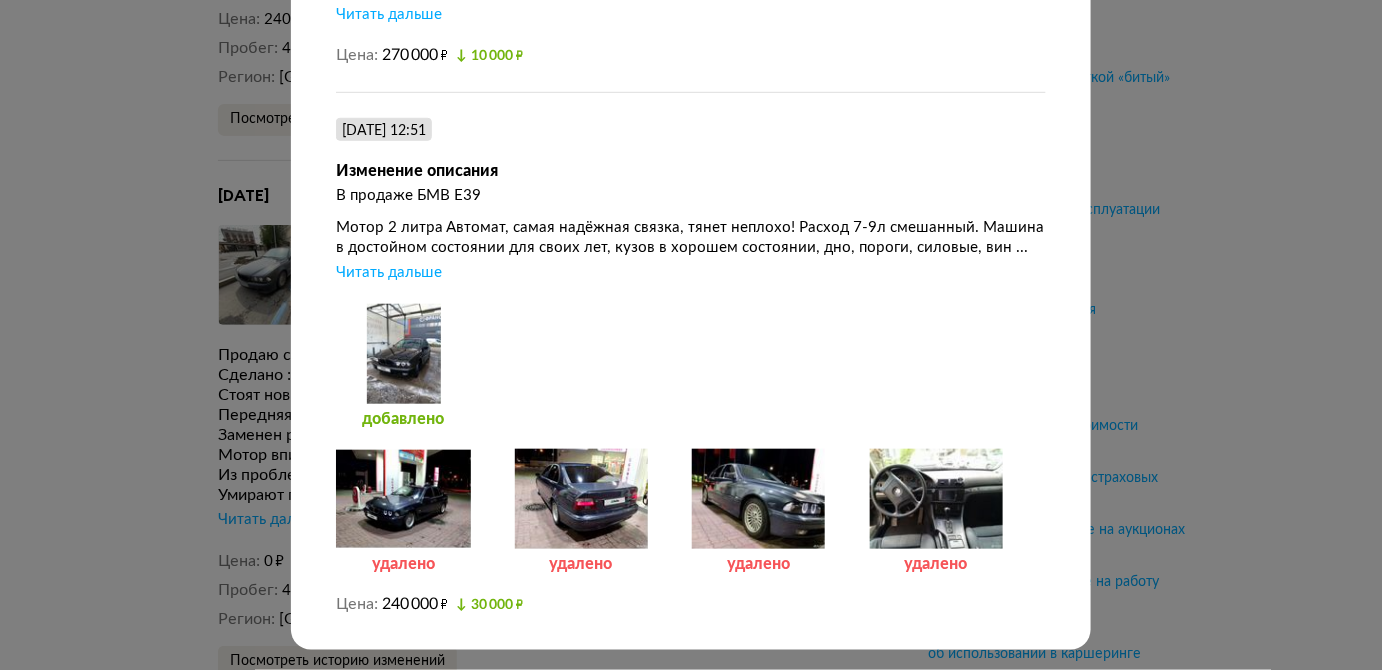 click at bounding box center (403, 354) 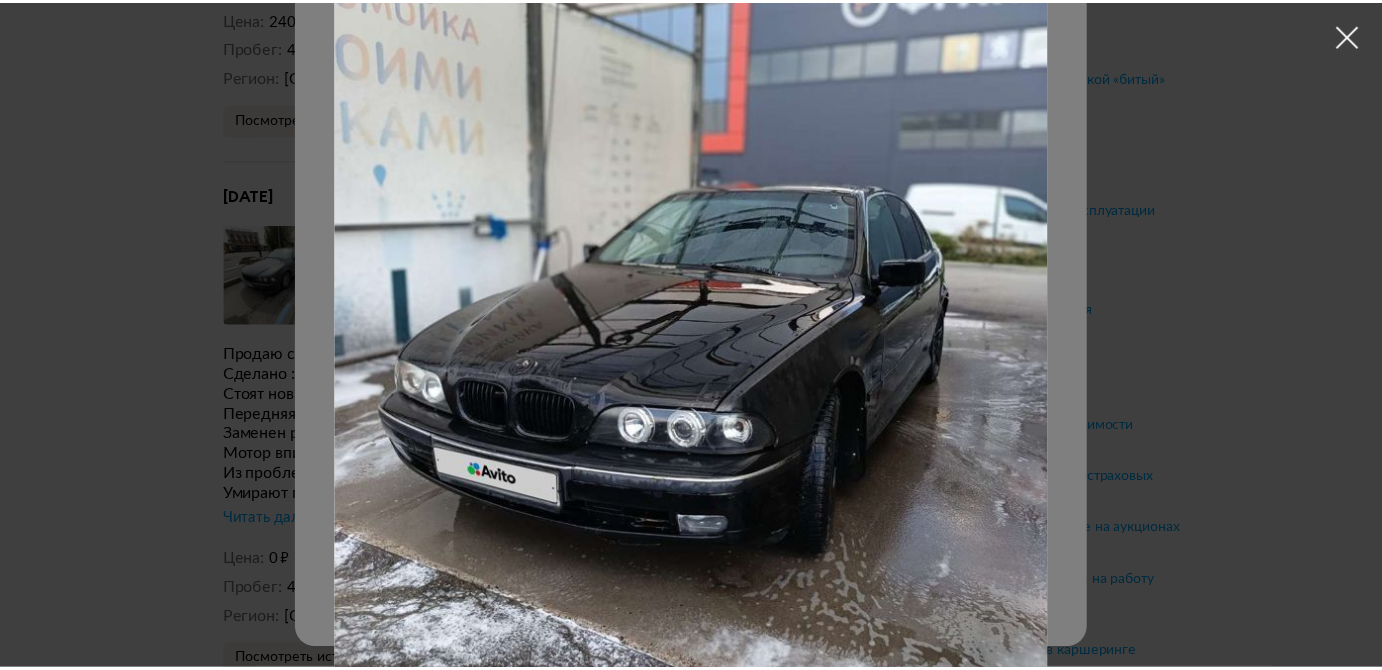 scroll, scrollTop: 364, scrollLeft: 0, axis: vertical 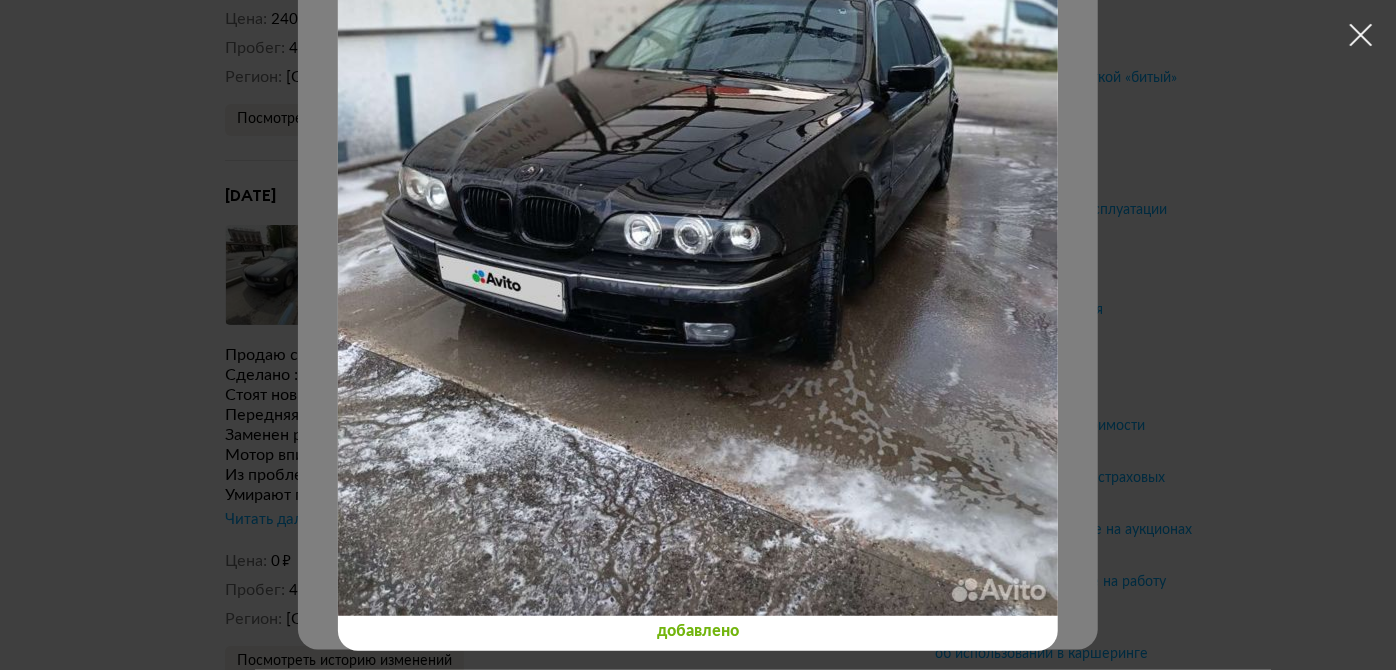 click at bounding box center (1361, 35) 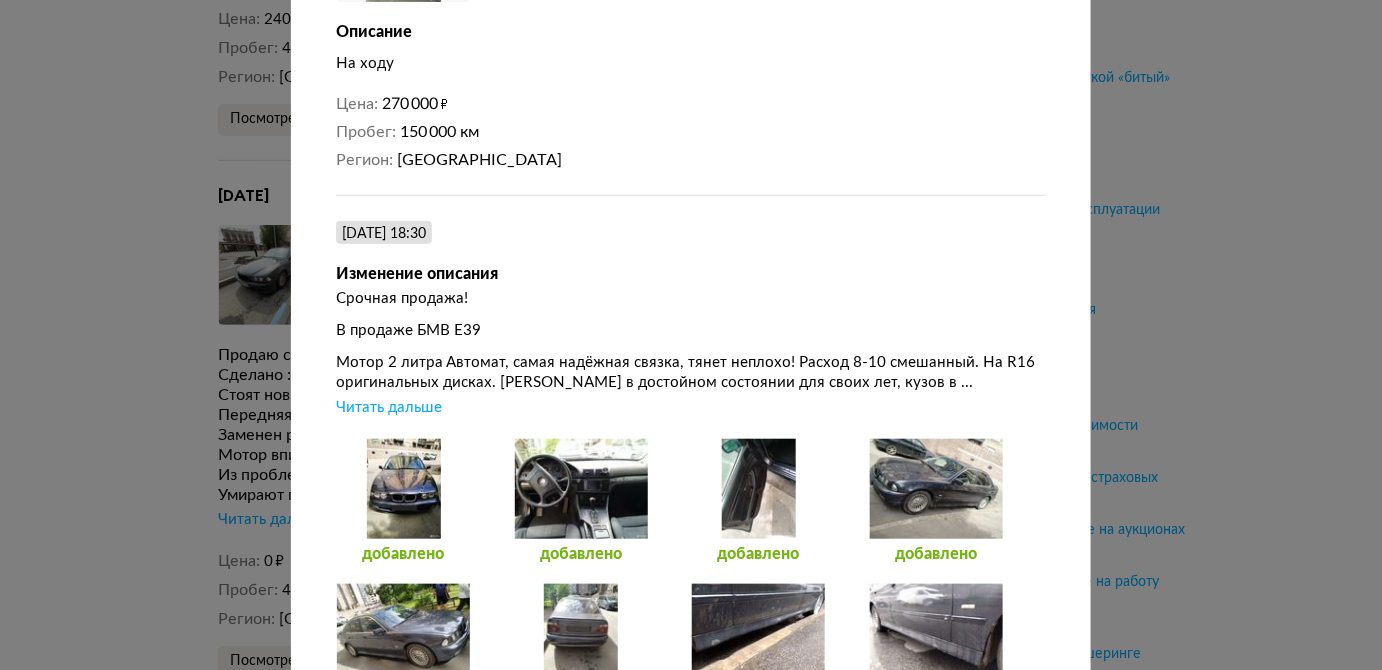 scroll, scrollTop: 0, scrollLeft: 0, axis: both 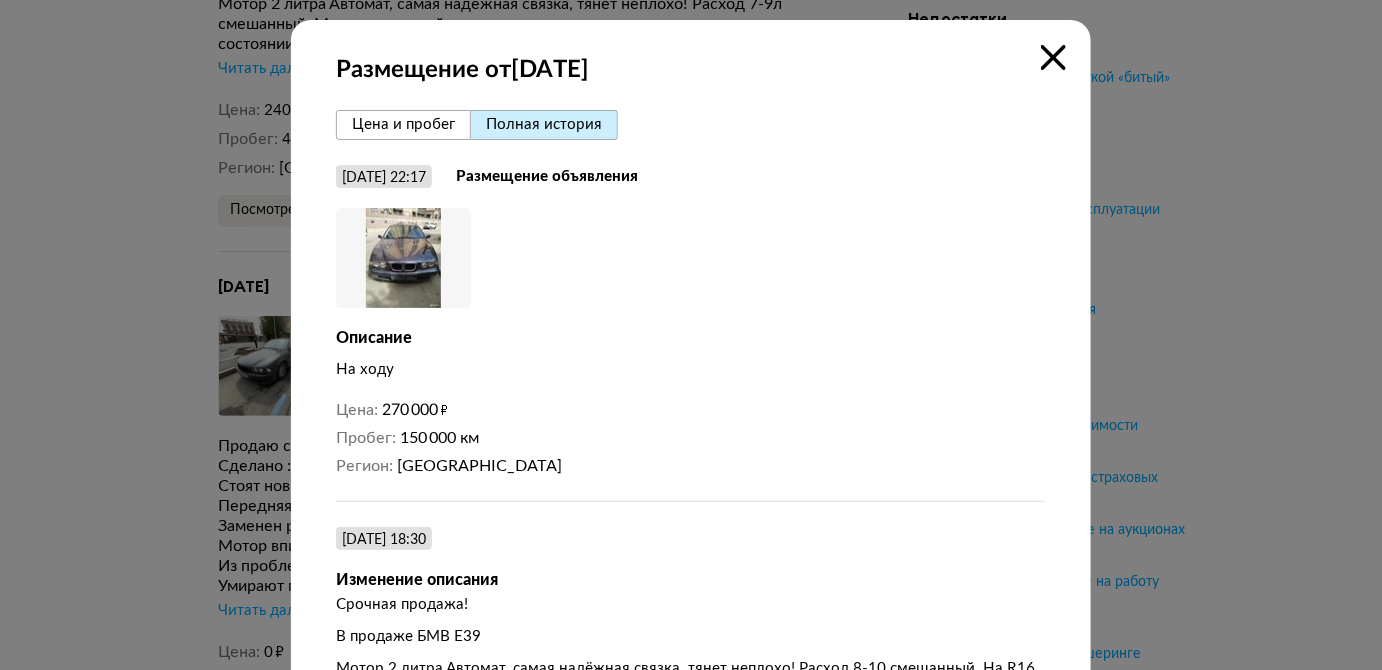 click at bounding box center (403, 258) 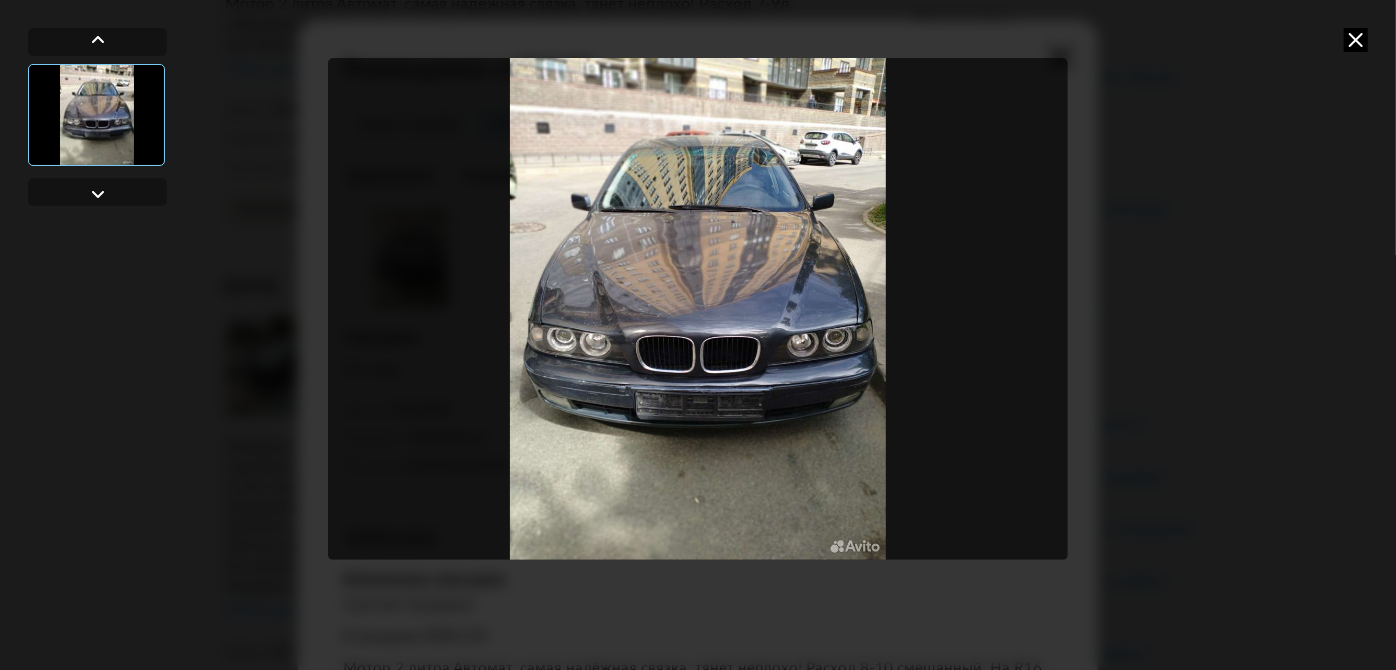 click at bounding box center (1356, 40) 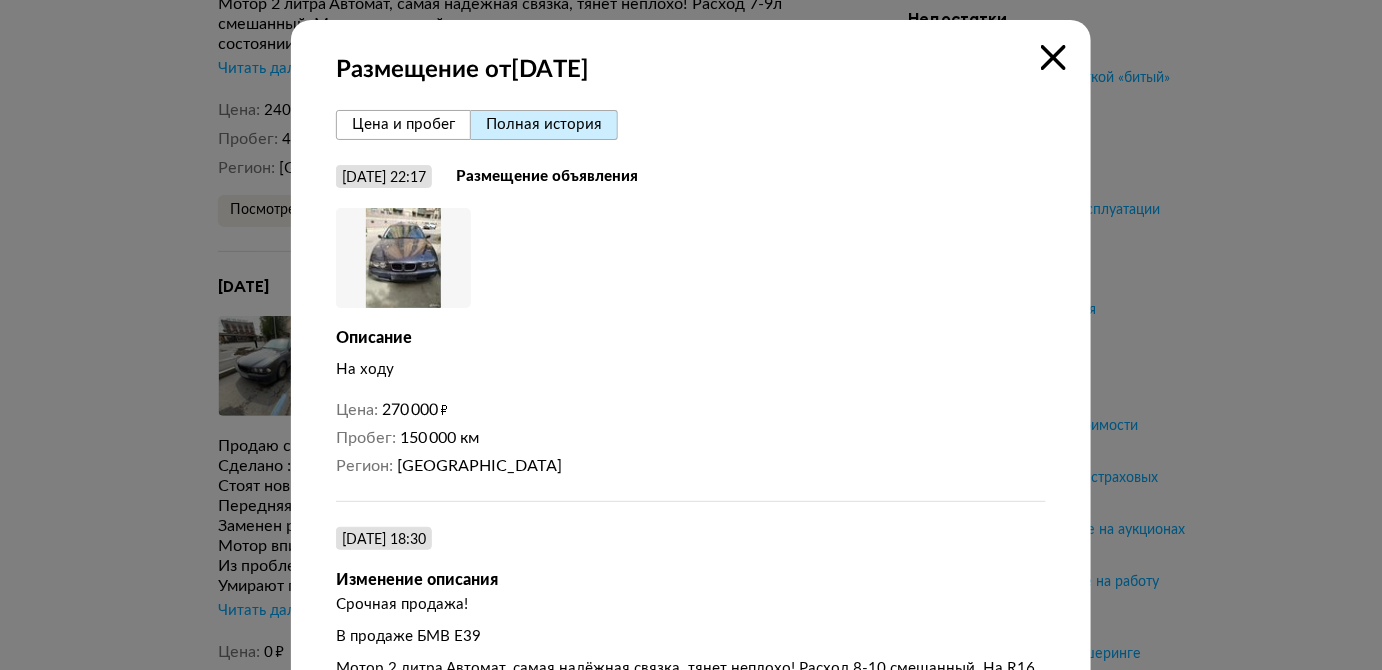 click at bounding box center (1053, 57) 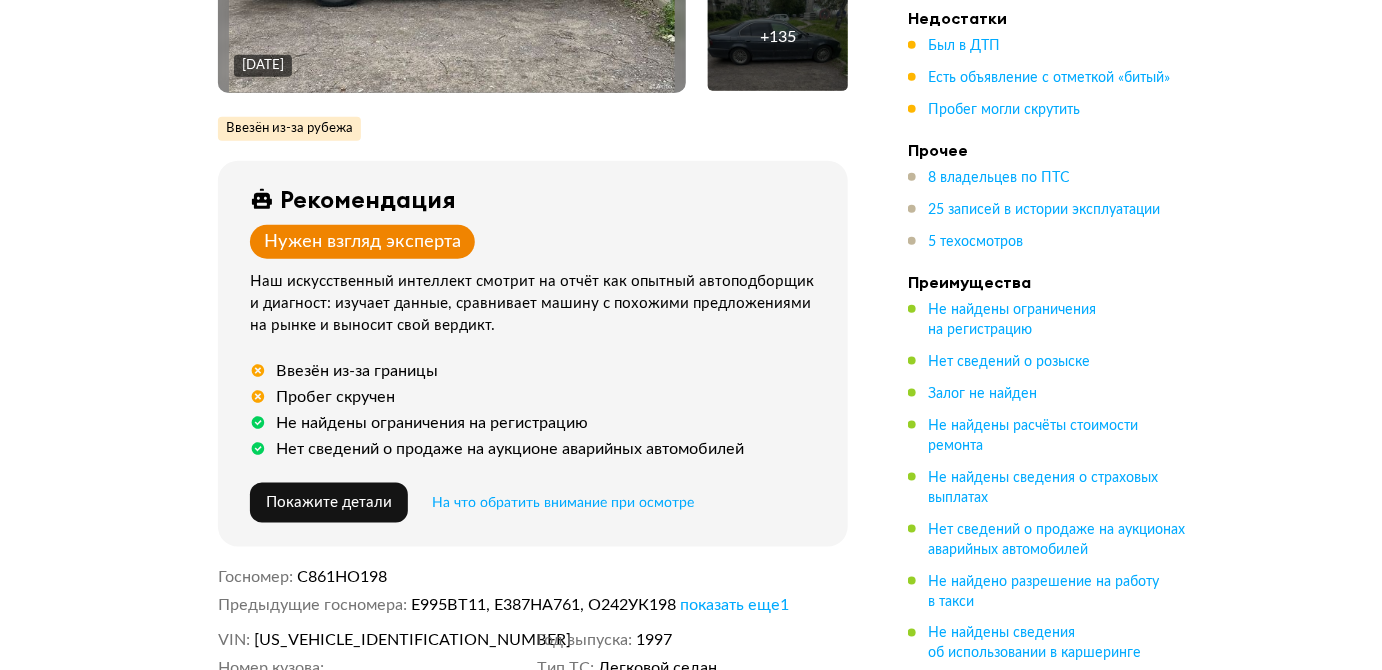 scroll, scrollTop: 818, scrollLeft: 0, axis: vertical 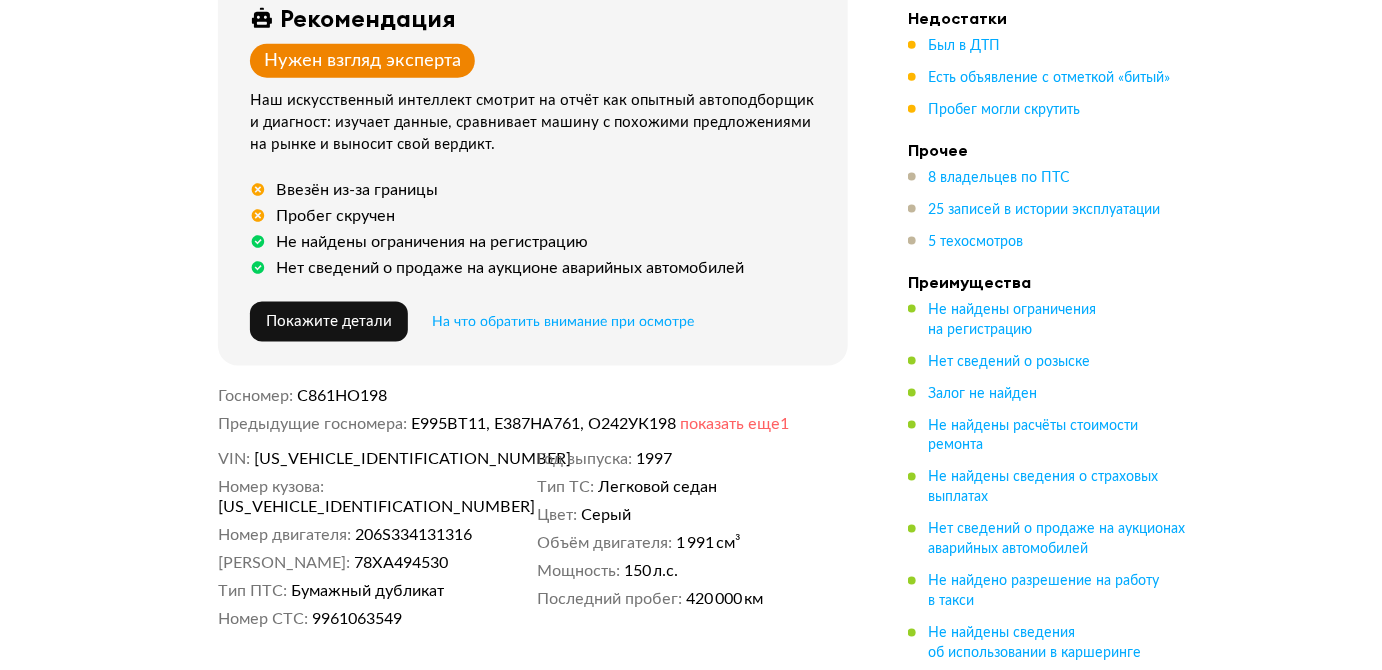 click on "показать еще  1" at bounding box center (735, 424) 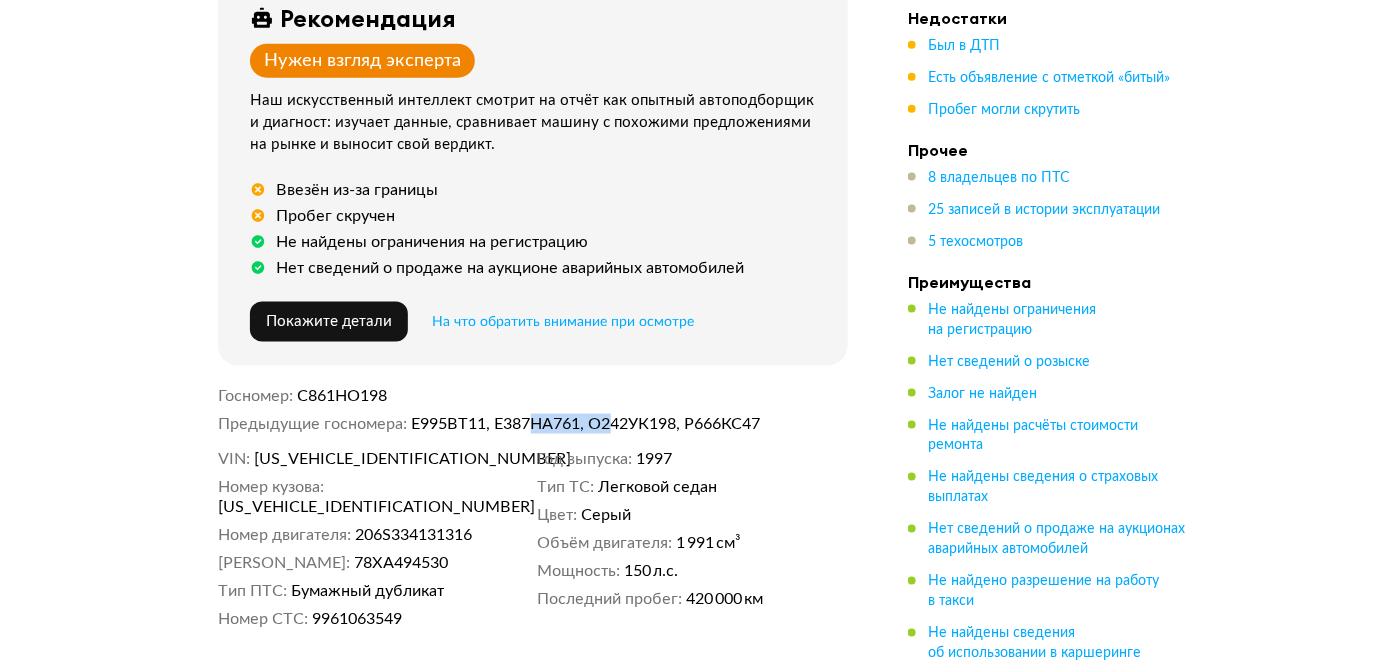 drag, startPoint x: 567, startPoint y: 403, endPoint x: 499, endPoint y: 403, distance: 68 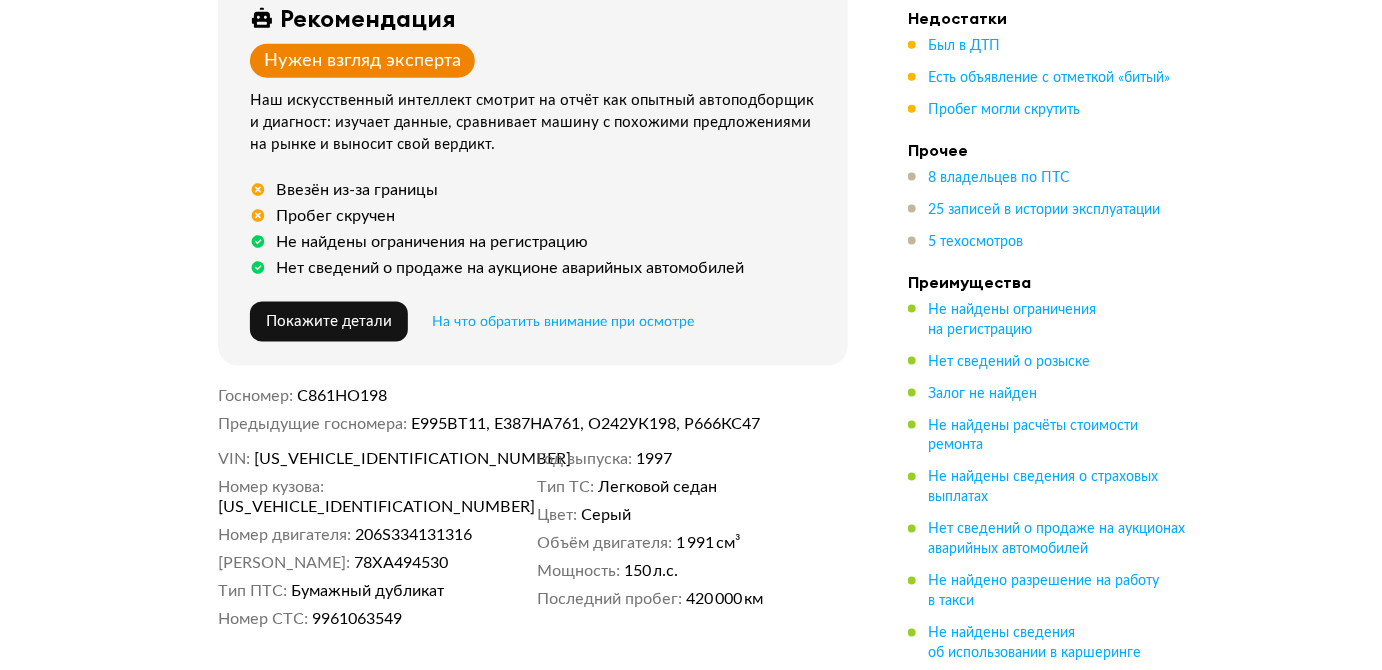 click on "С861НО198" at bounding box center (573, 396) 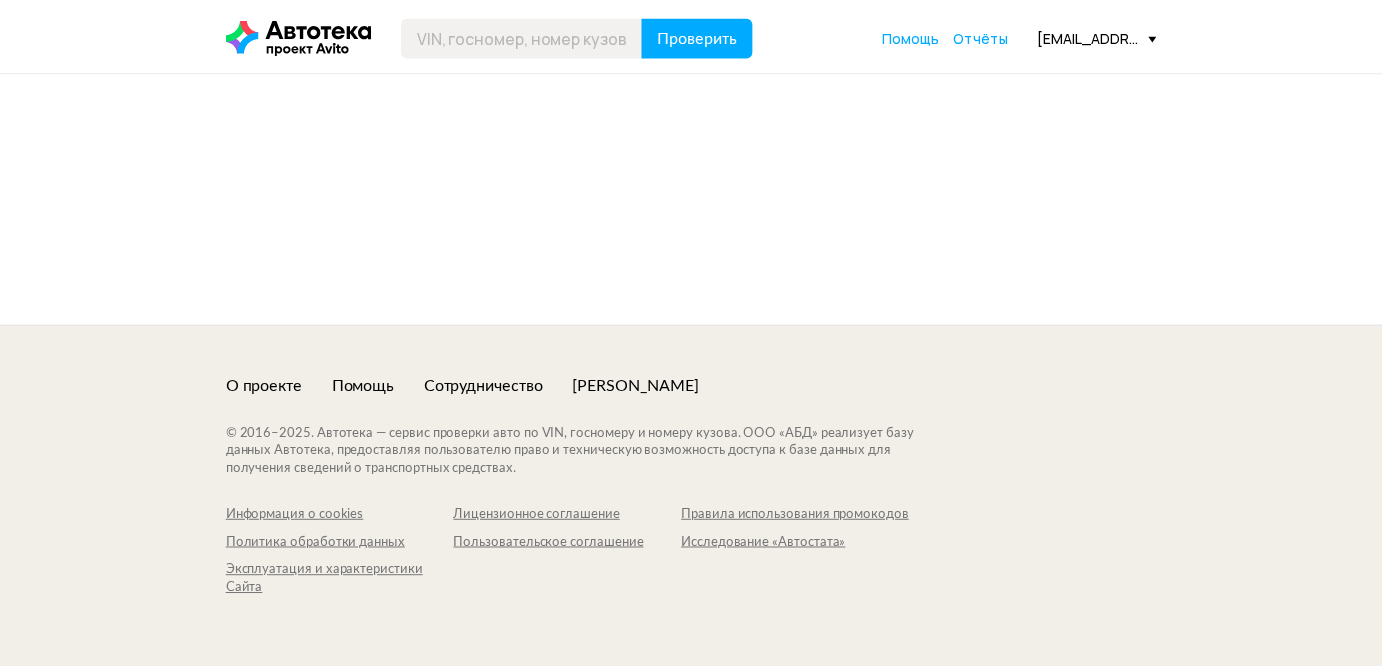 scroll, scrollTop: 0, scrollLeft: 0, axis: both 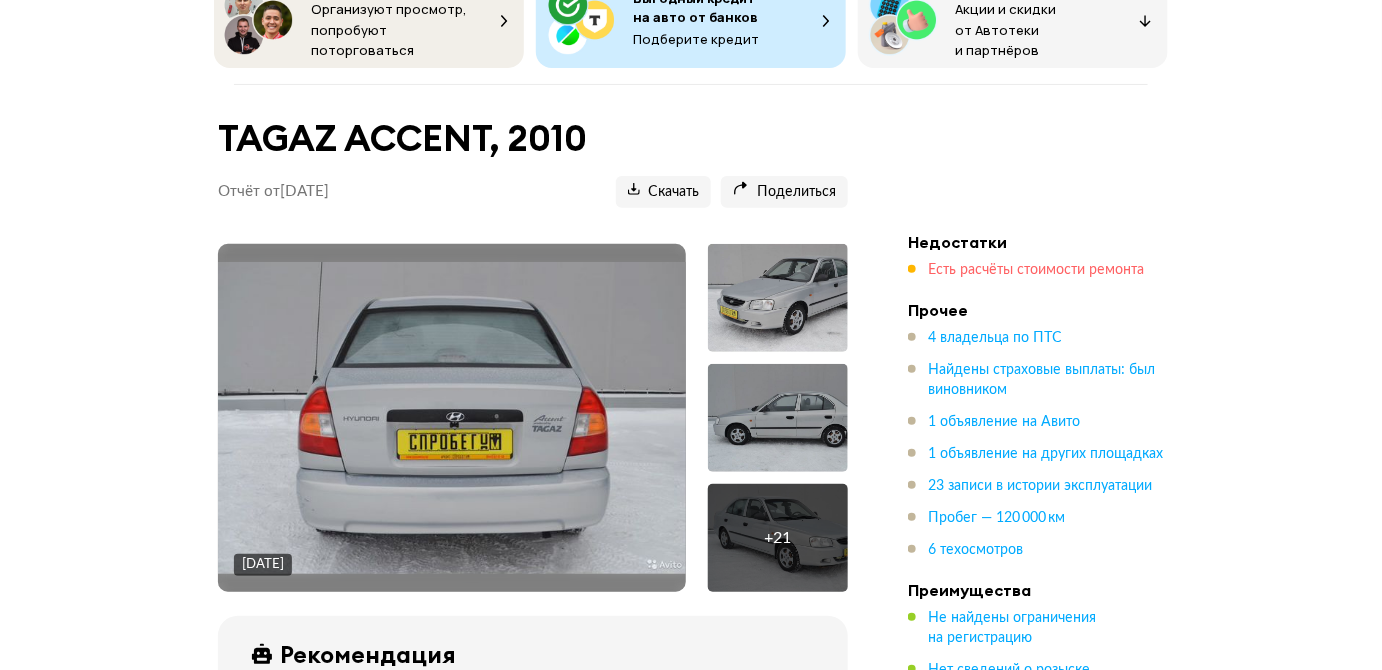 click on "Есть расчёты стоимости ремонта" at bounding box center [1036, 270] 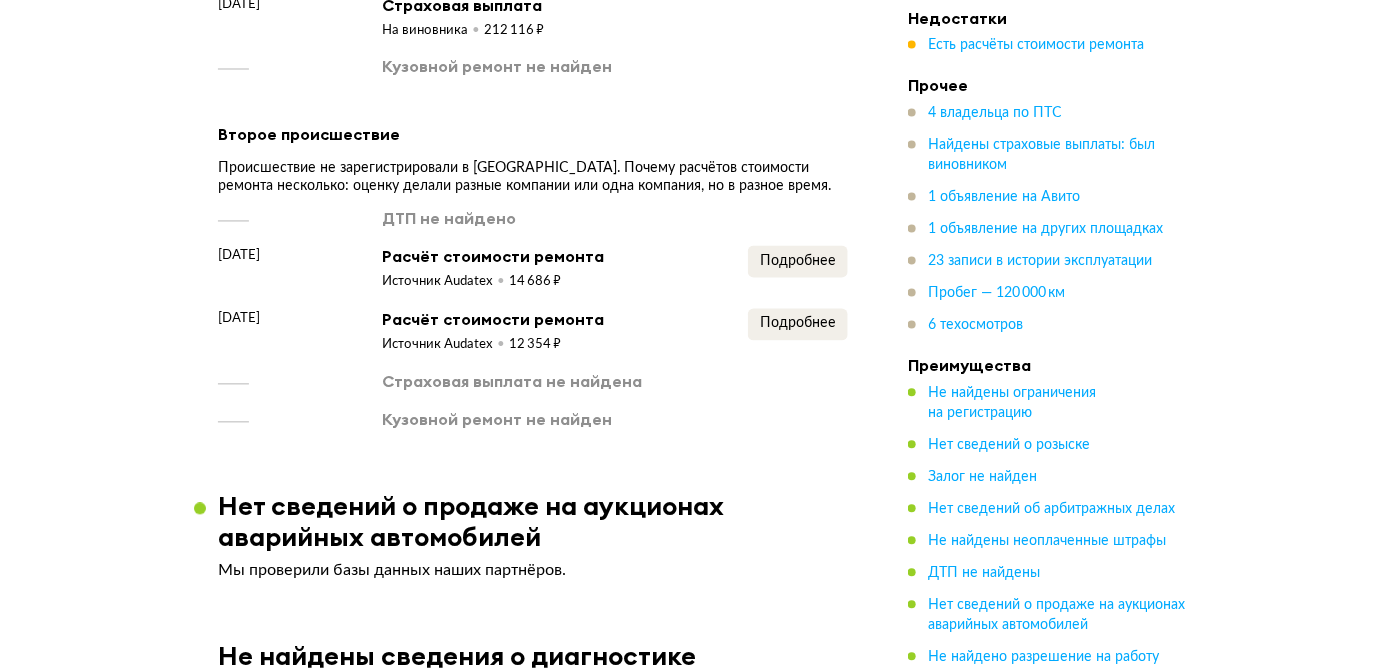 scroll, scrollTop: 3623, scrollLeft: 0, axis: vertical 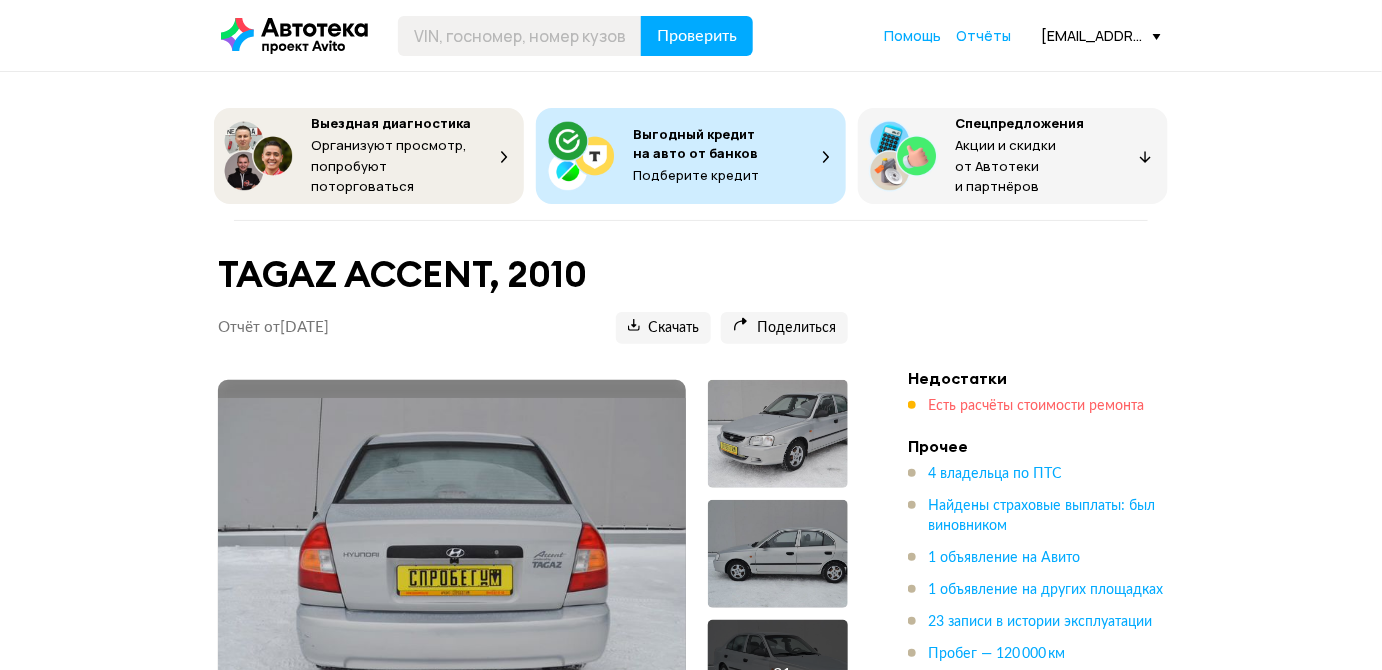 click on "Есть расчёты стоимости ремонта" at bounding box center (1036, 406) 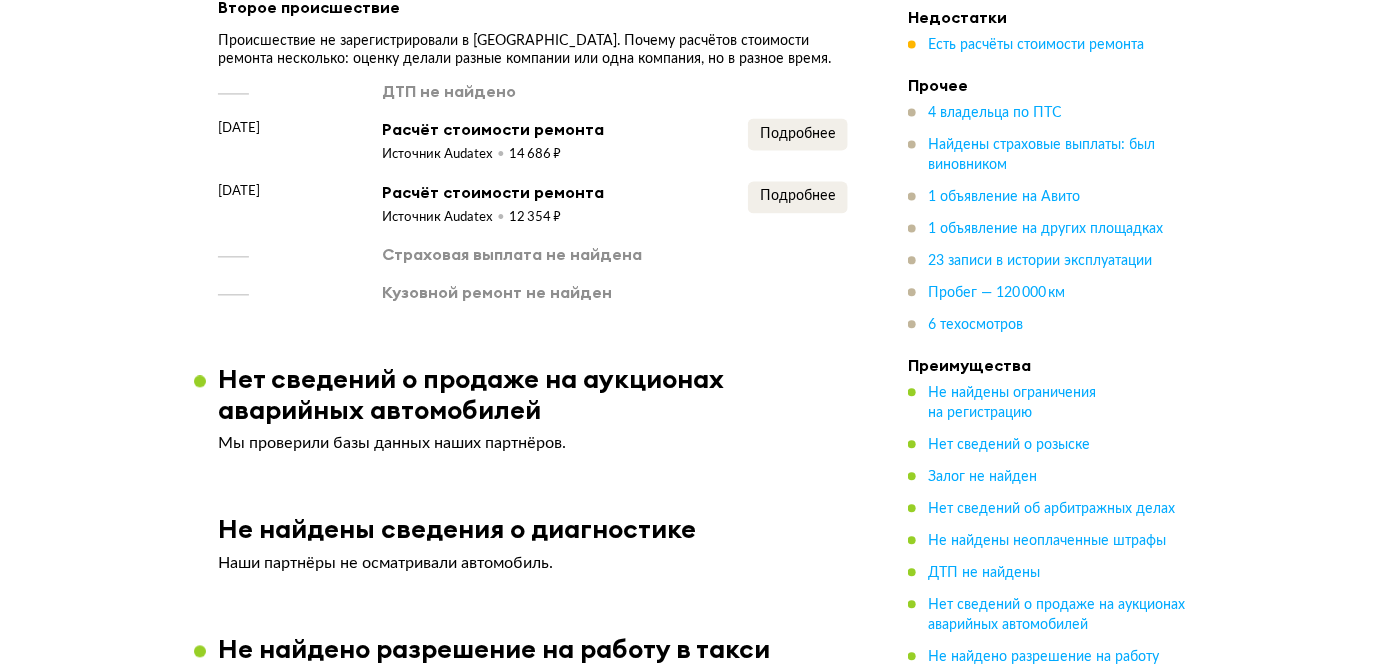 scroll, scrollTop: 3895, scrollLeft: 0, axis: vertical 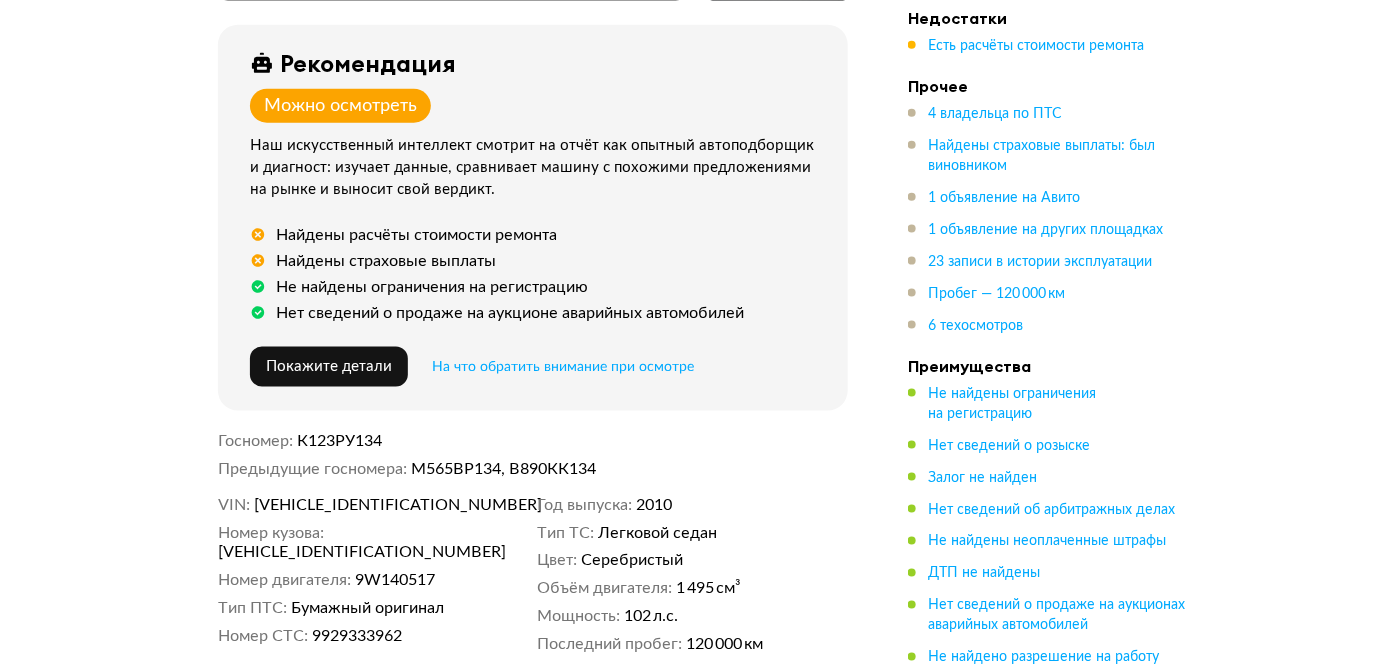click on "X7MCF41GPAM234484" at bounding box center [370, 505] 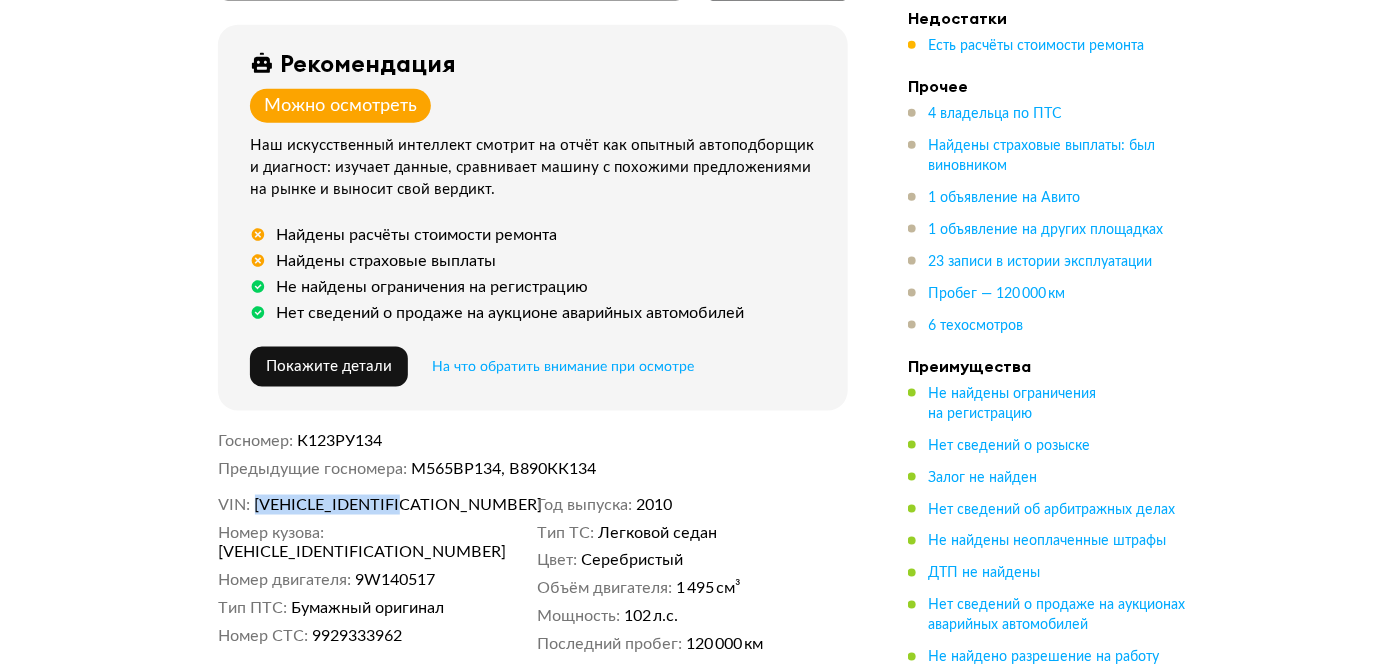 click on "X7MCF41GPAM234484" at bounding box center (370, 505) 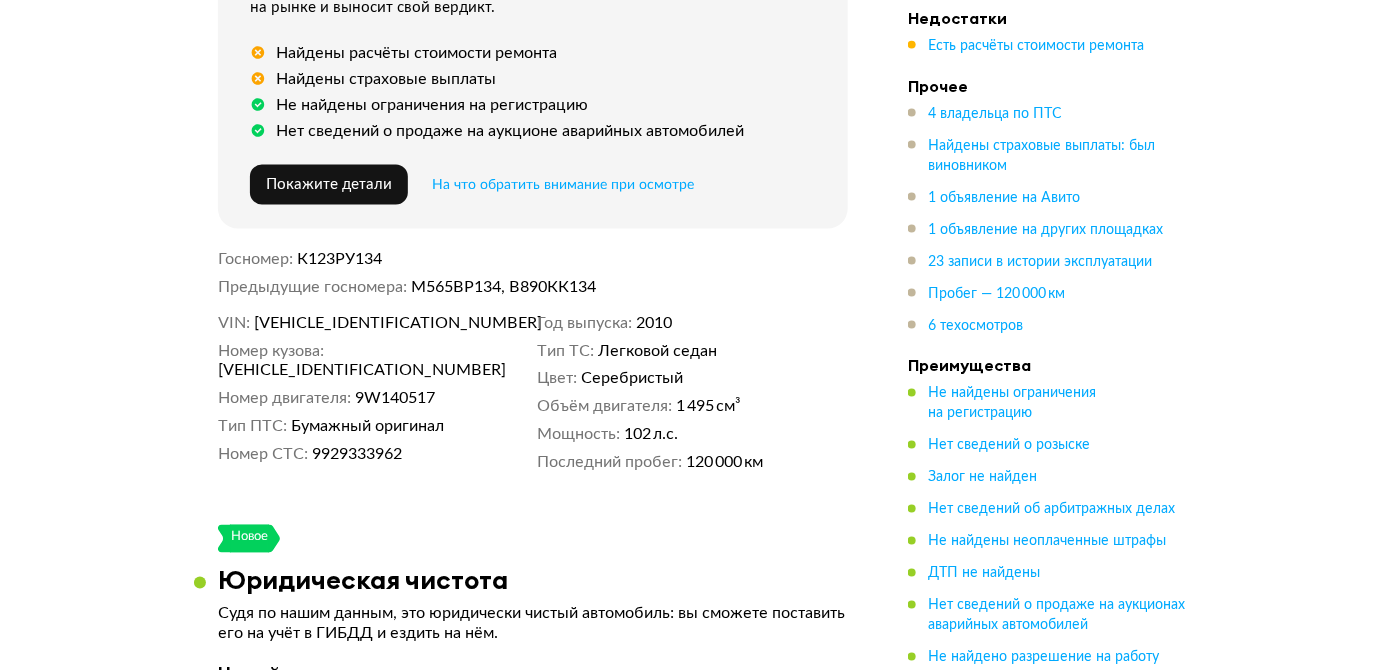 click on "Есть расчёты стоимости ремонта" at bounding box center (1048, 46) 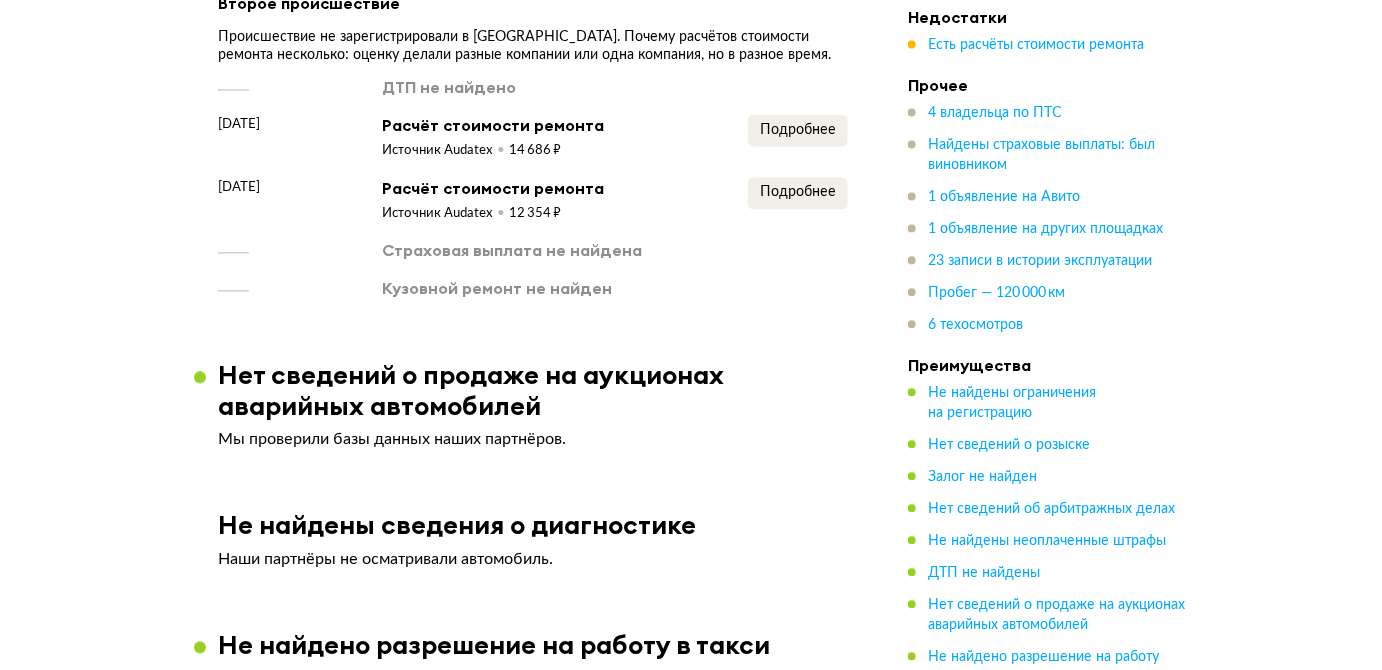 scroll, scrollTop: 3895, scrollLeft: 0, axis: vertical 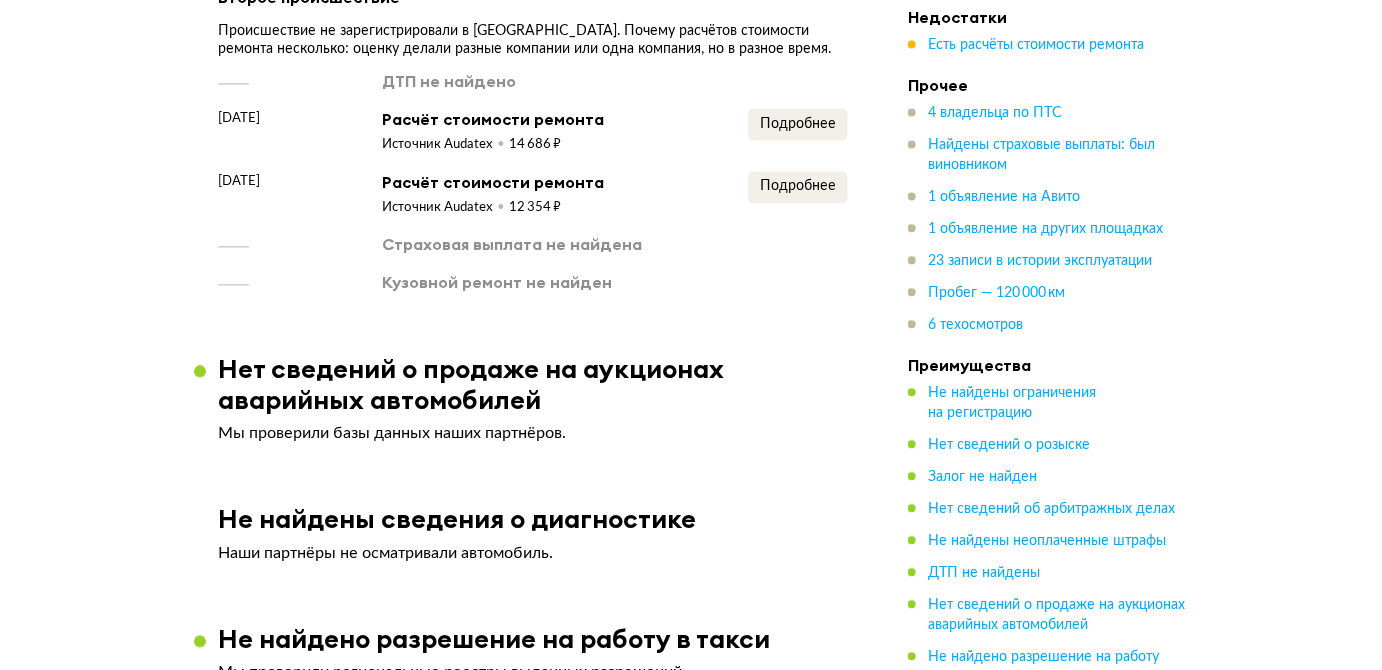 drag, startPoint x: 218, startPoint y: 102, endPoint x: 324, endPoint y: 108, distance: 106.16968 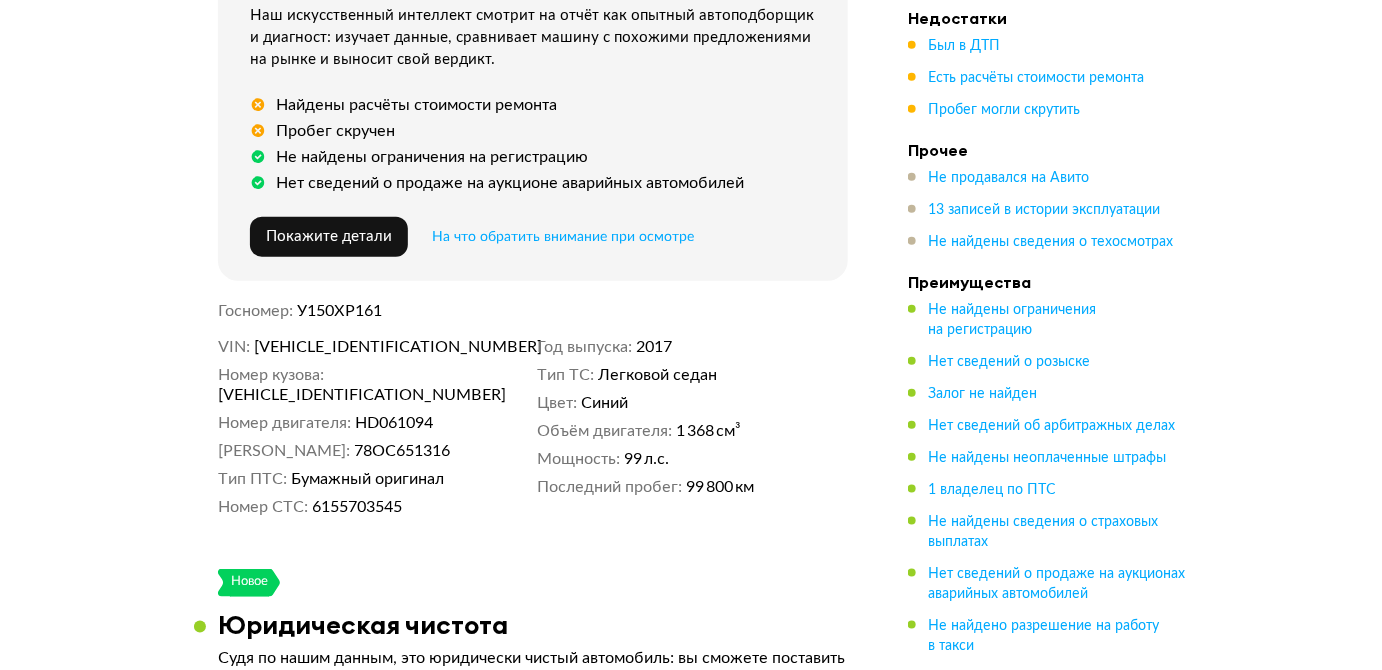 scroll, scrollTop: 545, scrollLeft: 0, axis: vertical 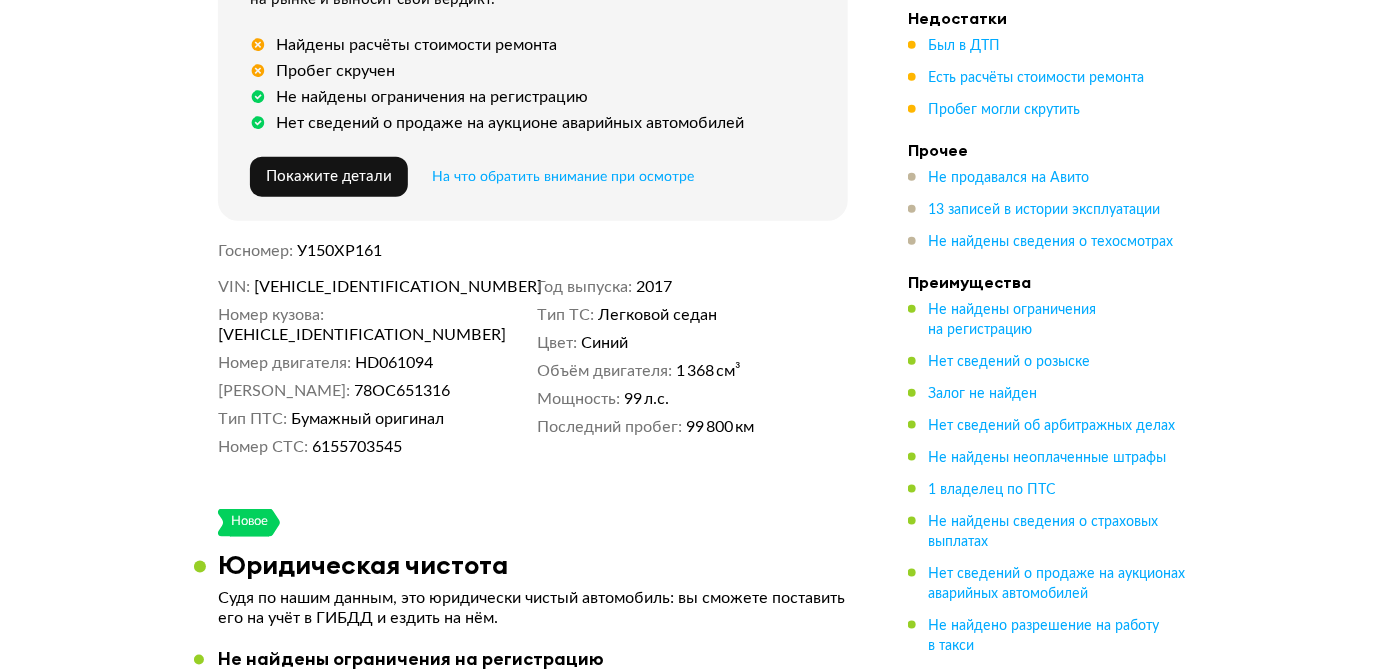 click on "[VEHICLE_IDENTIFICATION_NUMBER]" at bounding box center (370, 287) 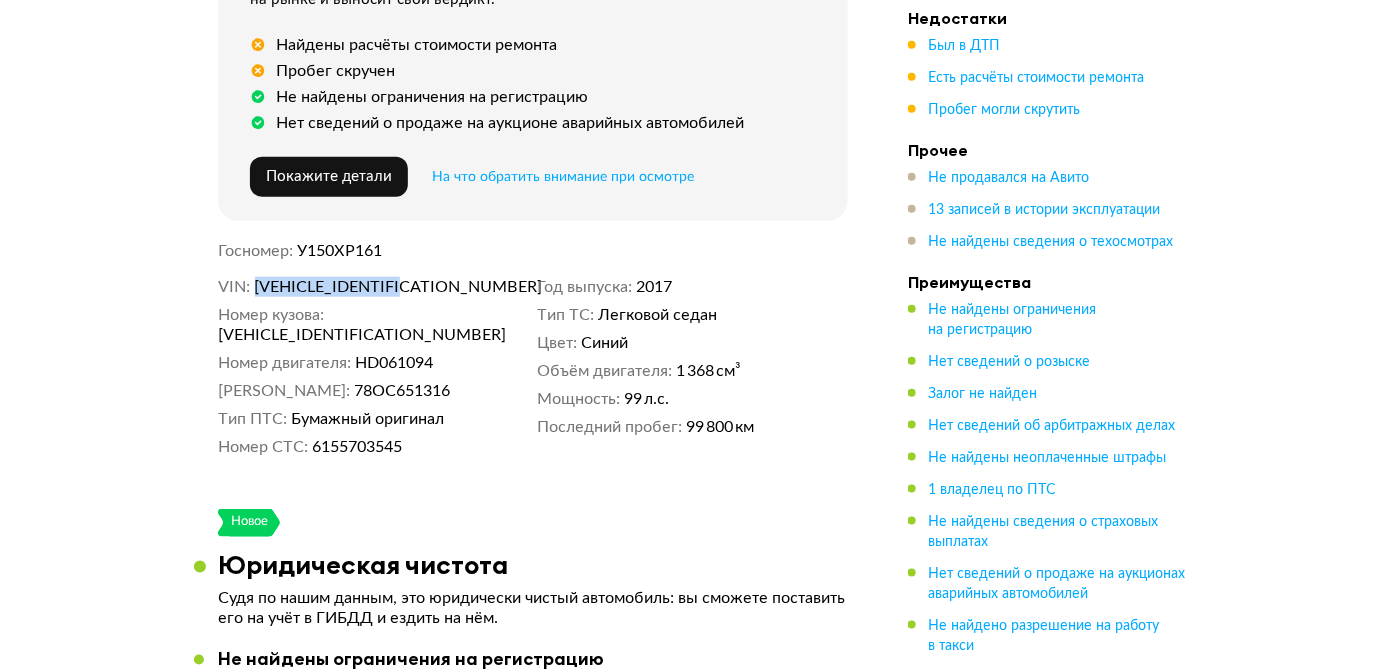click on "[VEHICLE_IDENTIFICATION_NUMBER]" at bounding box center [370, 287] 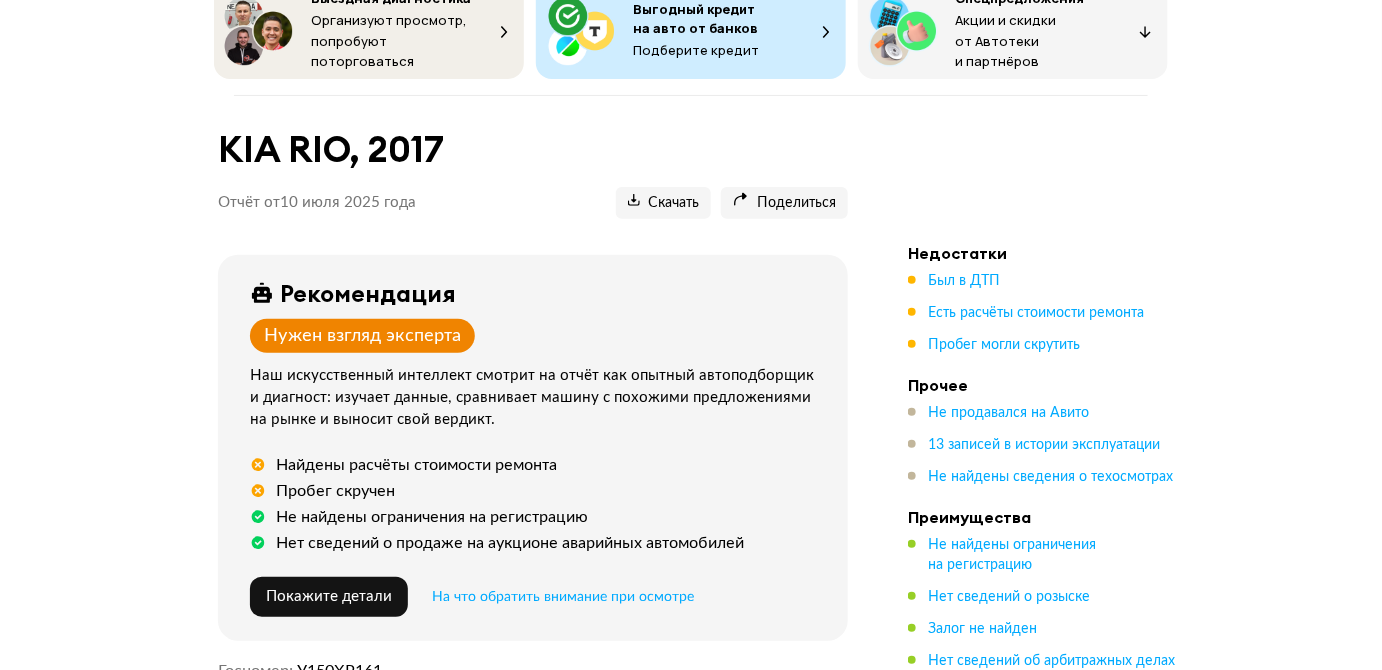 scroll, scrollTop: 0, scrollLeft: 0, axis: both 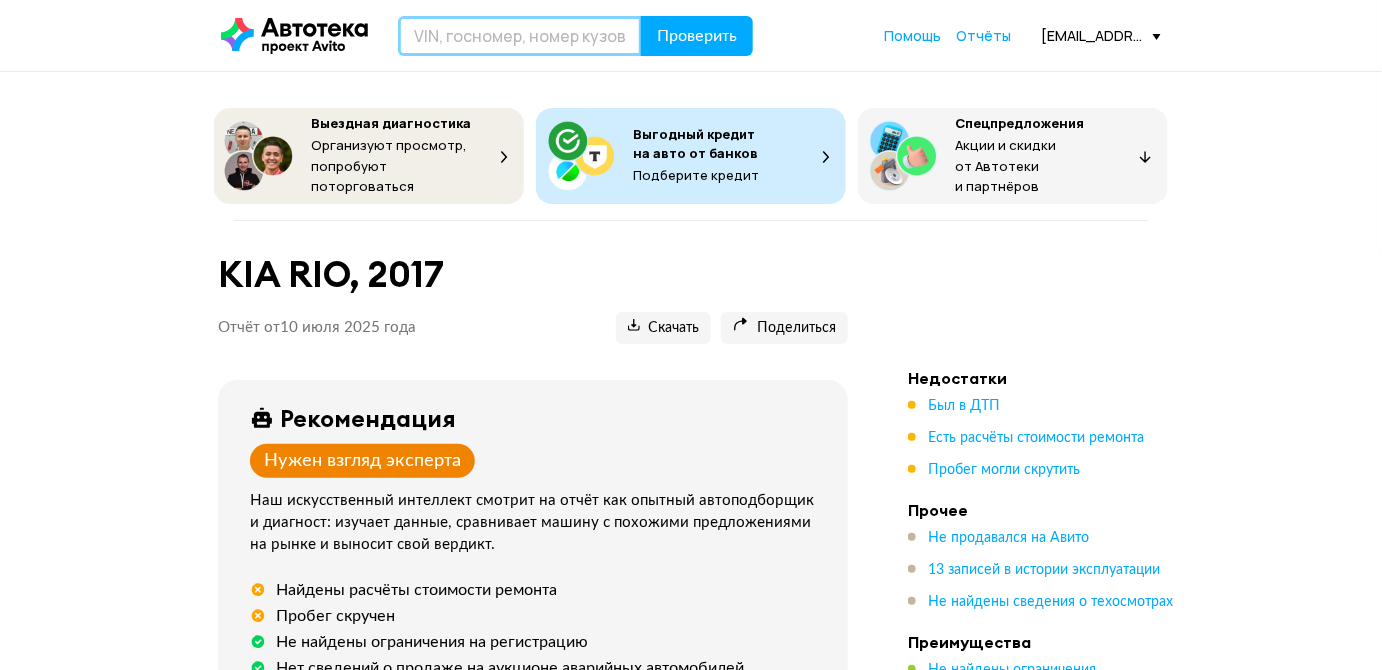 click at bounding box center [520, 36] 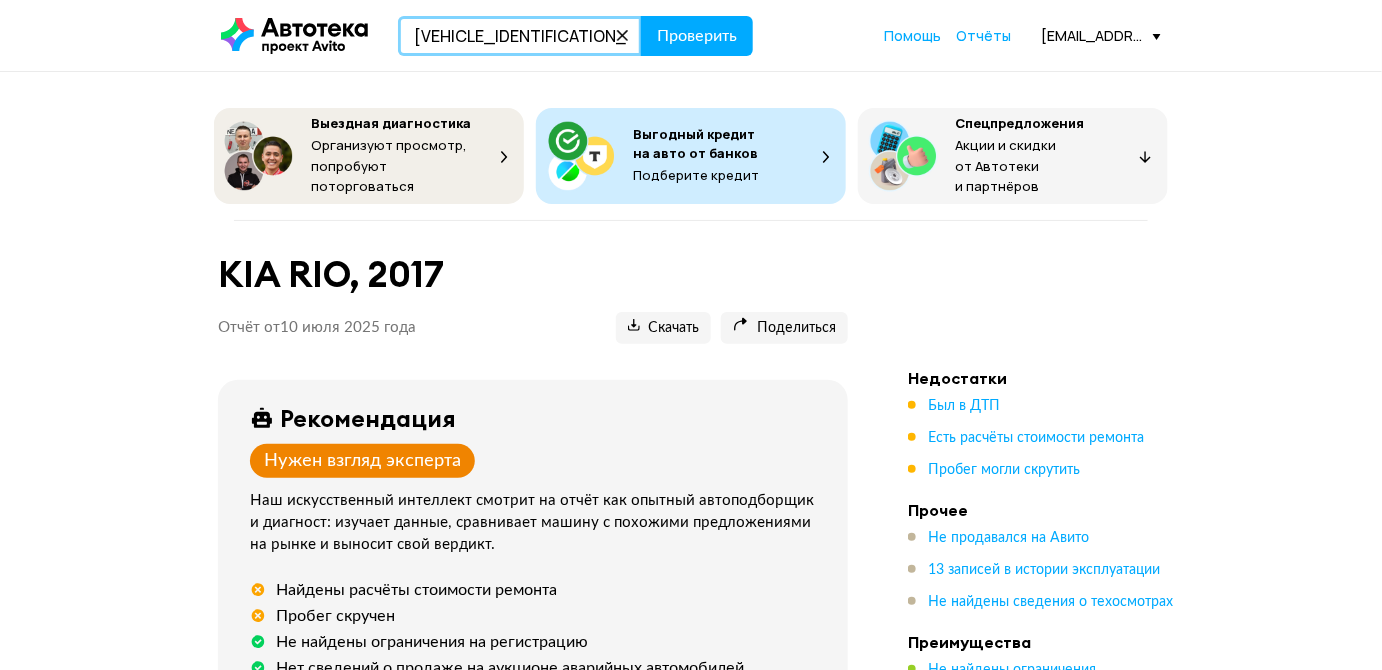 type on "[VEHICLE_IDENTIFICATION_NUMBER]" 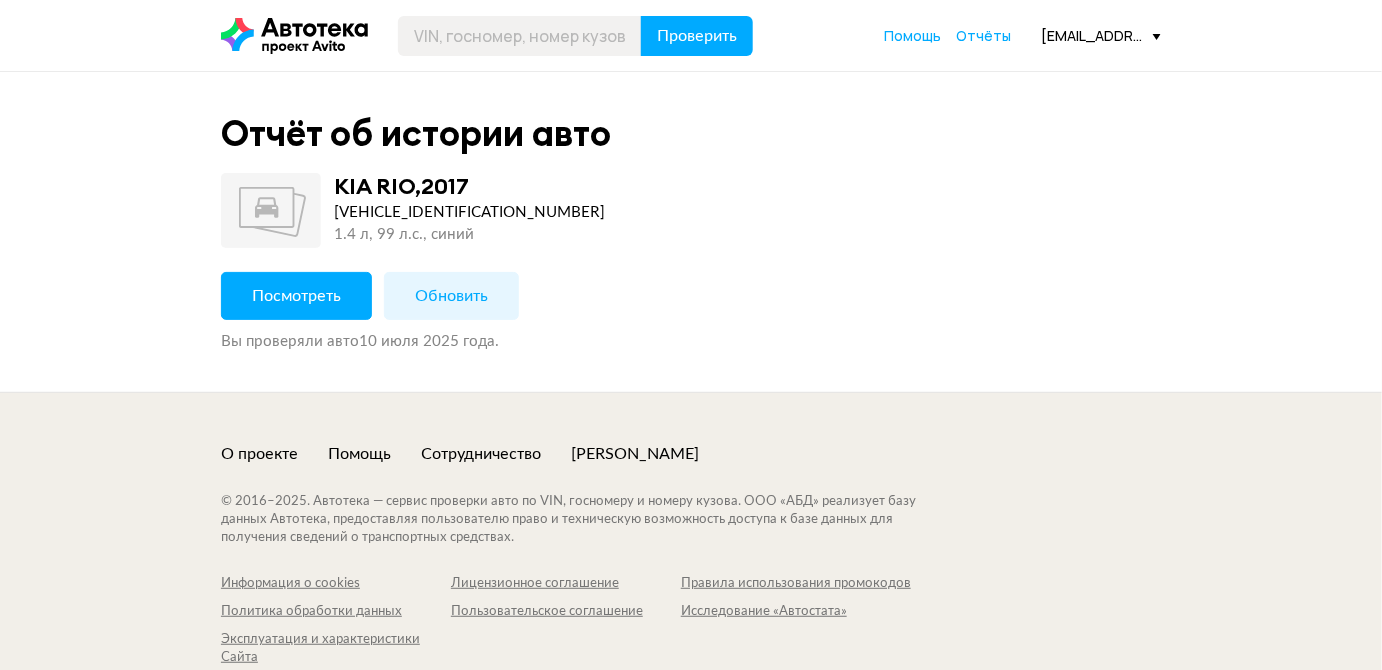 click on "Обновить" at bounding box center (451, 296) 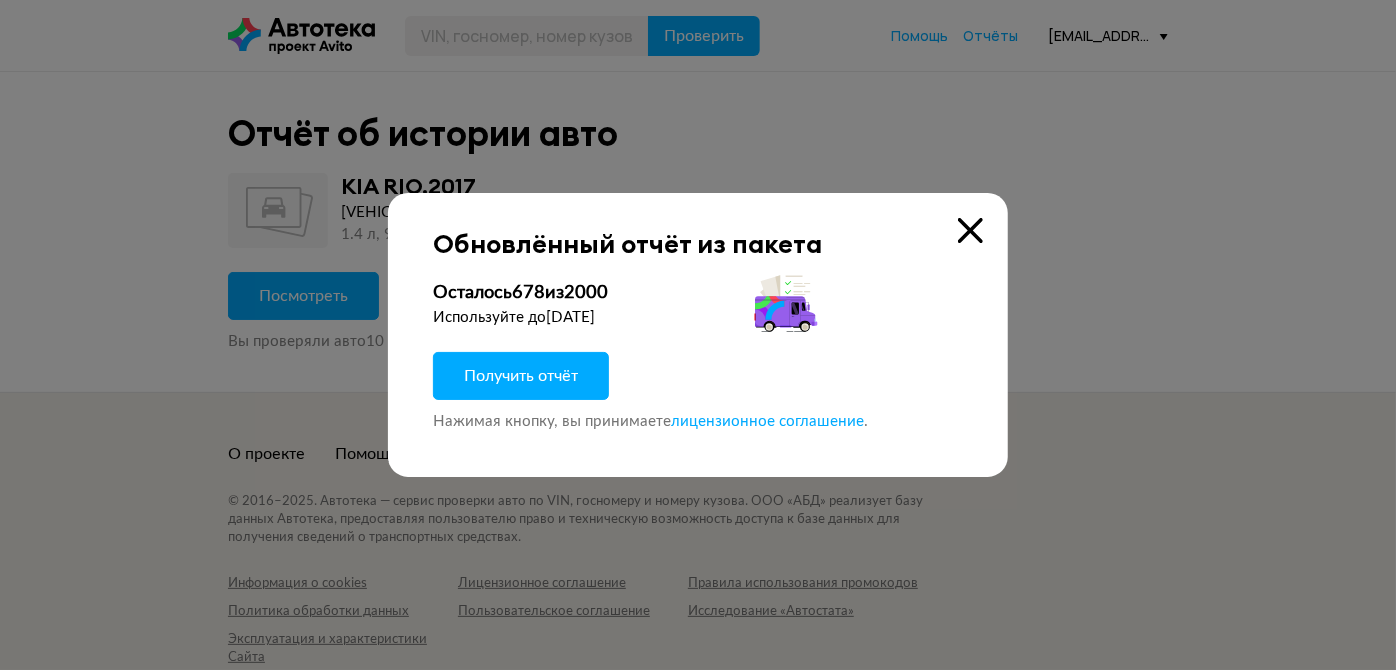 click on "Получить отчёт" at bounding box center [521, 376] 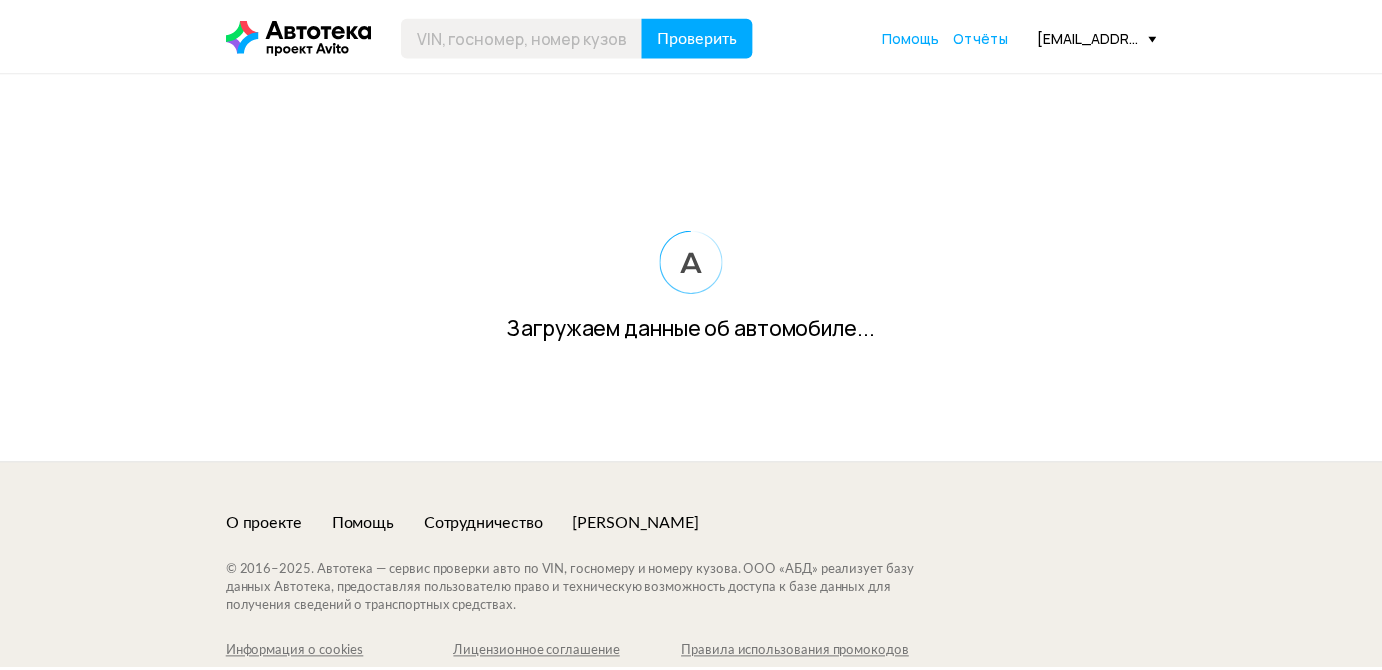 scroll, scrollTop: 0, scrollLeft: 0, axis: both 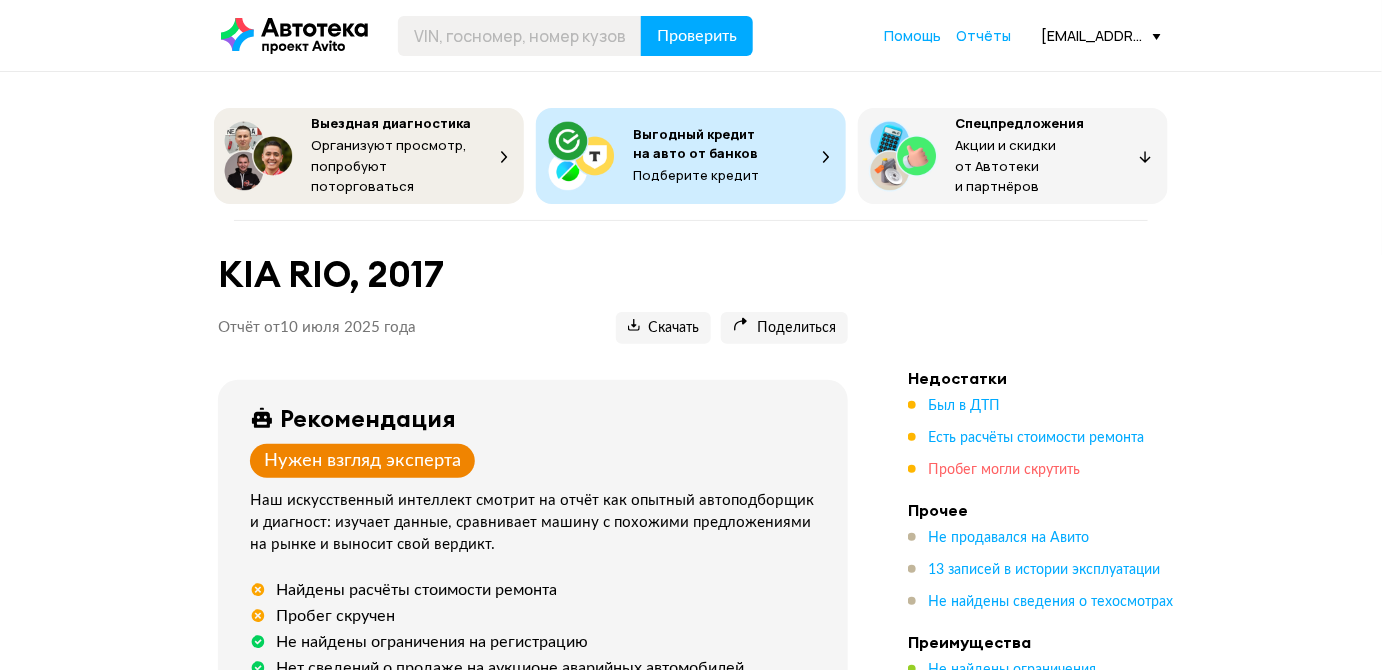 click on "Пробег могли скрутить" at bounding box center (1004, 470) 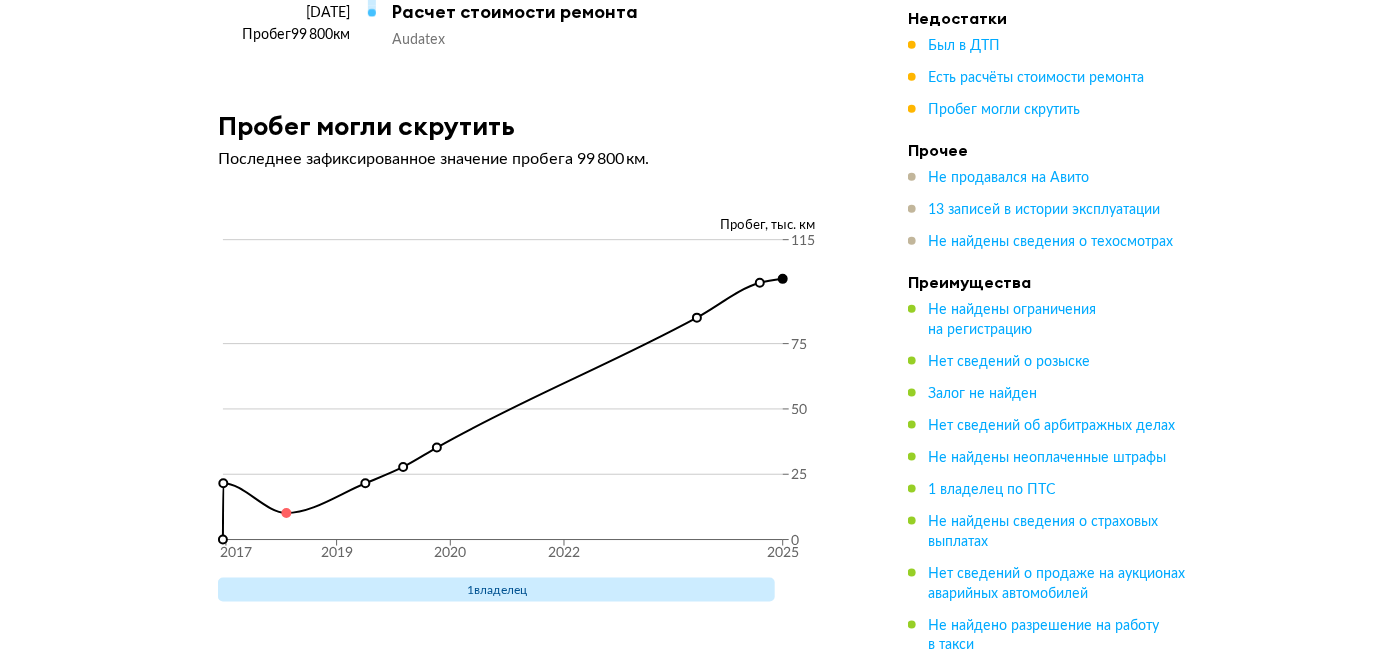 scroll, scrollTop: 5709, scrollLeft: 0, axis: vertical 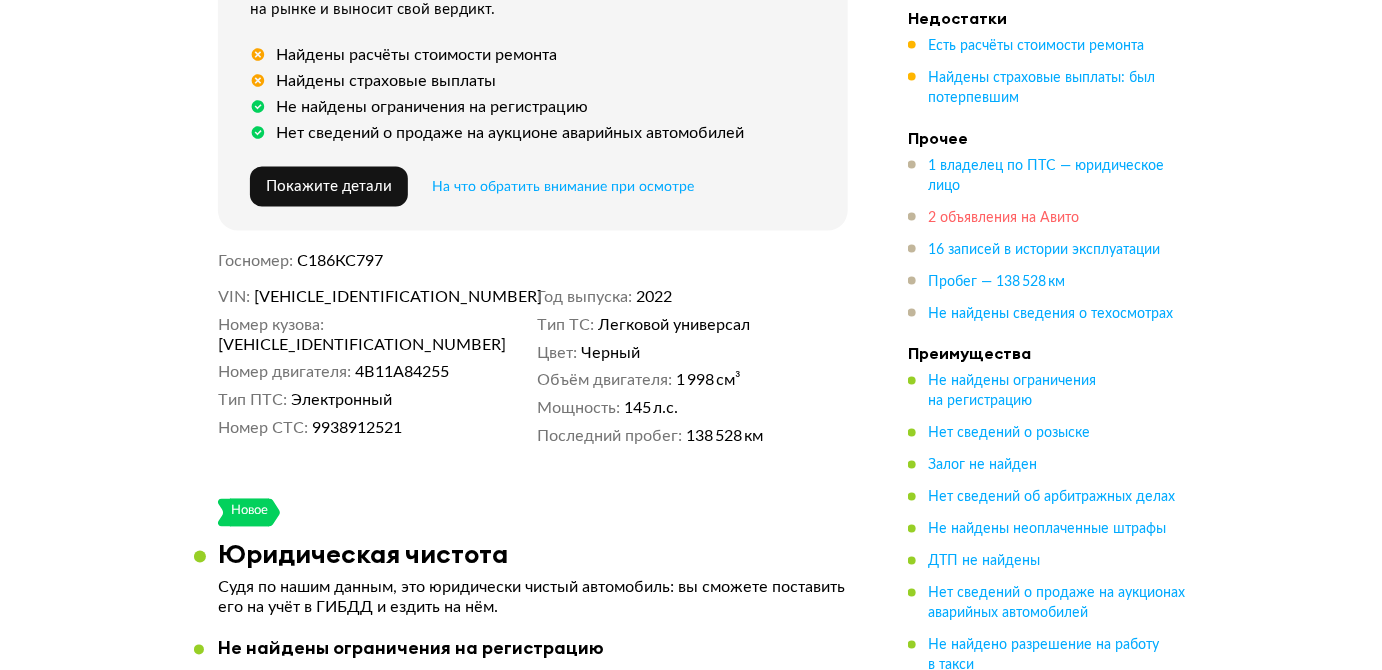 click on "2 объявления на Авито" at bounding box center [1003, 218] 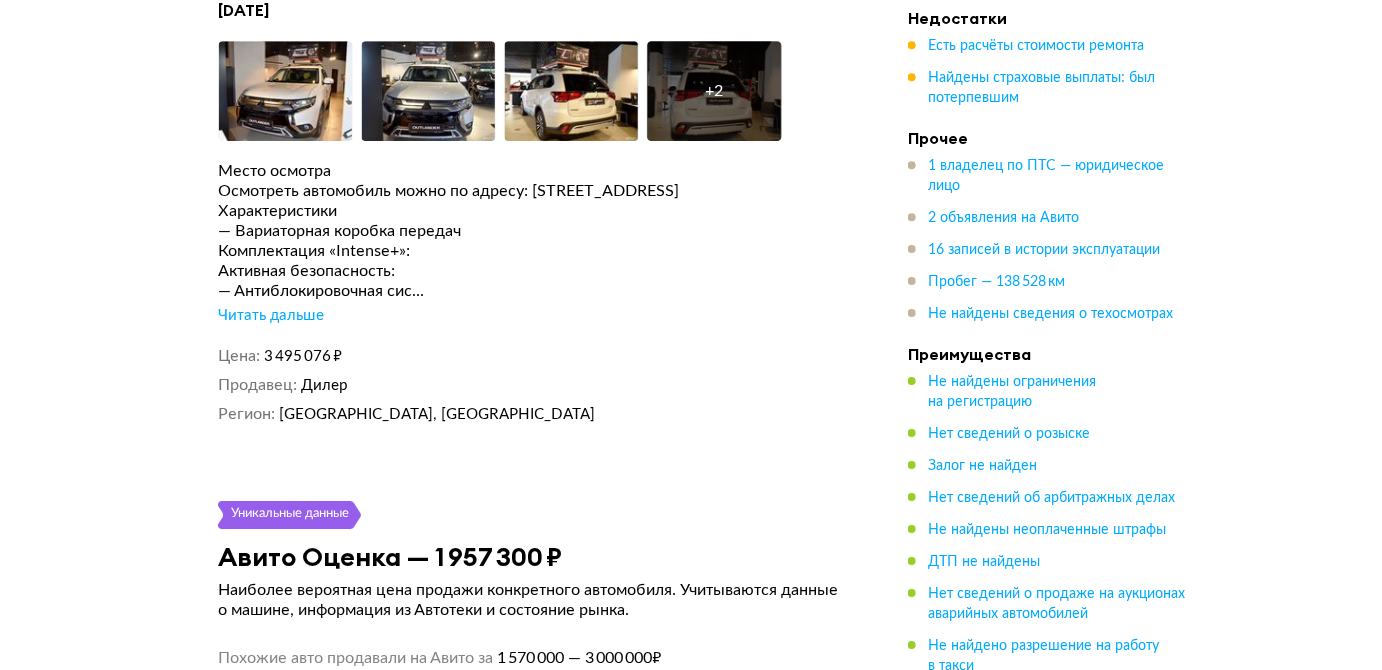 scroll, scrollTop: 4325, scrollLeft: 0, axis: vertical 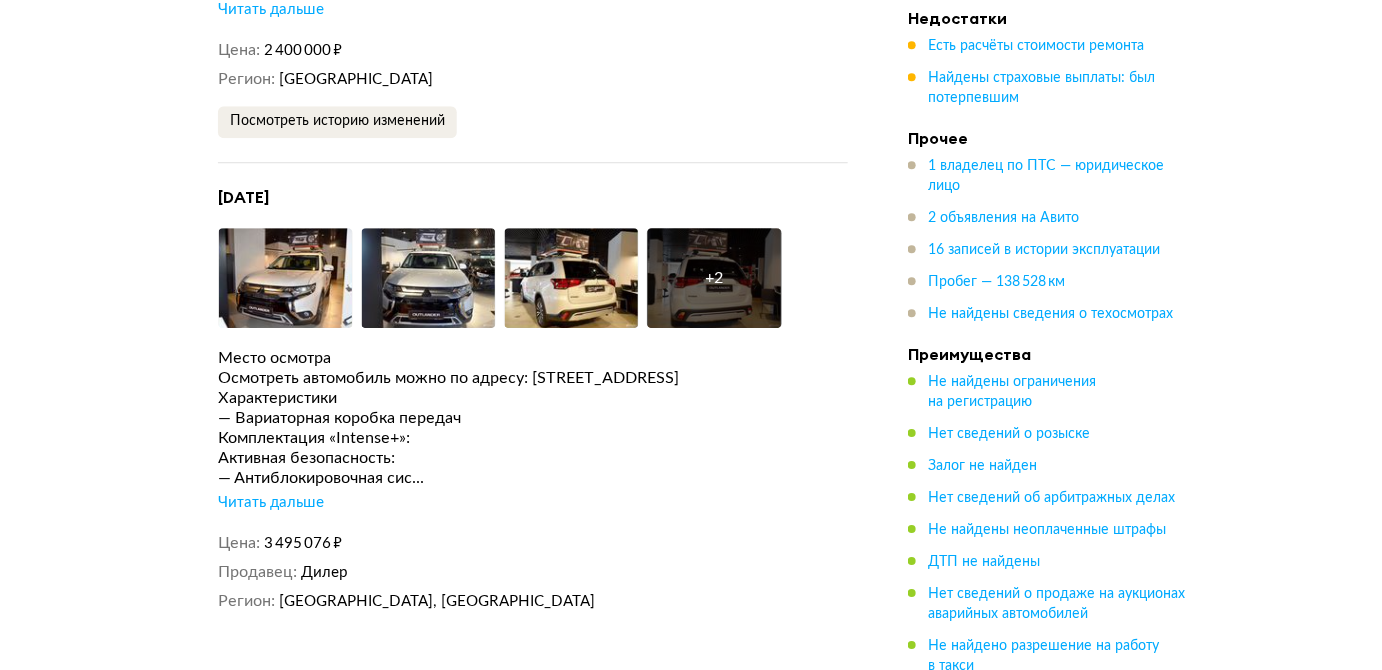 click on "Читать дальше" at bounding box center (271, 503) 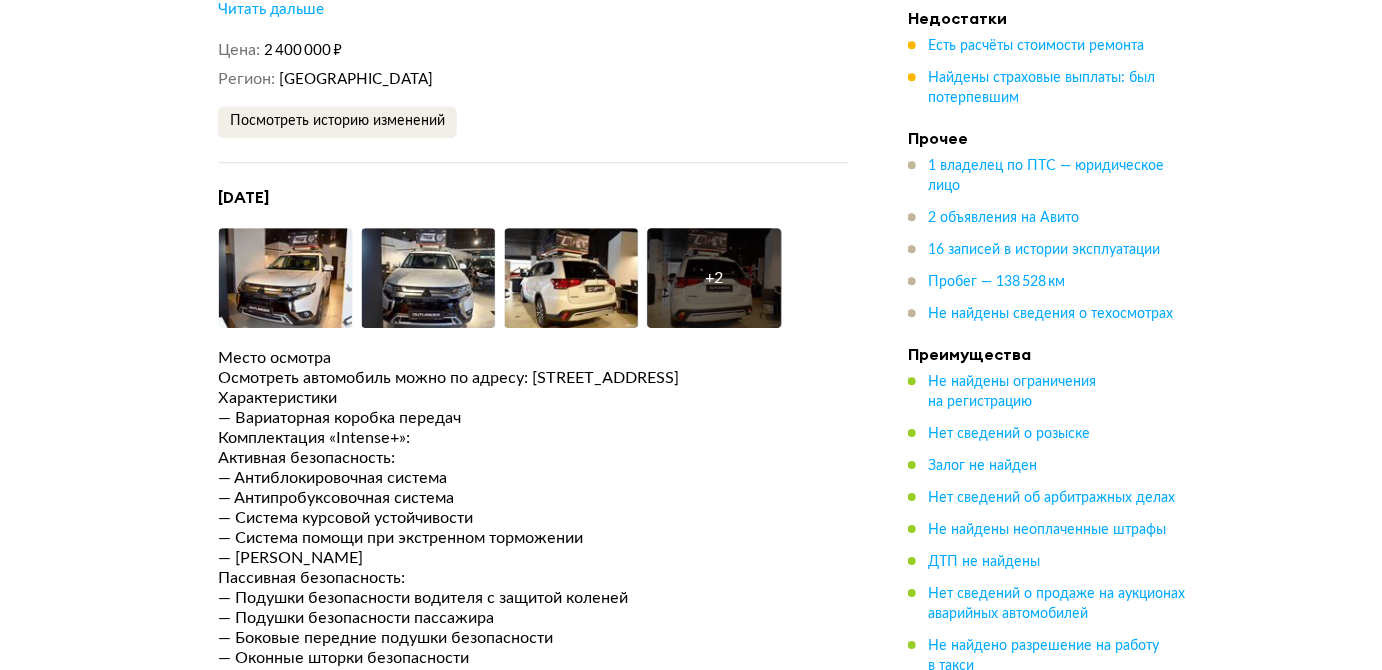 click on "+ 2" at bounding box center [714, 278] 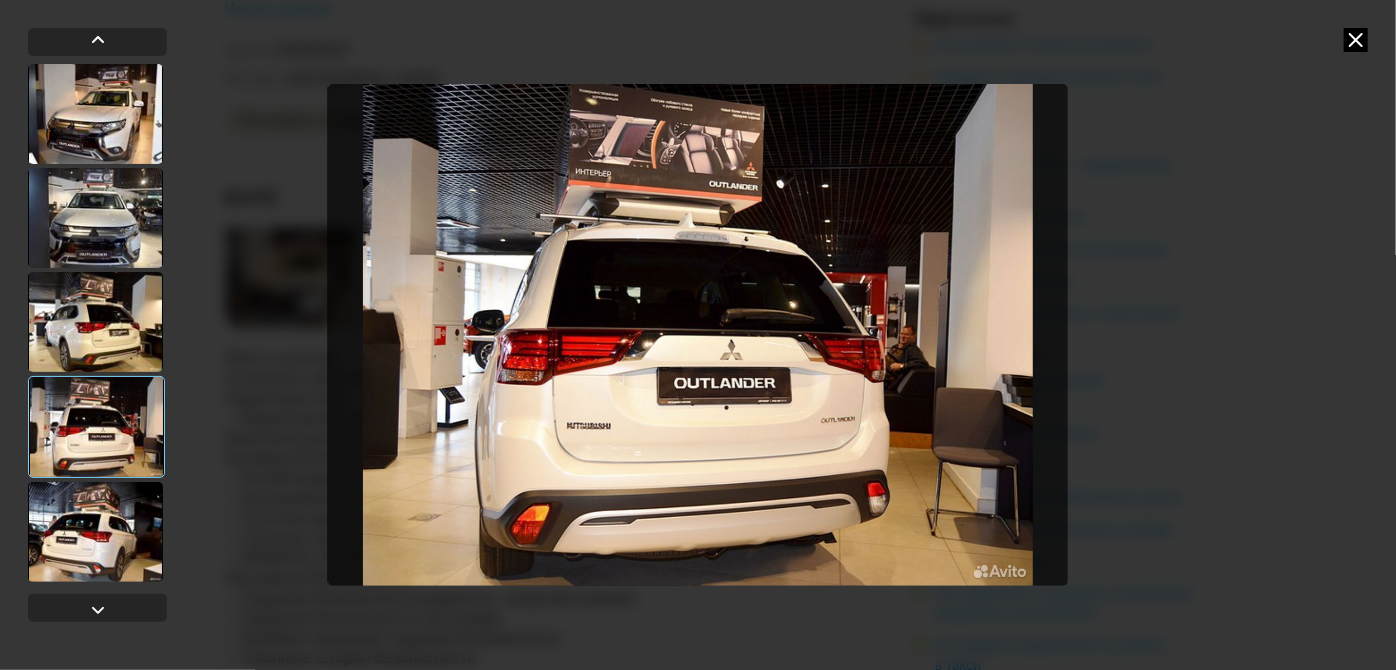 click at bounding box center [95, 218] 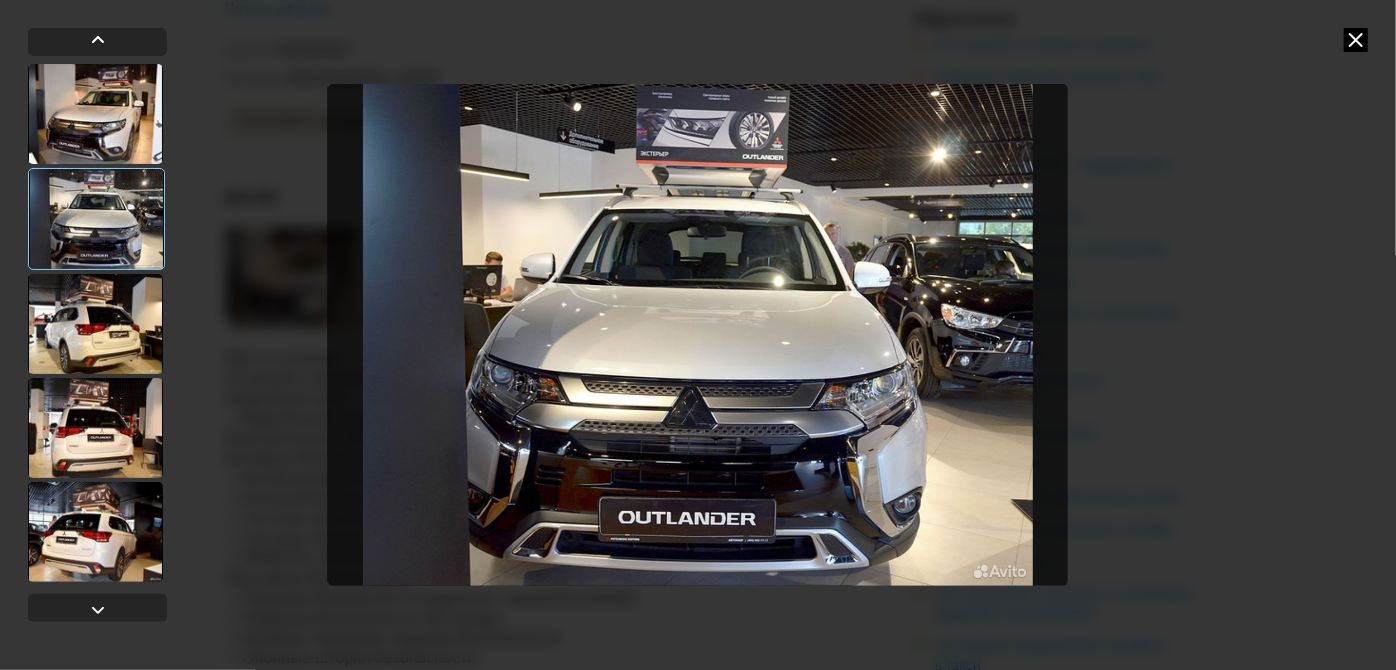 click at bounding box center [1356, 40] 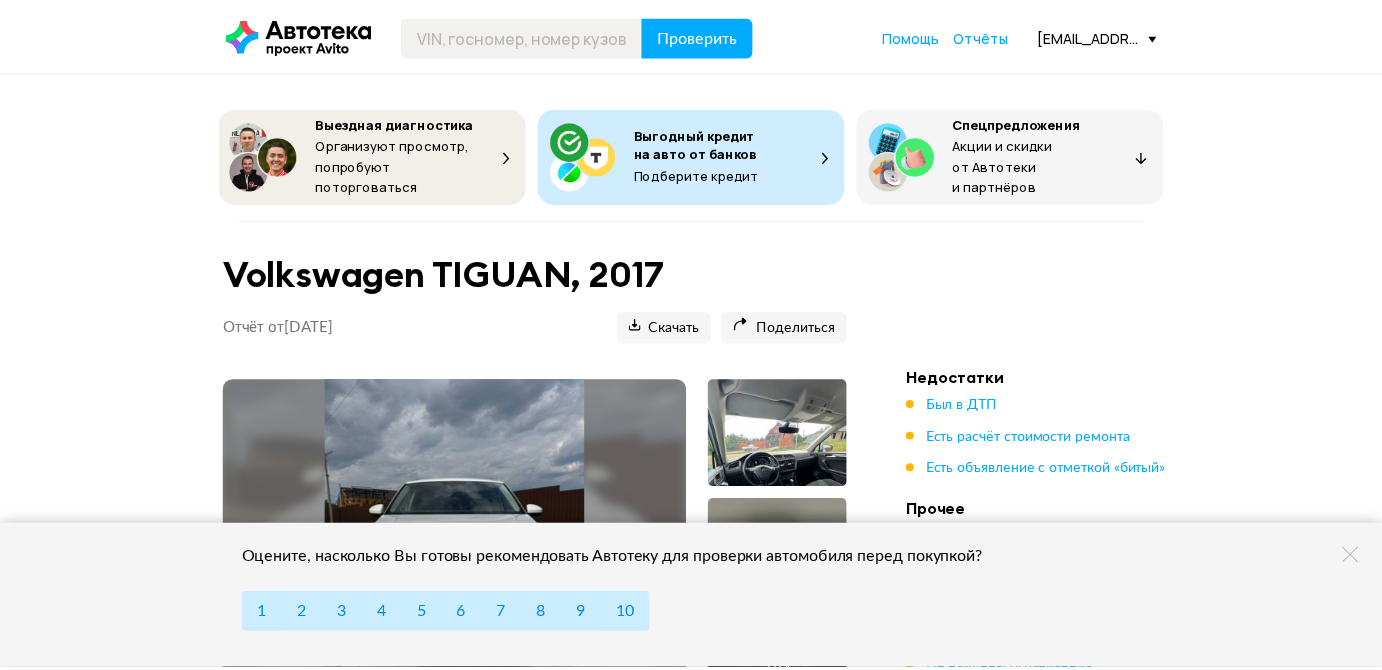 scroll, scrollTop: 0, scrollLeft: 0, axis: both 